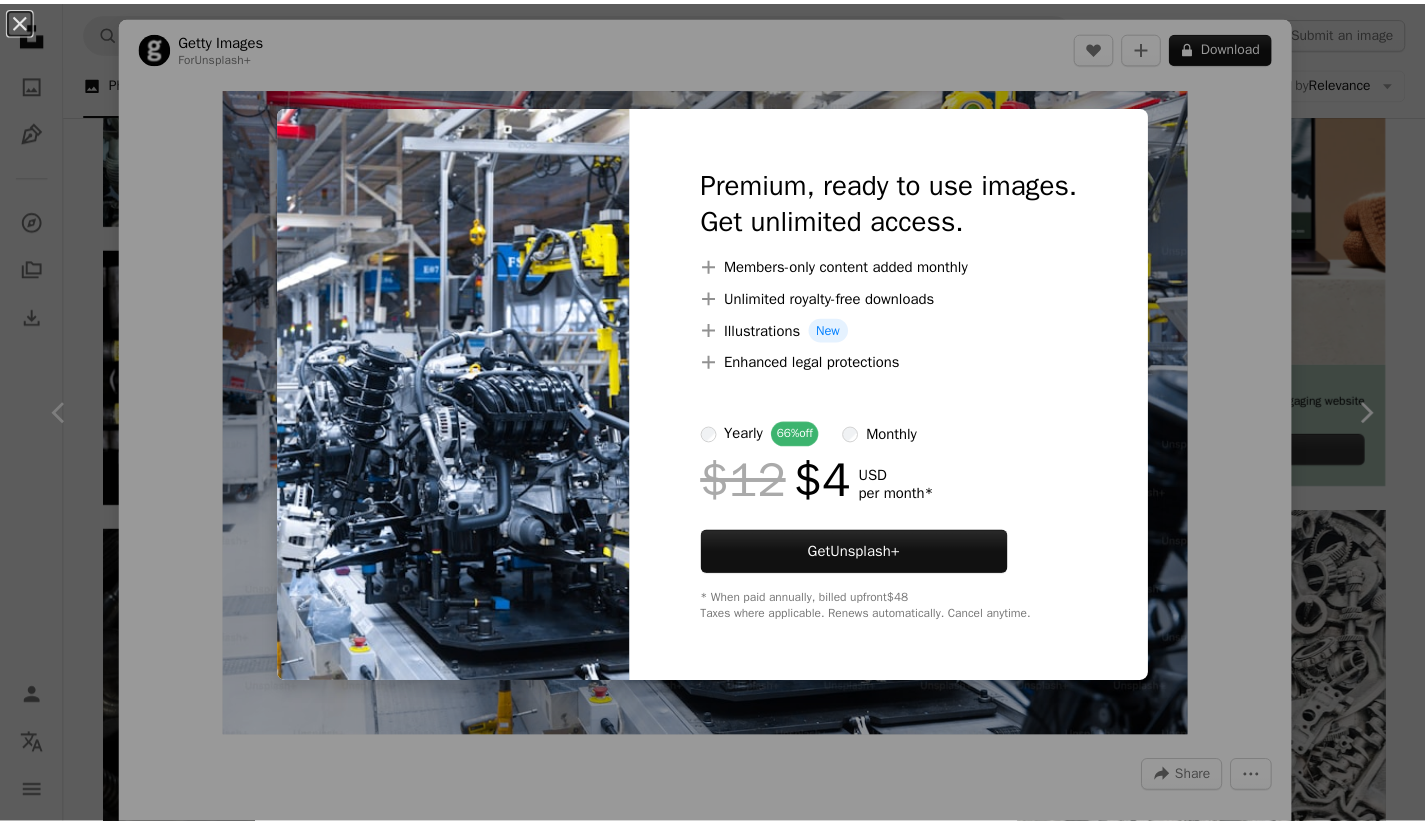 scroll, scrollTop: 551, scrollLeft: 0, axis: vertical 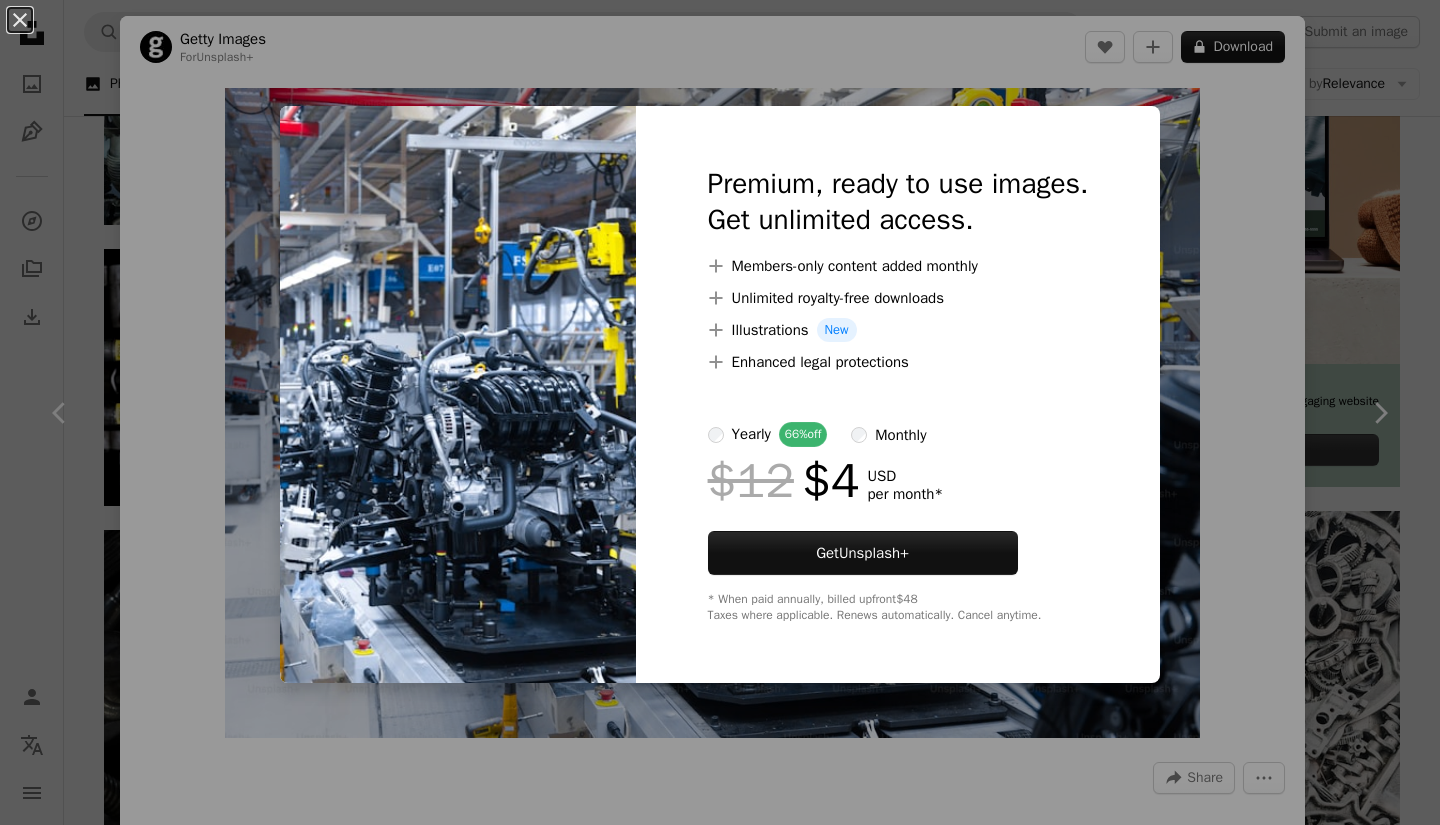 click on "An X shape Premium, ready to use images. Get unlimited access. A plus sign Members-only content added monthly A plus sign Unlimited royalty-free downloads A plus sign Illustrations  New A plus sign Enhanced legal protections yearly 66%  off monthly $12   $4 USD per month * Get  Unsplash+ * When paid annually, billed upfront  $48 Taxes where applicable. Renews automatically. Cancel anytime." at bounding box center [720, 412] 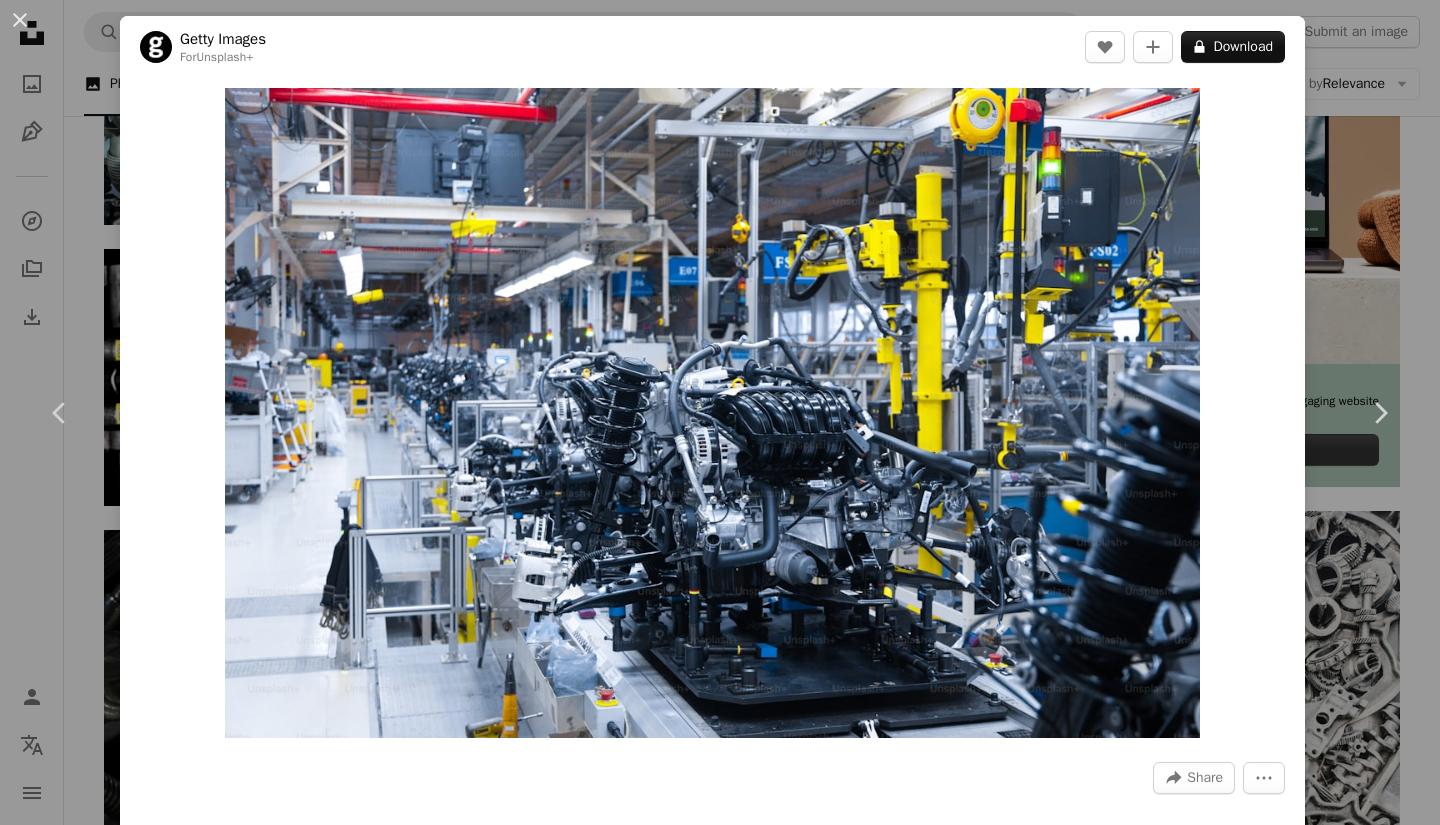 click on "An X shape Chevron left Chevron right Getty Images For  Unsplash+ A heart A plus sign A lock Download Zoom in A forward-right arrow Share More Actions Calendar outlined Published on  September 28, 2022 Safety Licensed under the  Unsplash+ License photography factory manufacturing transportation industry new modern engine strength intelligence mechanical engineering production line conveyor belt automated manufacturing equipment electrical equipment automobile industry installing built structure machine part HD Wallpapers From this series Plus sign for Unsplash+ Related images Plus sign for Unsplash+ A heart A plus sign Getty Images For  Unsplash+ A lock Download Plus sign for Unsplash+ A heart A plus sign Getty Images For  Unsplash+ A lock Download Plus sign for Unsplash+ A heart A plus sign Getty Images For  Unsplash+ A lock Download Plus sign for Unsplash+ A heart A plus sign Getty Images For  Unsplash+ A lock Download Plus sign for Unsplash+ A heart A plus sign Getty Images For  Unsplash+ A lock Download" at bounding box center [720, 412] 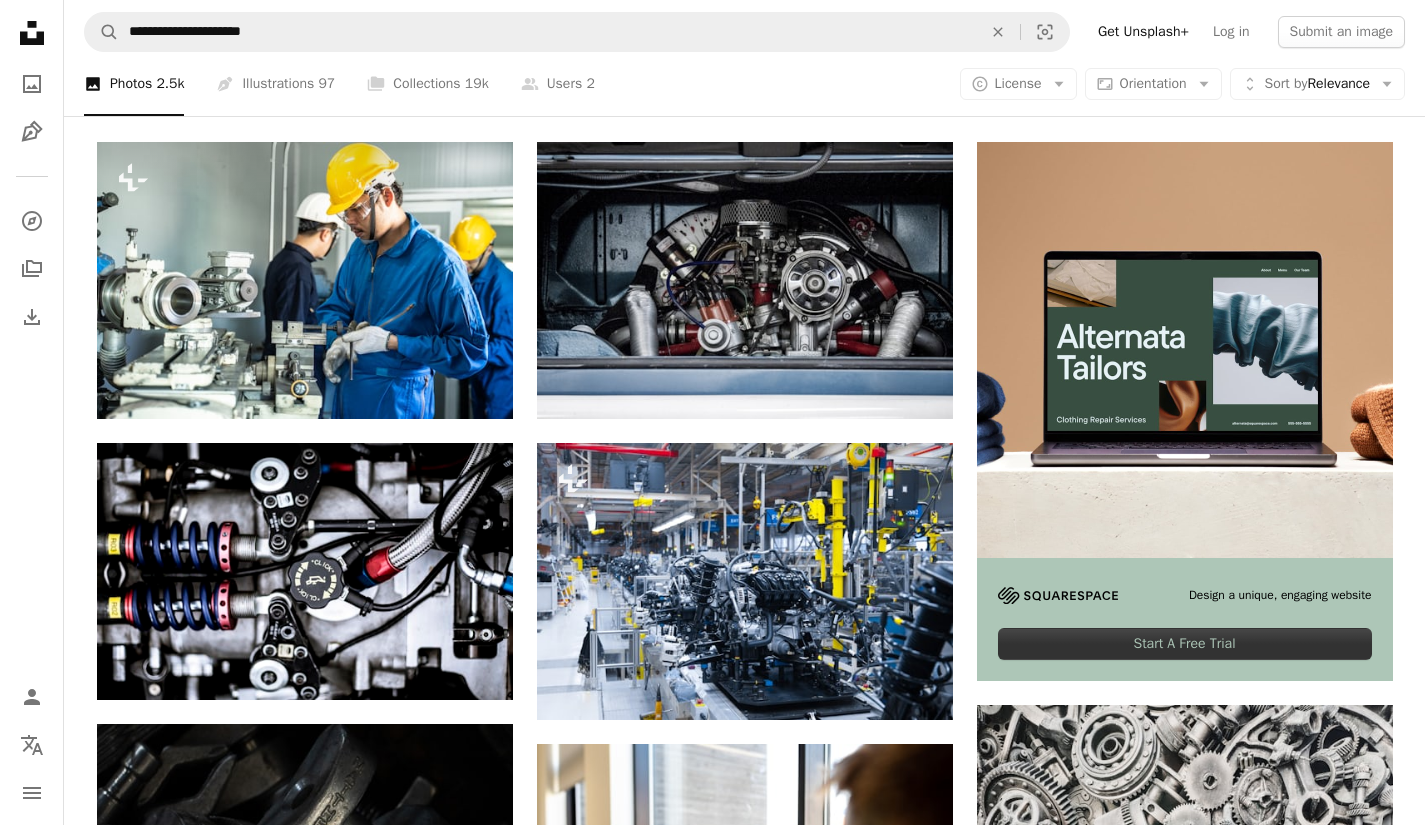 scroll, scrollTop: 0, scrollLeft: 0, axis: both 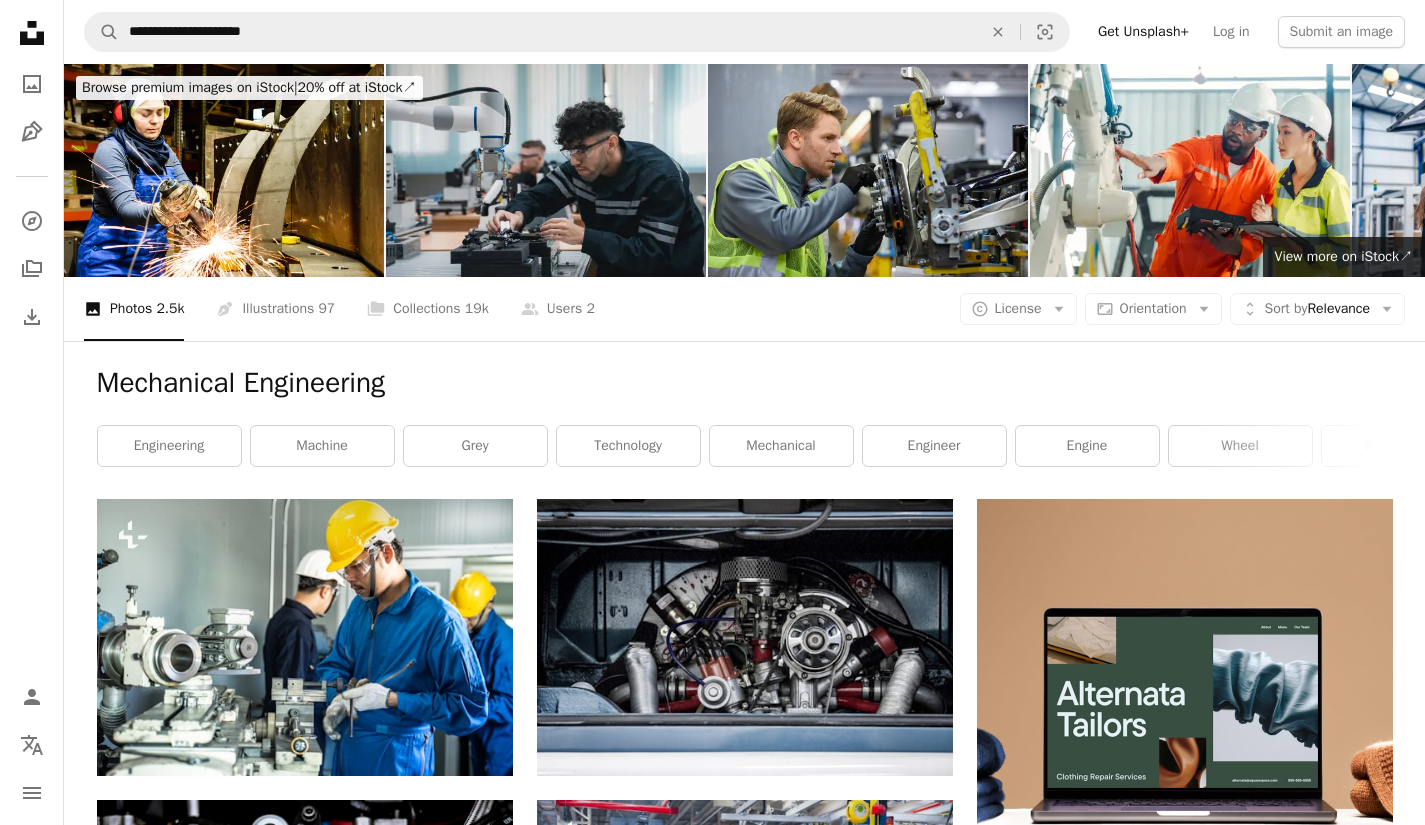click on "Arrow down" 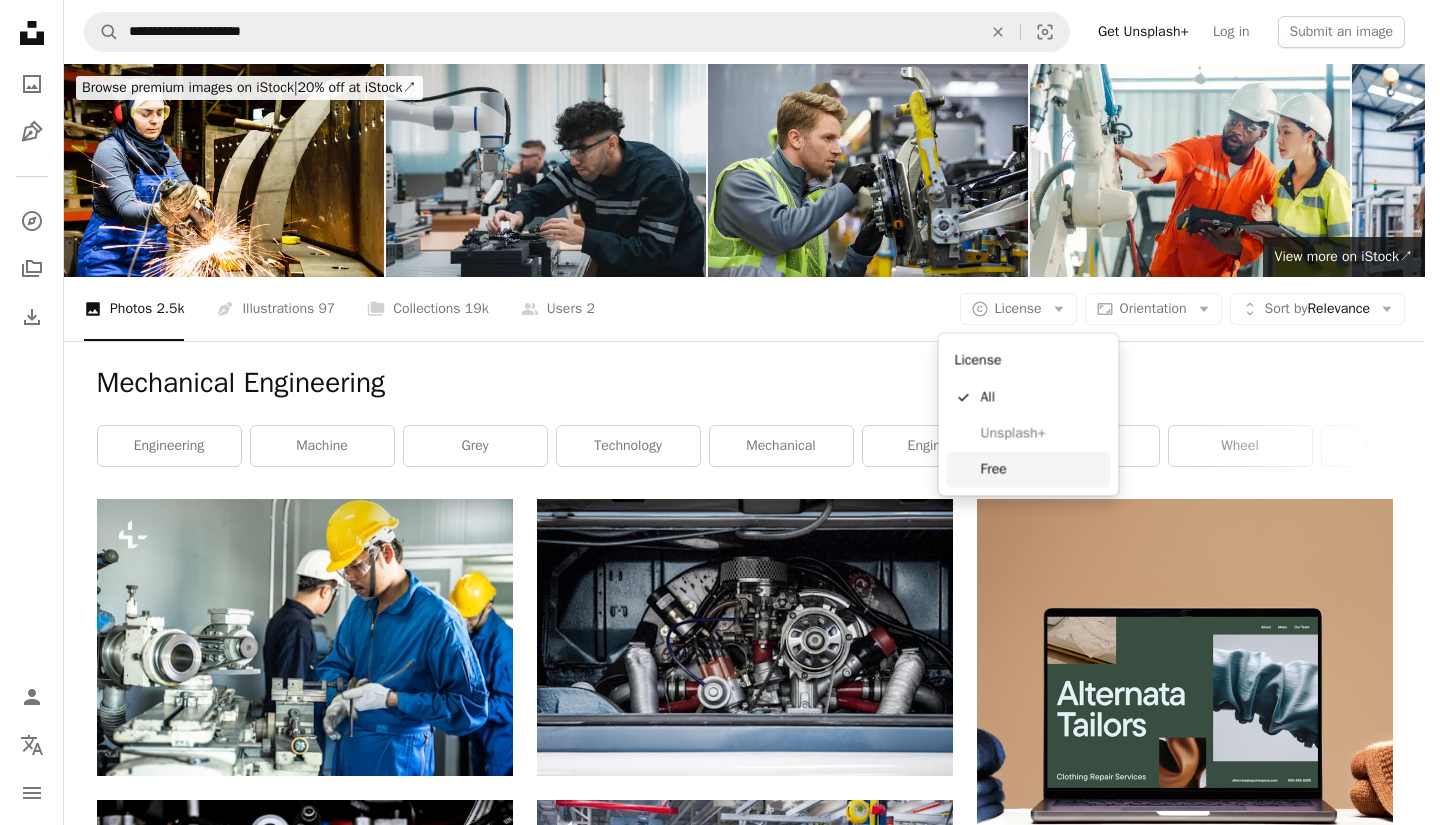 click on "Free" at bounding box center (1042, 469) 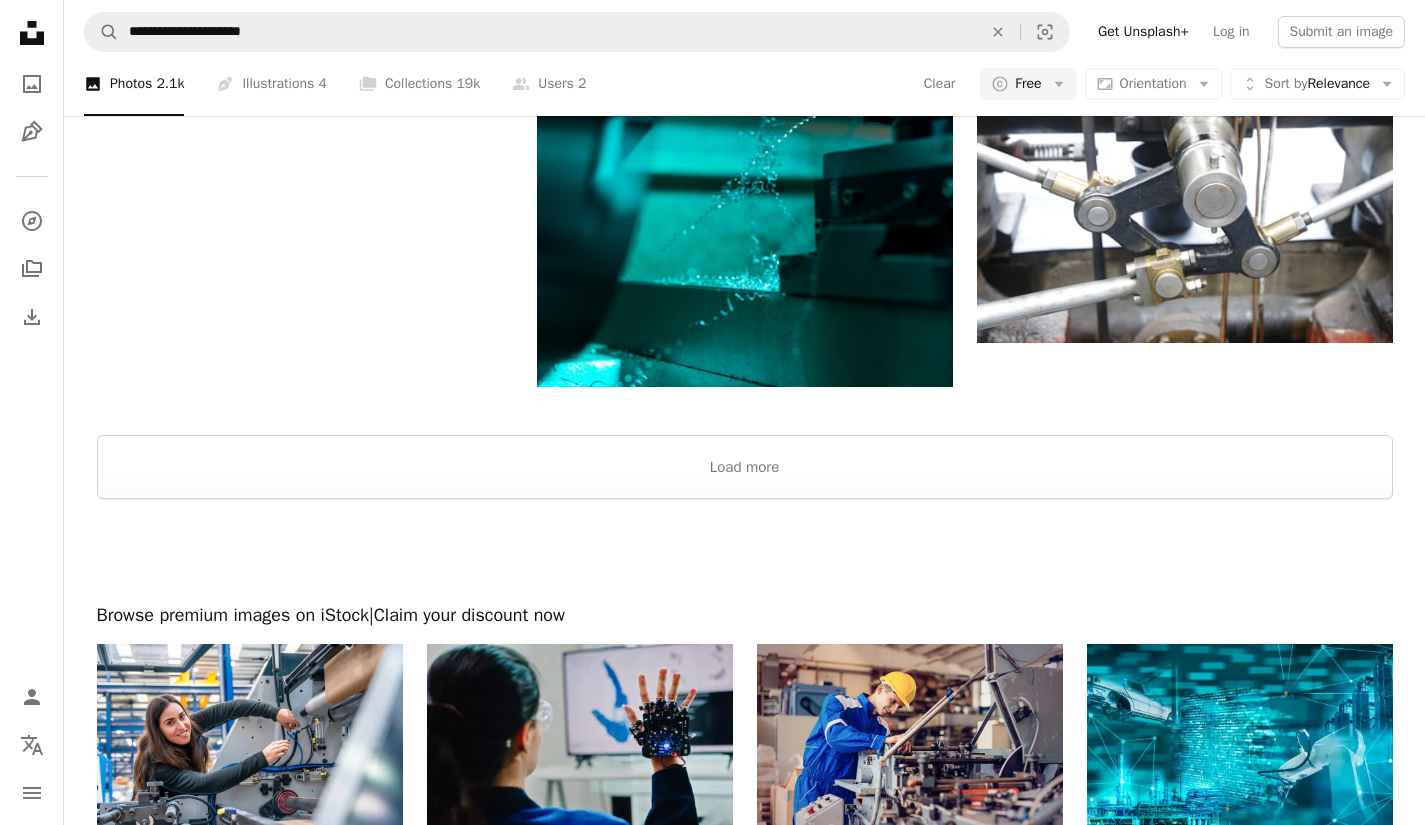 scroll, scrollTop: 3177, scrollLeft: 0, axis: vertical 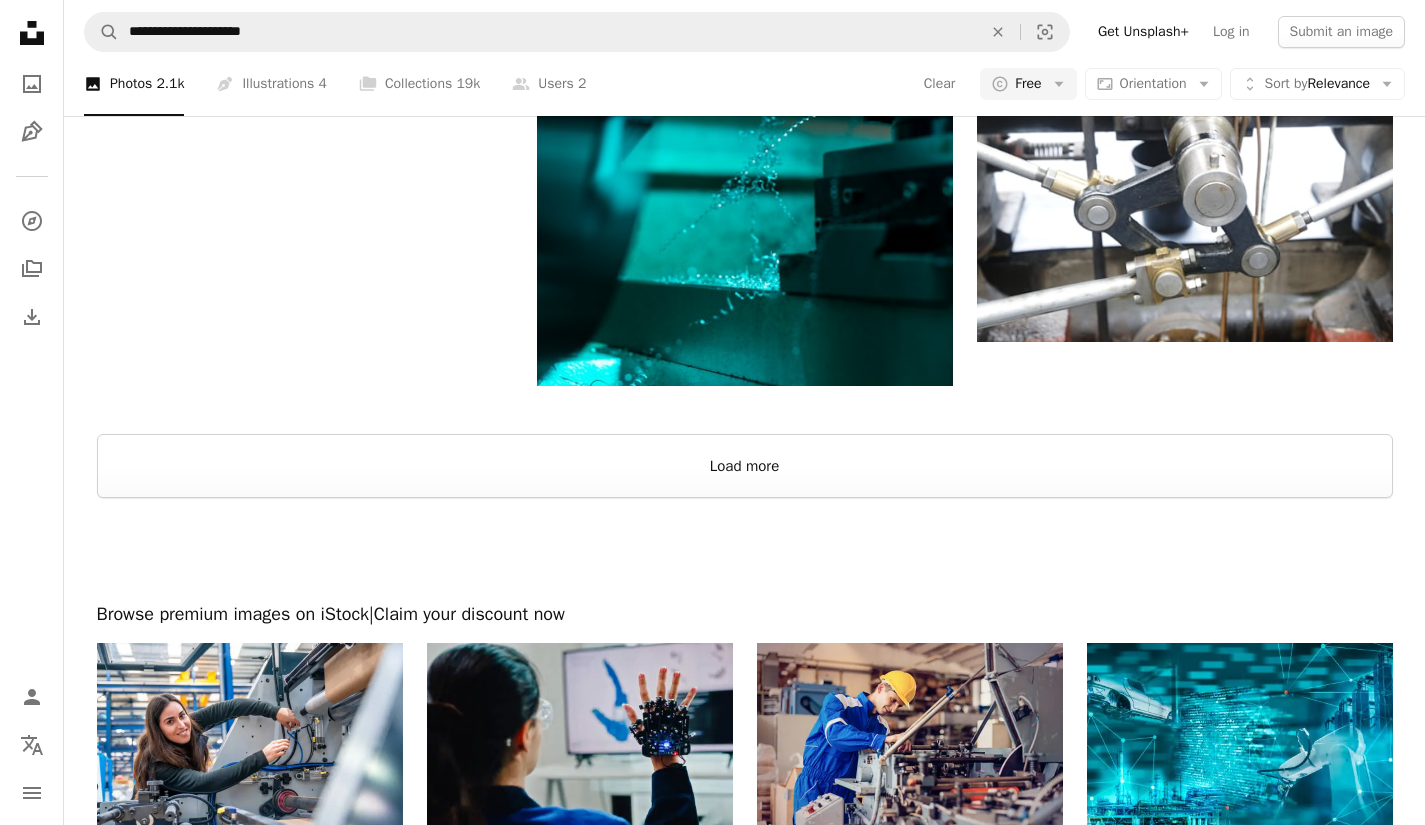 click on "Load more" at bounding box center [745, 466] 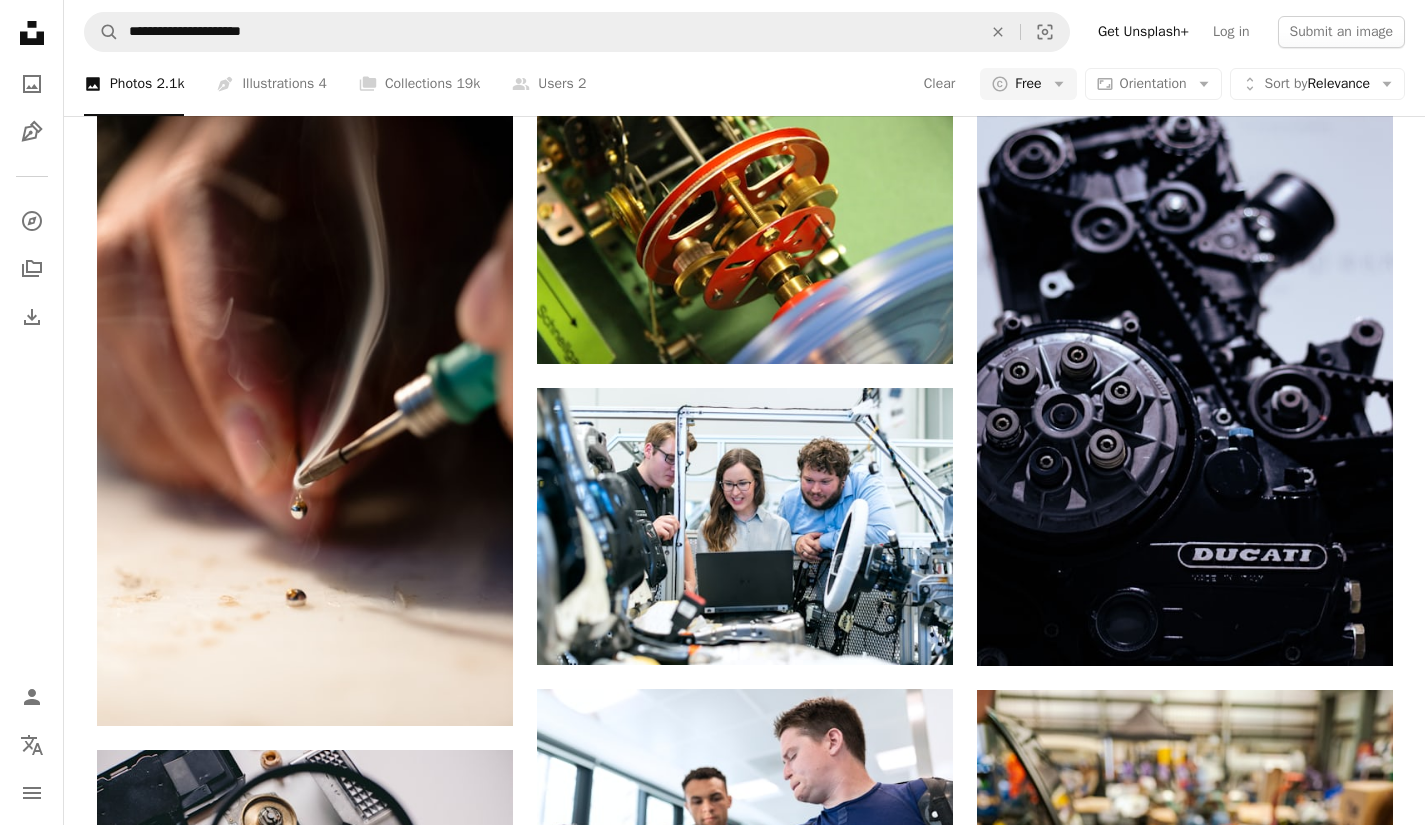 scroll, scrollTop: 3500, scrollLeft: 0, axis: vertical 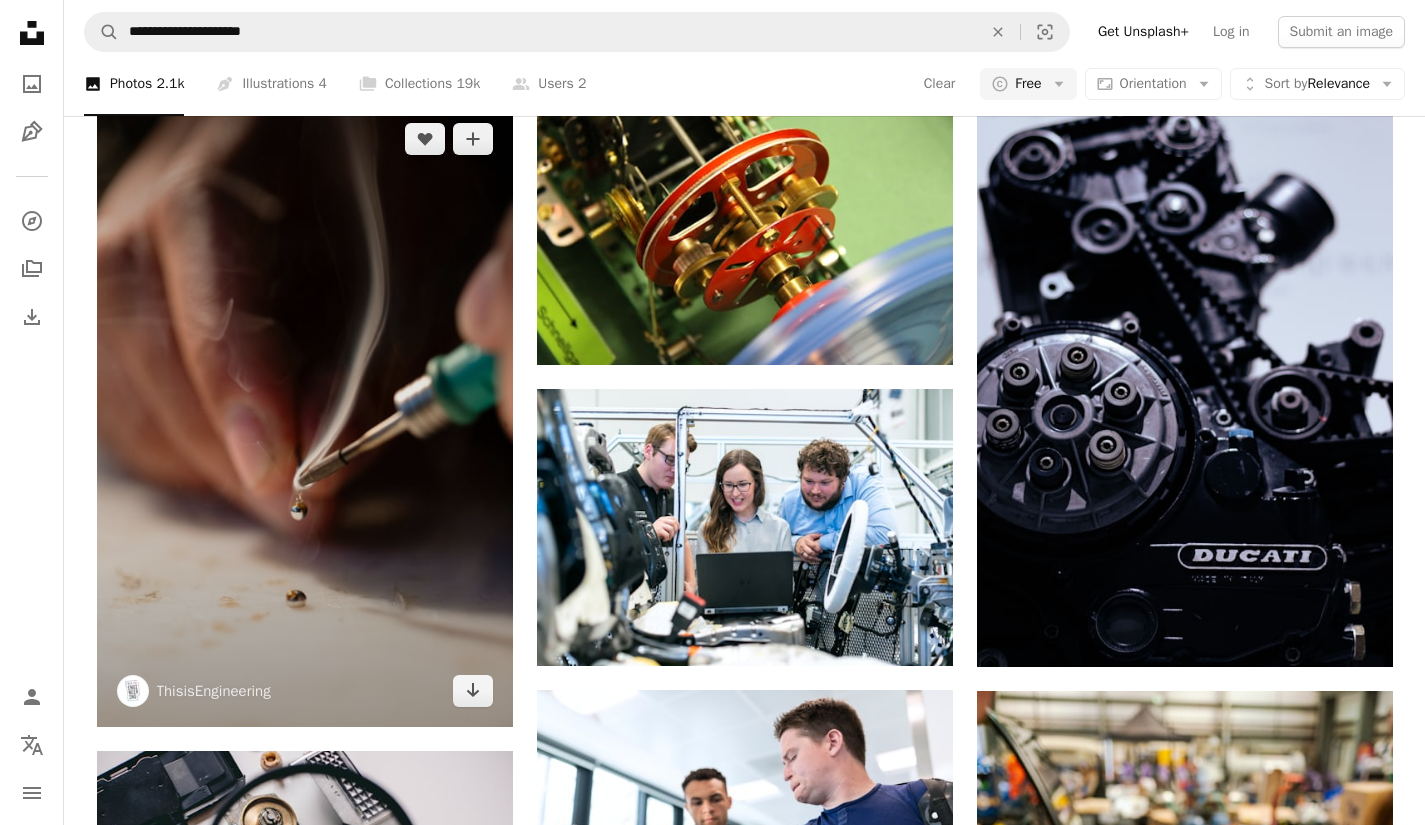 click at bounding box center [305, 415] 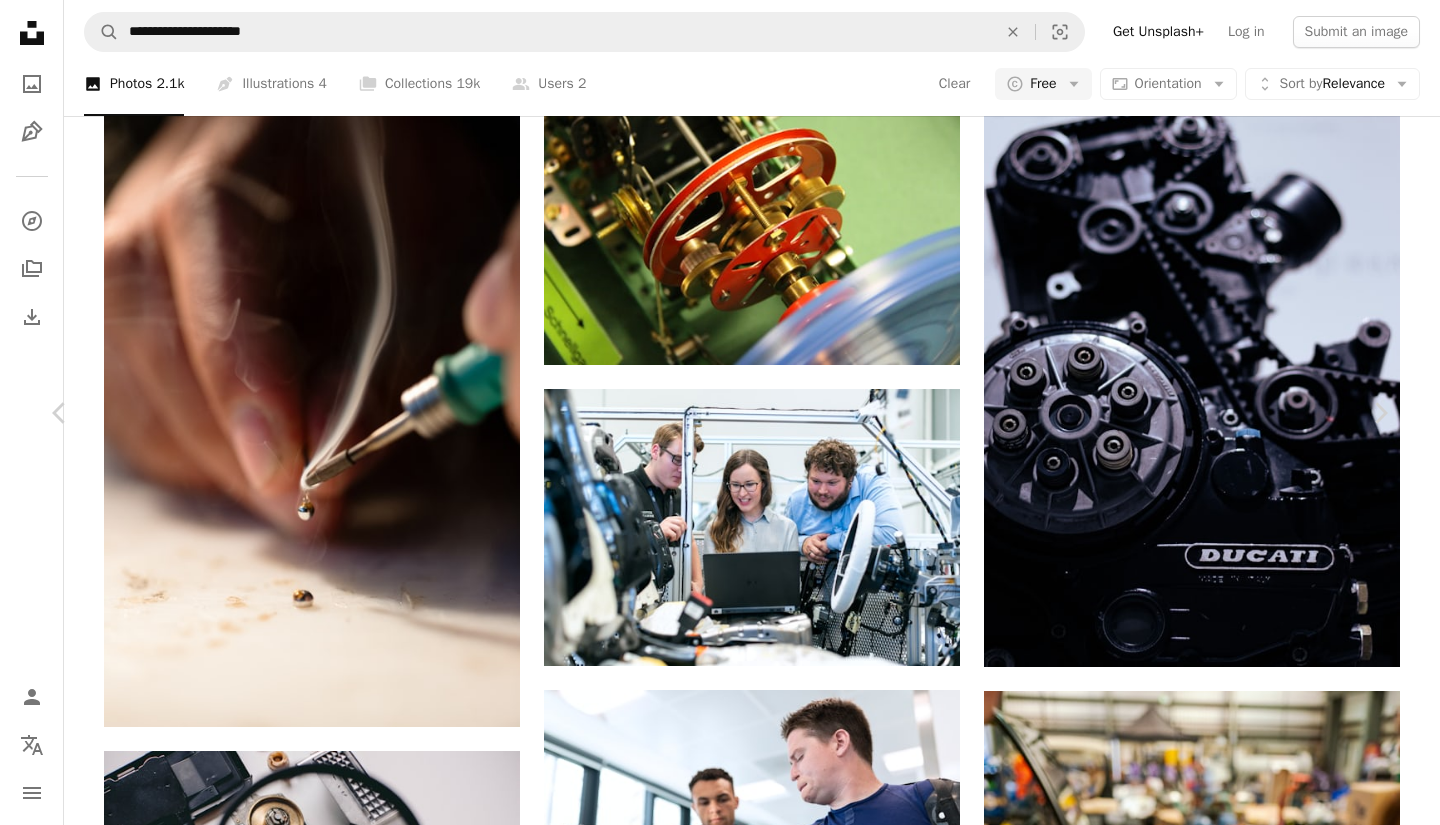 click on "An X shape Chevron left Chevron right ThisisEngineering thisisengineering A heart A plus sign Download free Chevron down Zoom in Views 1,397,371 Downloads 7,208 A forward-right arrow Share Info icon Info More Actions Male mechanical engineer soldering Calendar outlined Published on  February 7, 2020 Camera Canon, EOS-1D X Mark II Safety Free to use under the  Unsplash License technology computer workshop software engineering engineer tools hardware mechanical engineering soldering black human smoke text finger injection Free pictures Browse premium related images on iStock  |  Save 20% with code UNSPLASH20 View more on iStock  ↗ Related images A heart A plus sign [PERSON] Available for hire A checkmark inside of a circle Arrow pointing down Plus sign for Unsplash+ A heart A plus sign Getty Images For  Unsplash+ A lock Download Plus sign for Unsplash+ A heart A plus sign Getty Images For  Unsplash+ A lock Download A heart A plus sign [PERSON] Available for hire A checkmark inside of a circle A heart" at bounding box center [720, 3716] 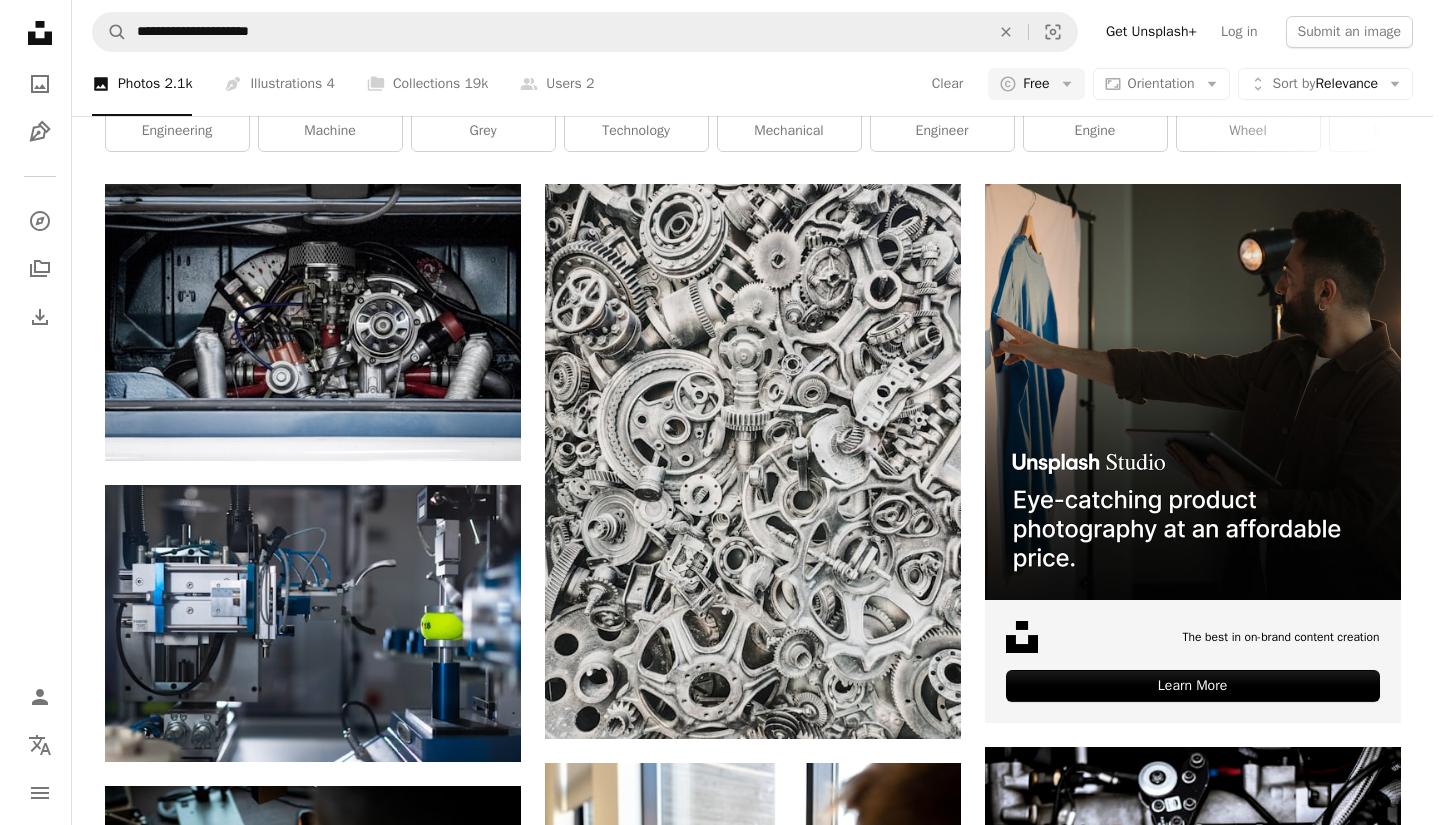scroll, scrollTop: 316, scrollLeft: 0, axis: vertical 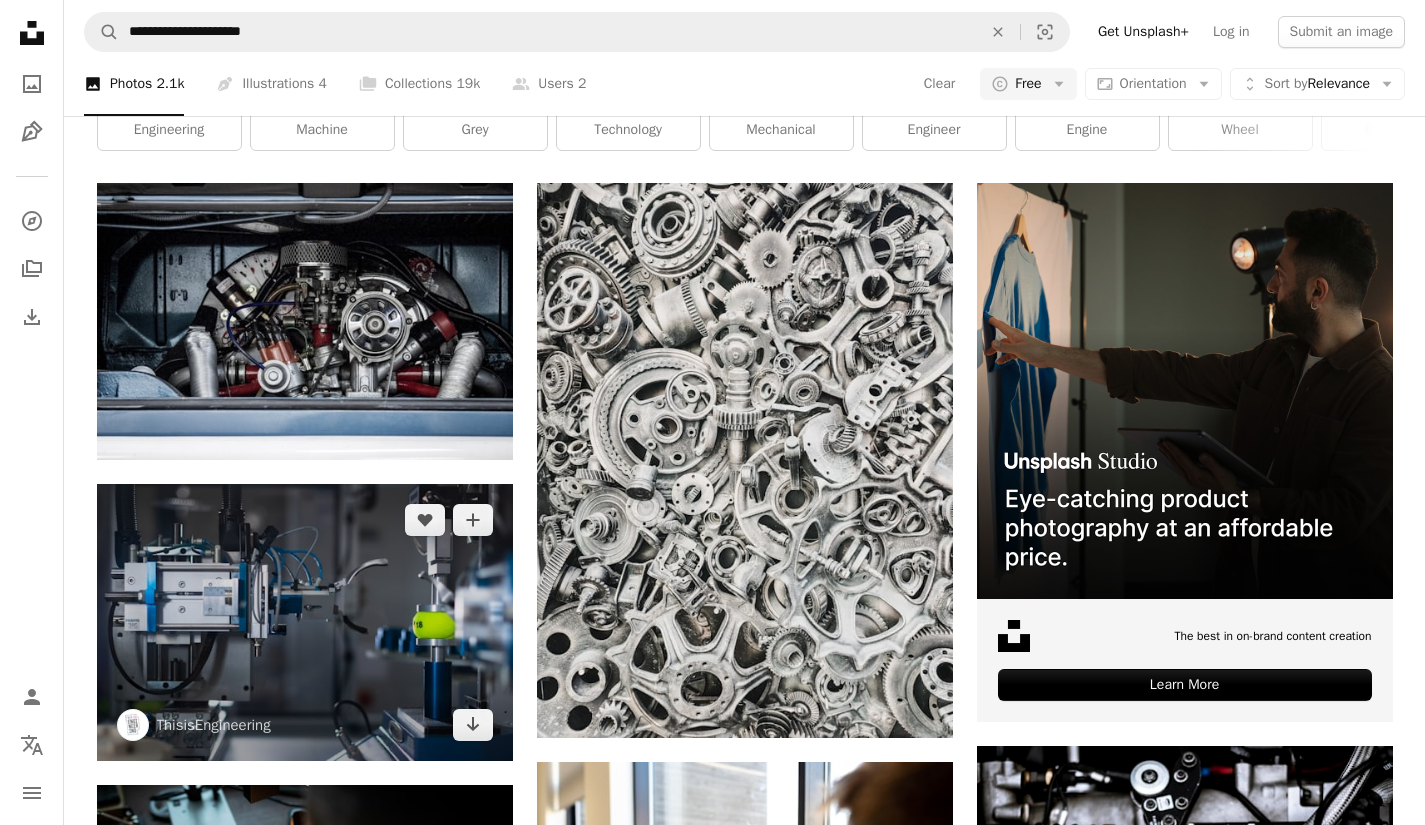 drag, startPoint x: 410, startPoint y: 314, endPoint x: 268, endPoint y: 616, distance: 333.71844 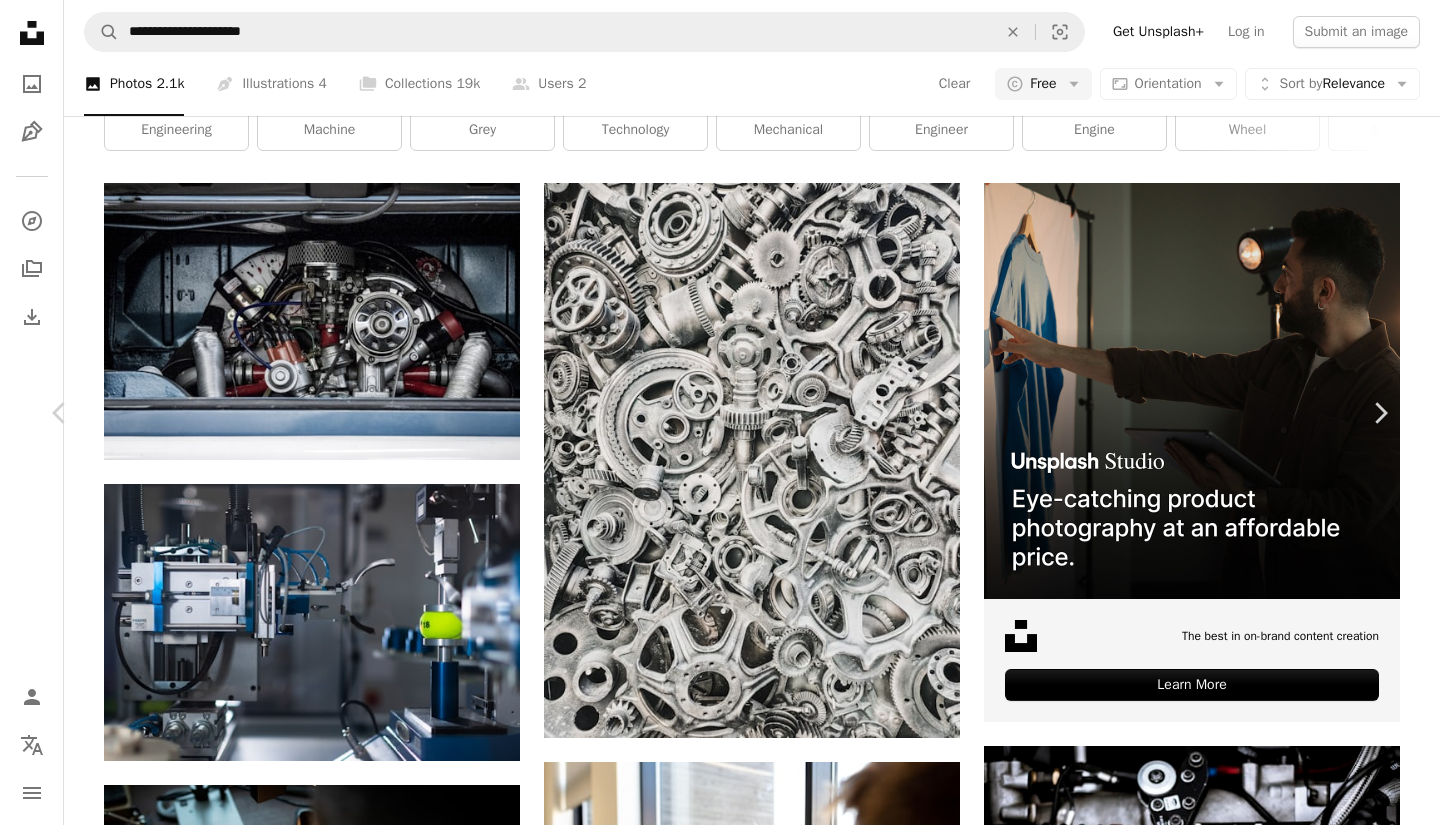 click on "Chevron right" at bounding box center (1380, 413) 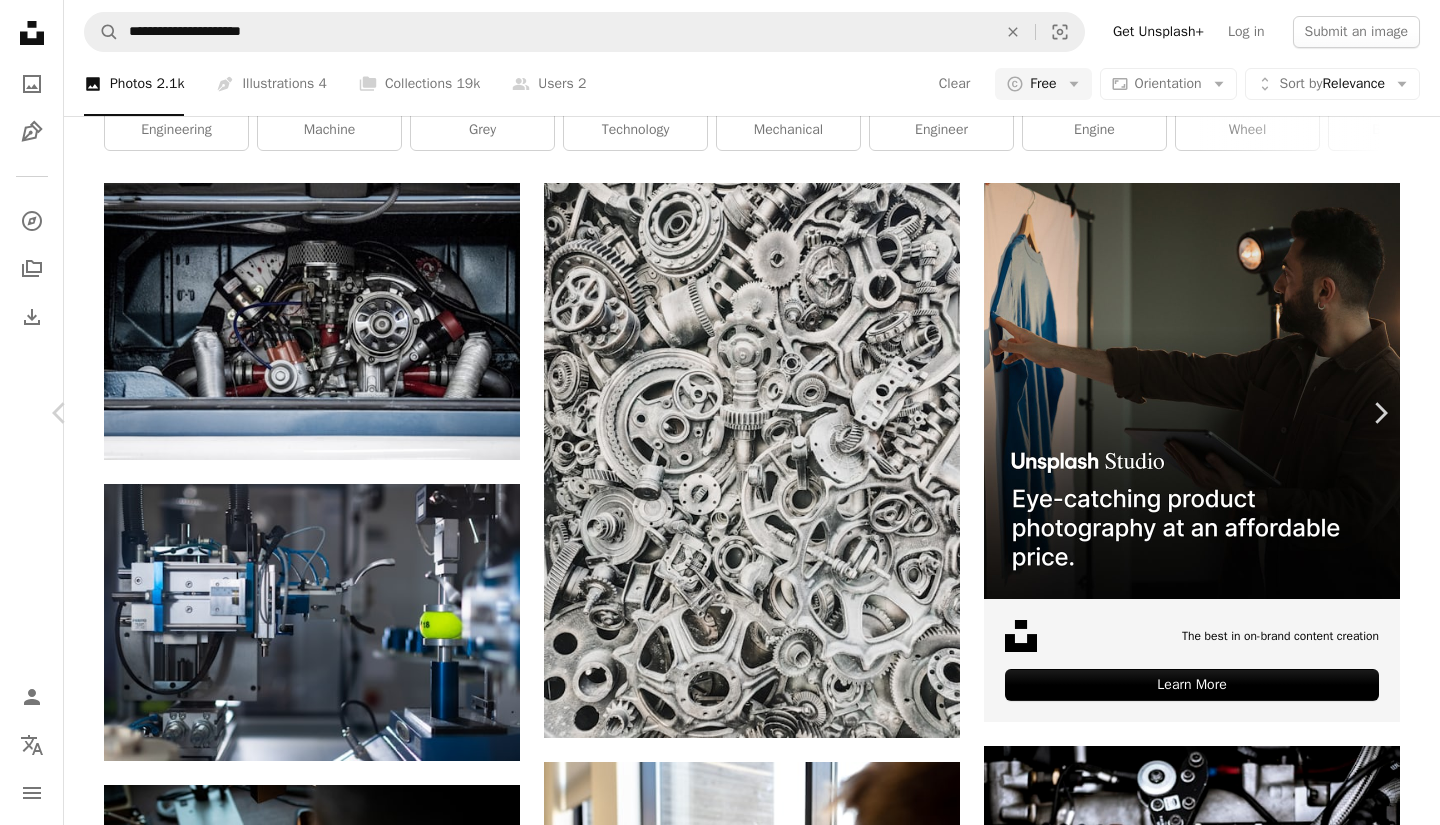 click on "An X shape Chevron left Chevron right ThisisEngineering thisisengineering A heart A plus sign Download free Chevron down Zoom in Views 6,291,085 Downloads 51,527 Featured in Original by design ,  Technology ,  Business & Work A forward-right arrow Share Info icon Info More Actions Male mechanical engineer designs agricultural robots Calendar outlined Published on  February 8, 2020 Camera Canon, EOS-1D X Mark II Safety Free to use under the  Unsplash License office business technology computer tech science robot software engineering engineer scientist robotics mechanical mechanicalengineering human grey furniture table desk electronics Free stock photos Browse premium related images on iStock  |  Save 20% with code UNSPLASH20 View more on iStock  ↗ Related images A heart A plus sign ThisisEngineering Arrow pointing down A heart A plus sign Evgeniy Surzhan Arrow pointing down A heart A plus sign ThisisEngineering Arrow pointing down Plus sign for Unsplash+ A heart A plus sign Getty Images For  Unsplash+ For" at bounding box center [720, 14293] 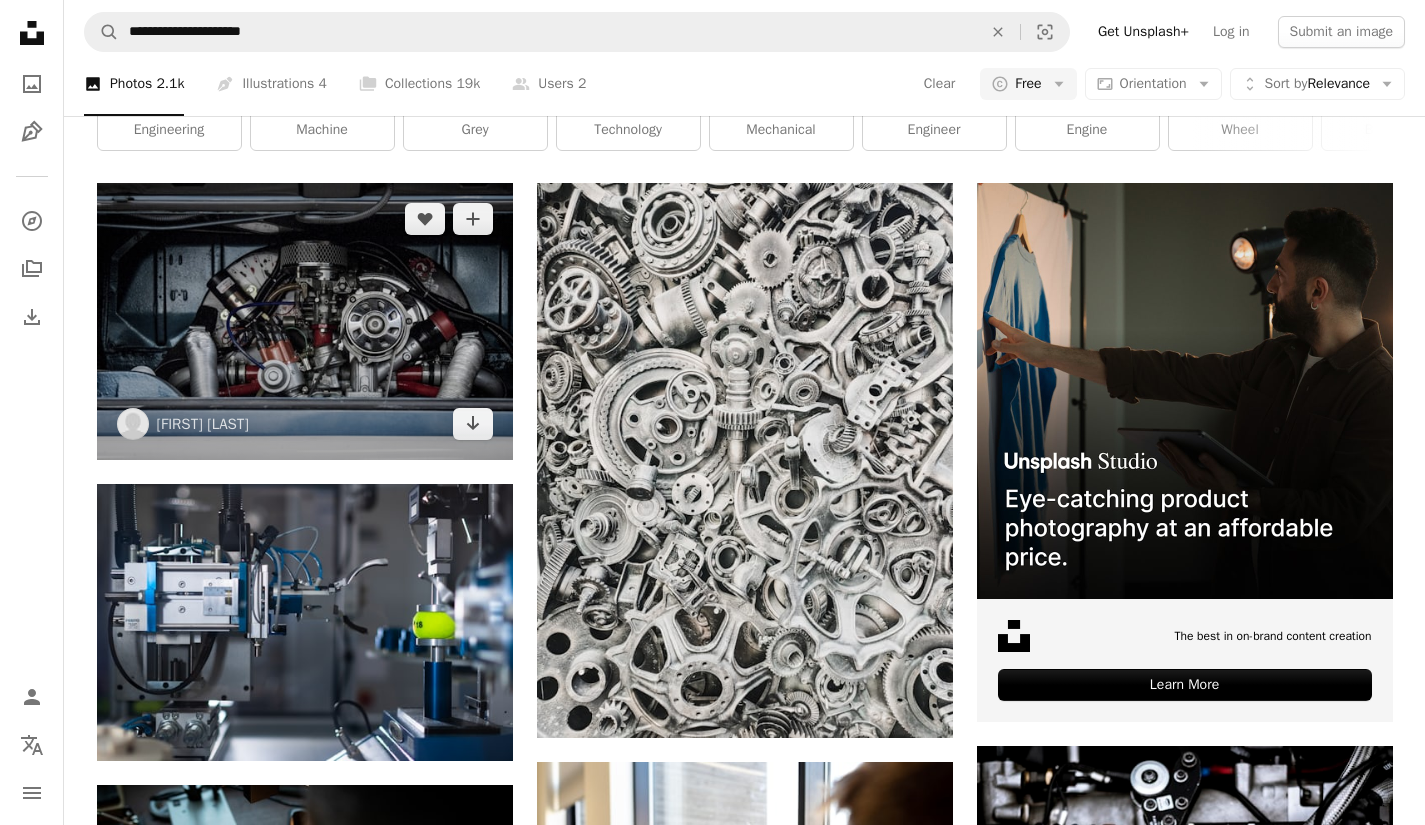 click at bounding box center [305, 321] 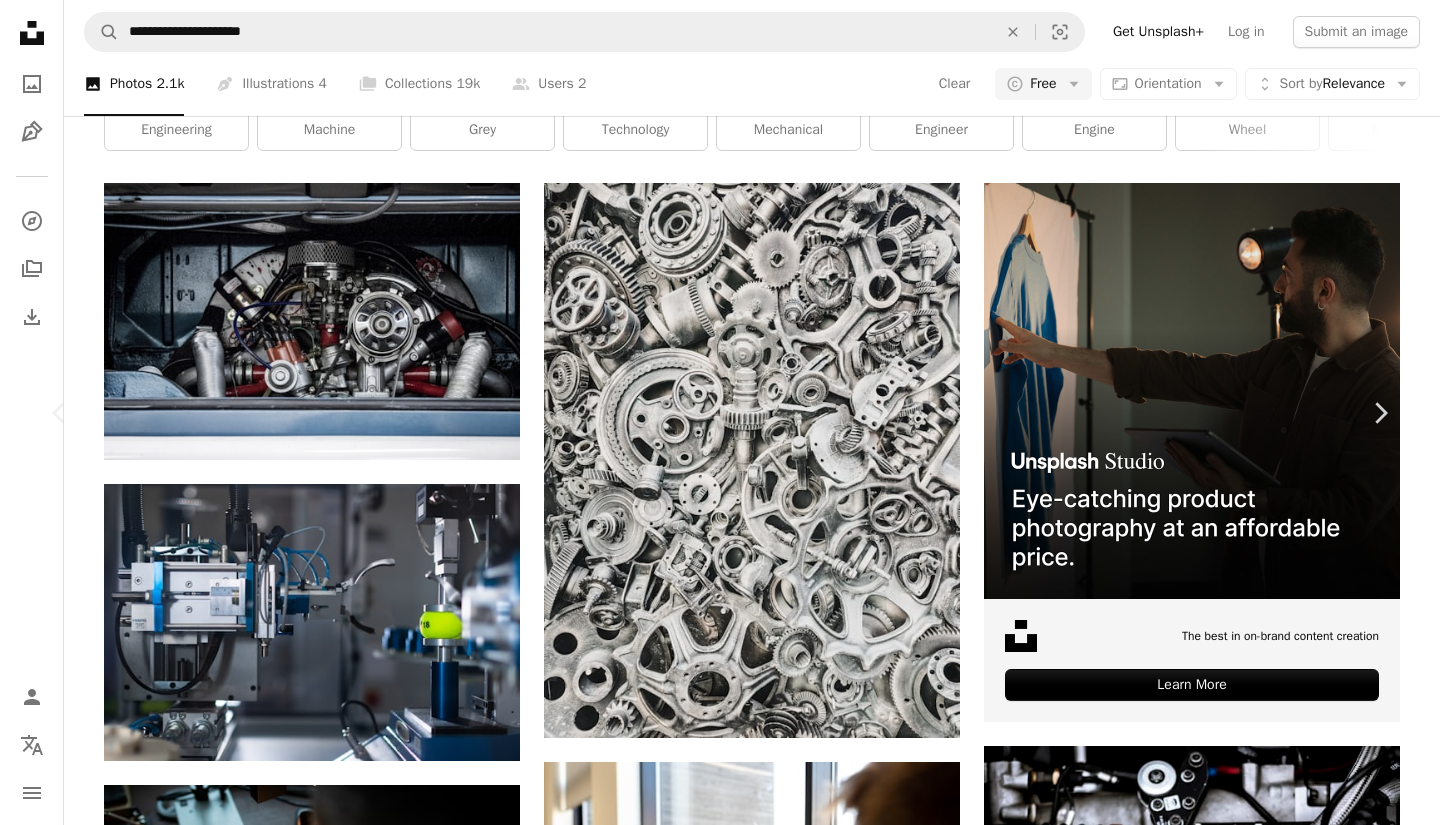 click at bounding box center [712, 14294] 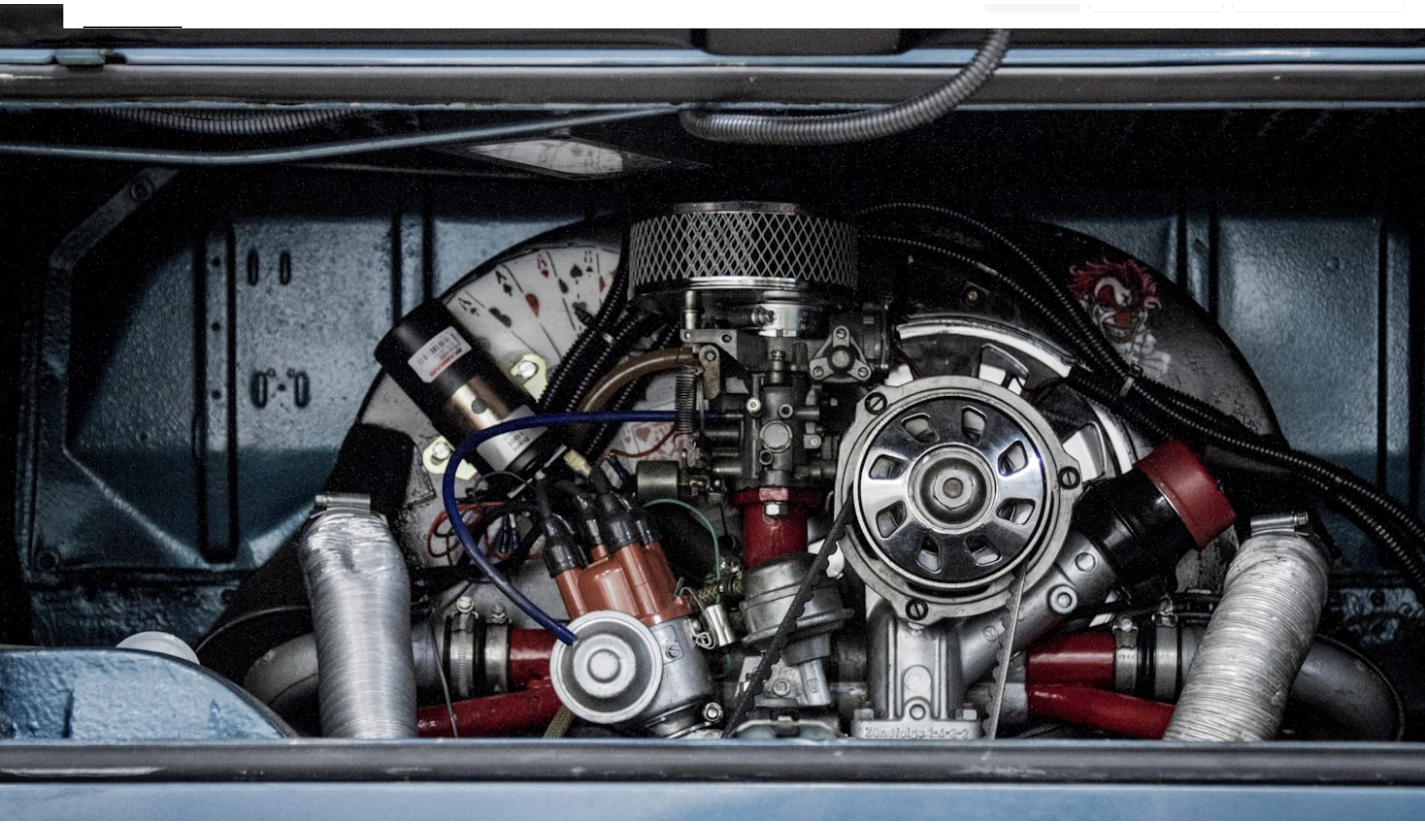 scroll, scrollTop: 58, scrollLeft: 0, axis: vertical 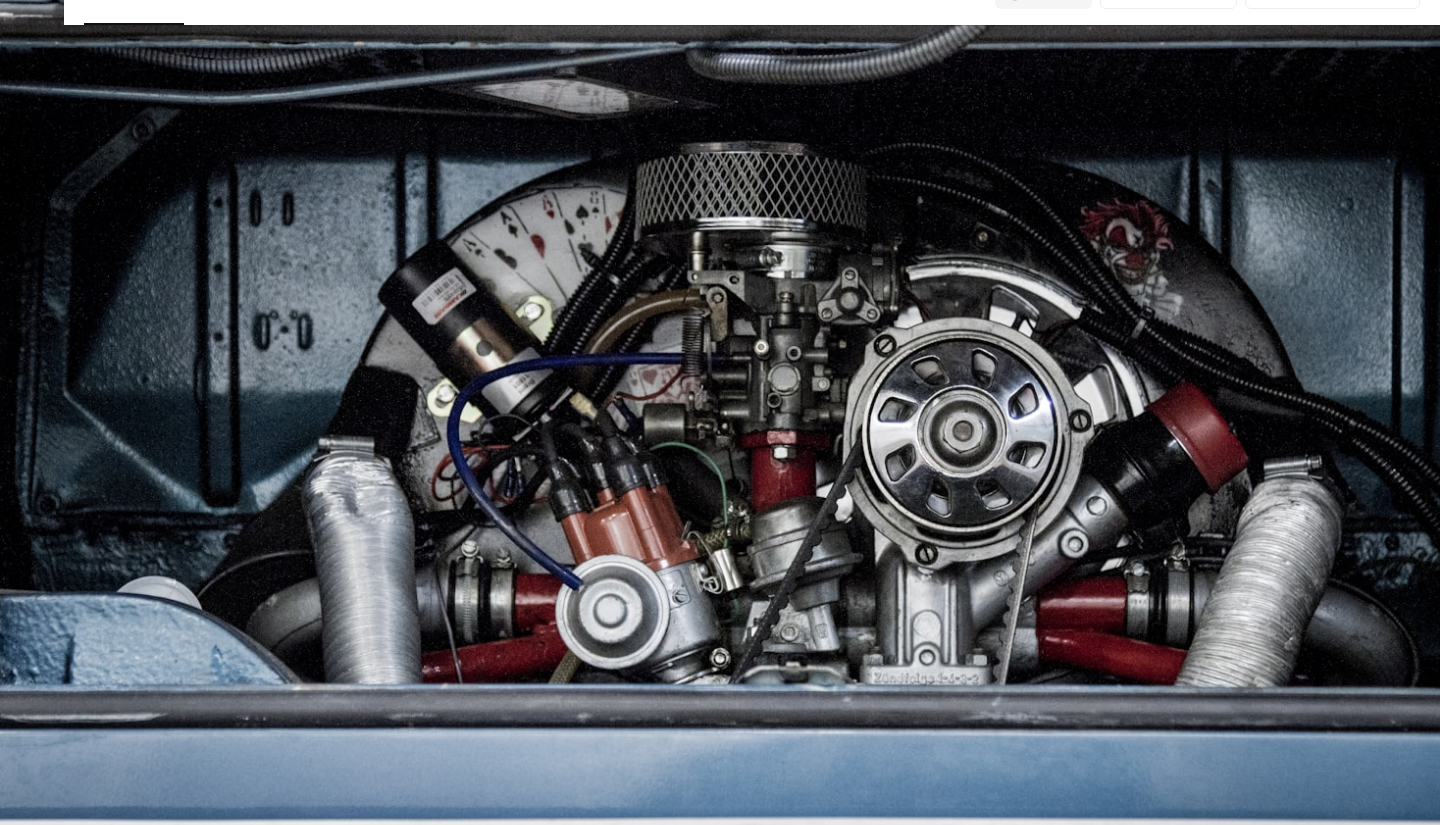 click at bounding box center [720, 421] 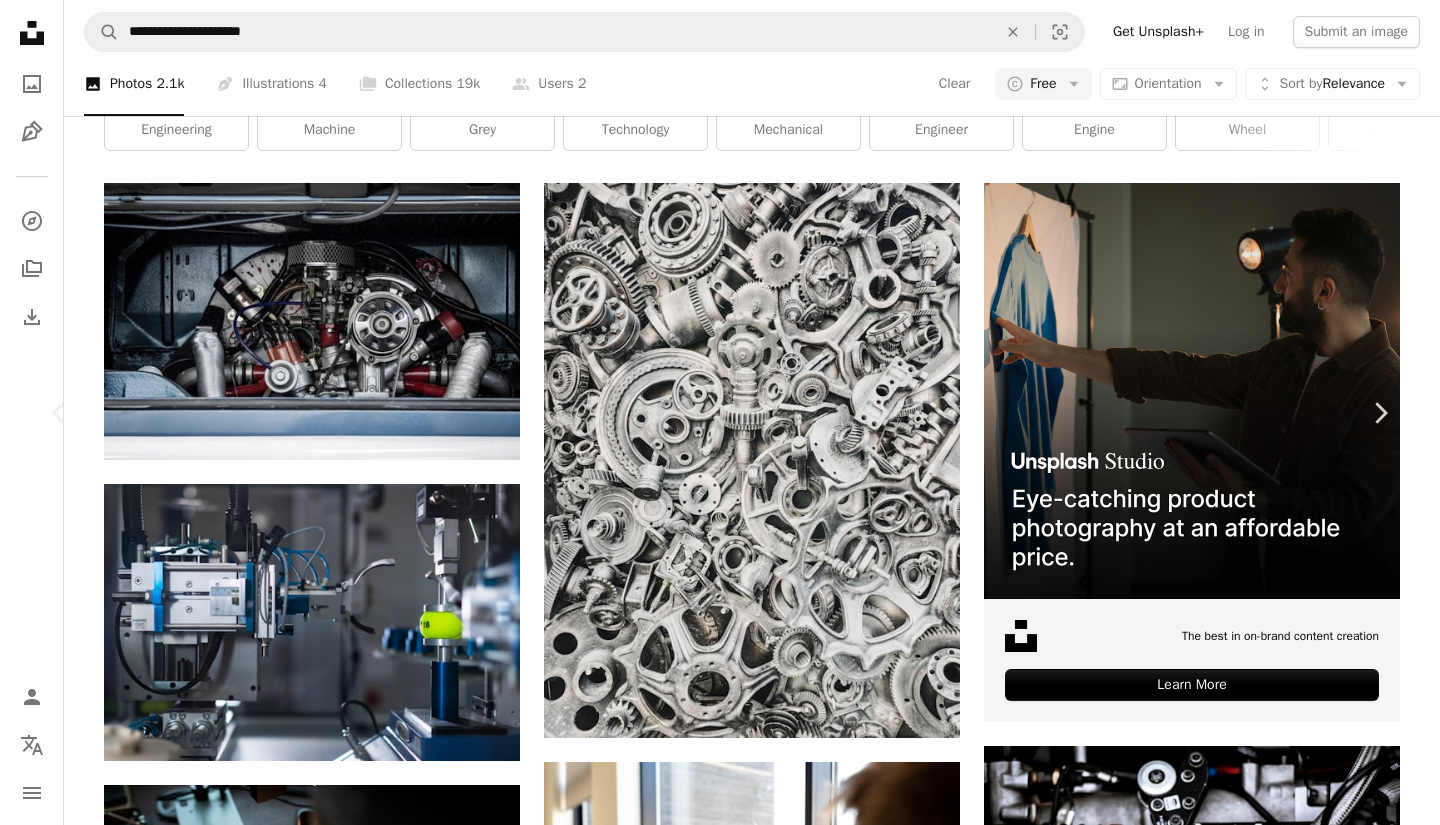 click on "An X shape Chevron left Chevron right [NAME] [LAST] [NAME][LAST] A heart A plus sign Download free Chevron down Zoom in Views 4,438,709 Downloads 37,826 A forward-right arrow Share Info icon Info More Actions VW Camper Engine Bay A map marker [CITY], [COUNTRY] Calendar outlined Published on  February 28, 2018 Camera Canon, EOS 7D Safety Free to use under the  Unsplash License engine volkswagen close up auto motor mechanical camper detail campervan vw bus combustion car grey united kingdom machine Free images Browse premium related images on iStock  |  Save 20% with code UNSPLASH20 View more on iStock  ↗ Related images A heart A plus sign [NAME] [LAST] Available for hire A checkmark inside of a circle Arrow pointing down A heart A plus sign [NAME] [LAST] Available for hire A checkmark inside of a circle Arrow pointing down A heart A plus sign [NAME] [LAST] Arrow pointing down Plus sign for Unsplash+ A heart A plus sign [NAME] [LAST] For  Unsplash+ A lock Download A heart A plus sign A heart Cj" at bounding box center (720, 14293) 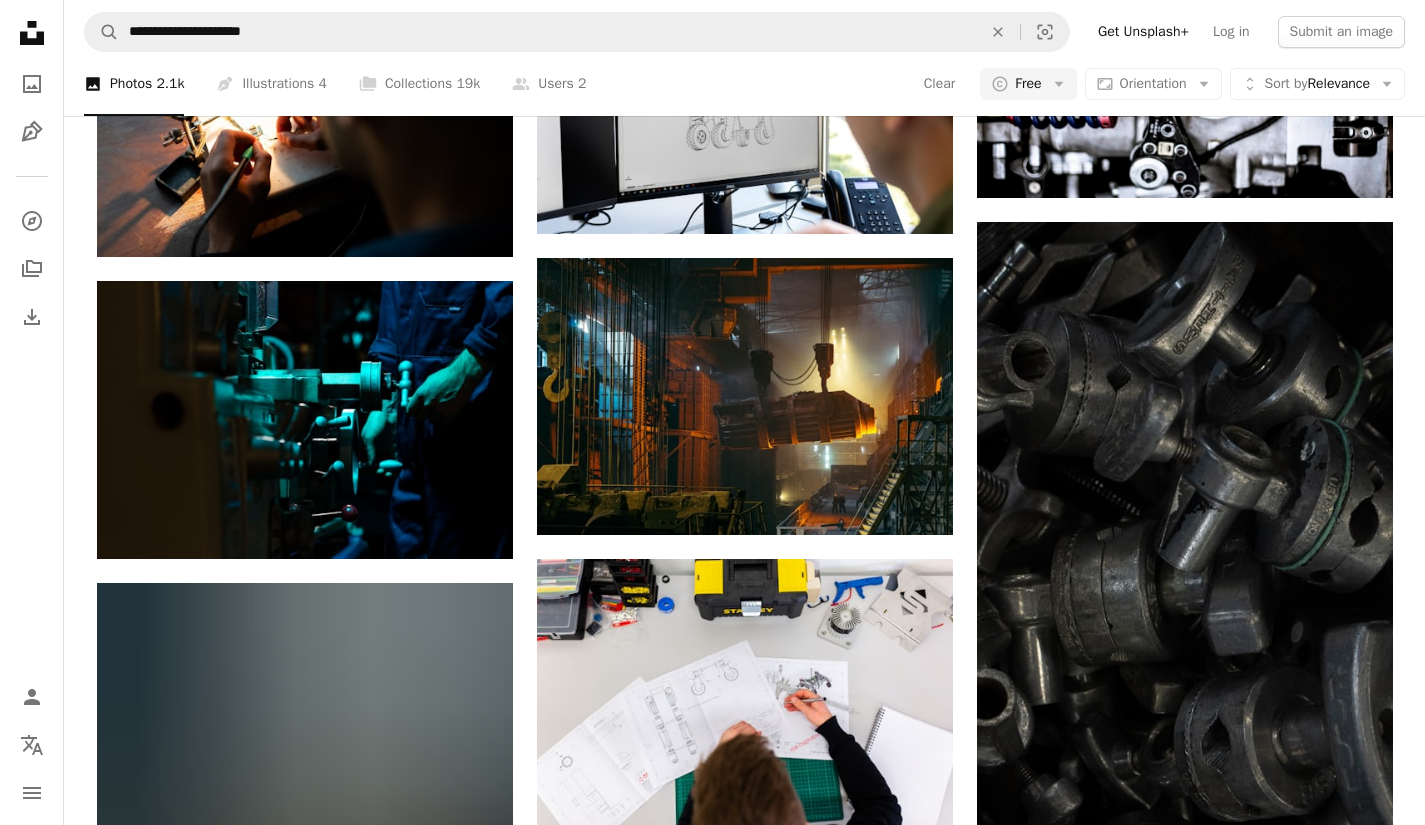 scroll, scrollTop: 1119, scrollLeft: 0, axis: vertical 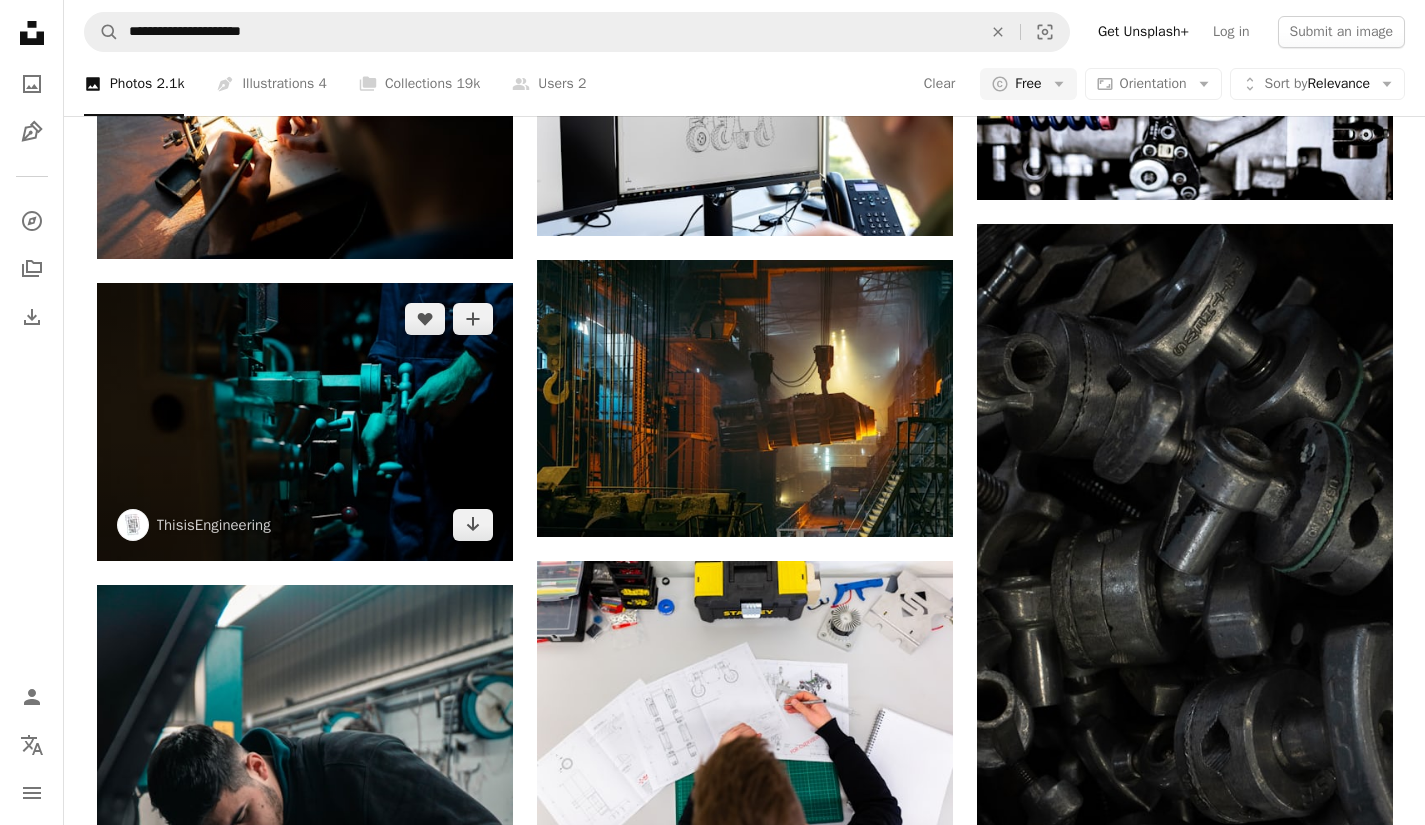 click at bounding box center [305, 421] 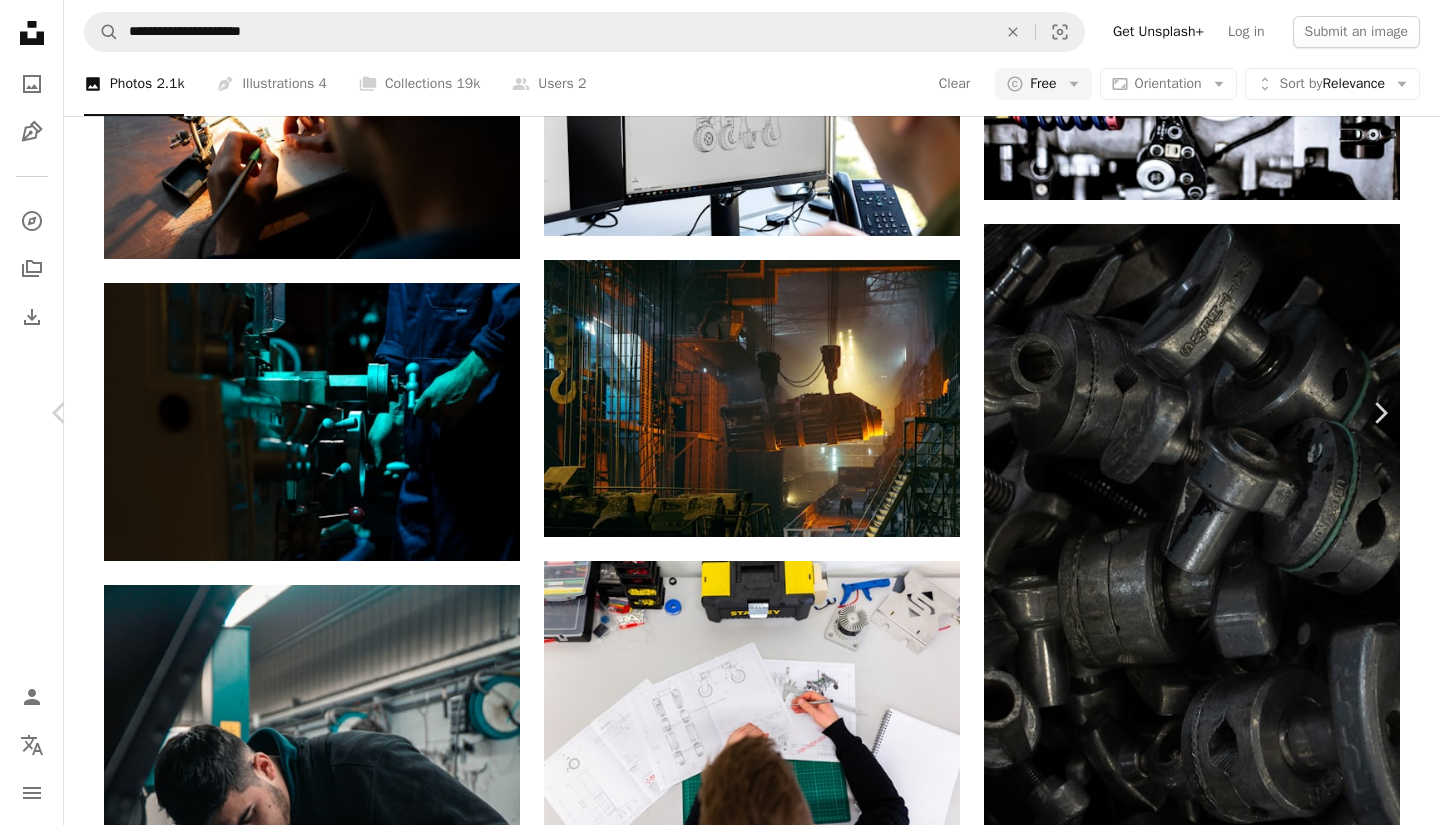 click on "An X shape Chevron left Chevron right ThisisEngineering thisisengineering A heart A plus sign Download free Chevron down Zoom in Views 3,990,056 Downloads 31,546 A forward-right arrow Share Info icon Info More Actions Male mechanical engineer builds agricultural robots Calendar outlined Published on  February 8, 2020 Camera Canon, EOS 5D Mark III Safety Free to use under the  Unsplash License technology computer workshop engineering engineer tools mechanical mechanicalengineering building human factory manufacturing machine Free images Browse premium related images on iStock  |  Save 20% with code UNSPLASH20 View more on iStock  ↗ Related images A heart A plus sign iSawRed Arrow pointing down A heart A plus sign [FIRST] [LAST] Available for hire A checkmark inside of a circle Arrow pointing down A heart A plus sign [FIRST] [LAST] Available for hire A checkmark inside of a circle Arrow pointing down Plus sign for Unsplash+ A heart A plus sign [FIRST] [LAST] For  Unsplash+ A lock Download A heart A plus sign" at bounding box center [720, 13490] 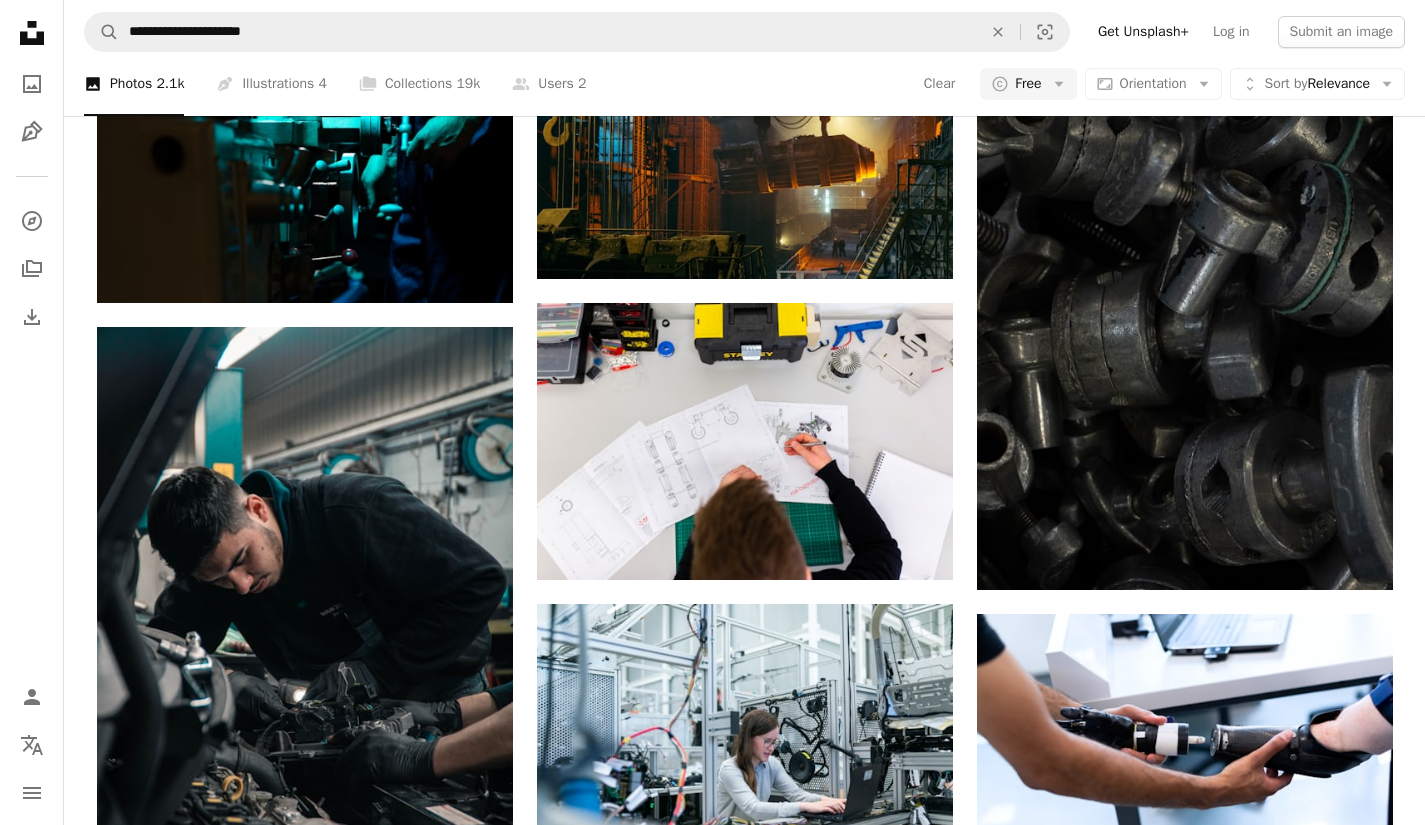scroll, scrollTop: 1378, scrollLeft: 0, axis: vertical 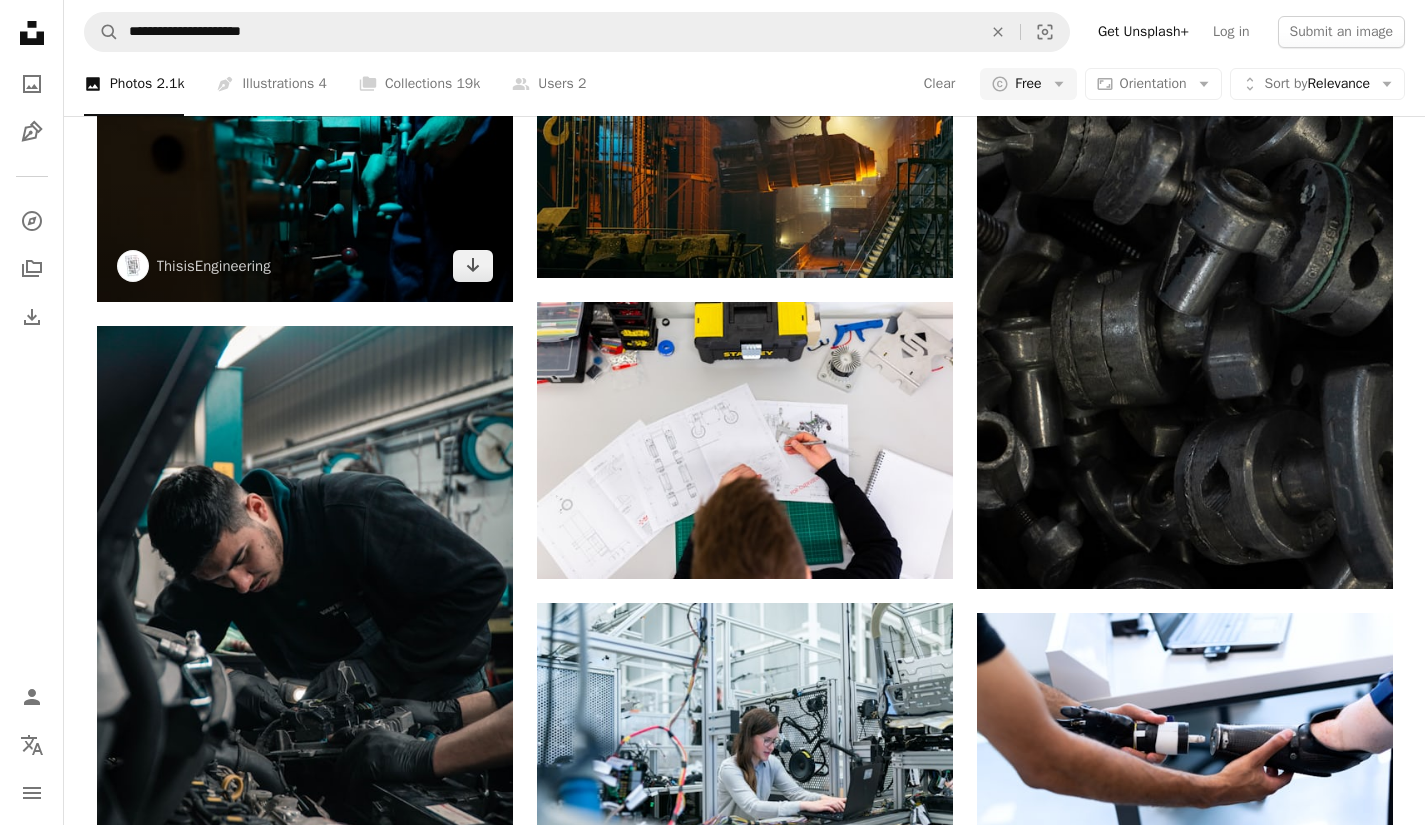 click at bounding box center [305, 162] 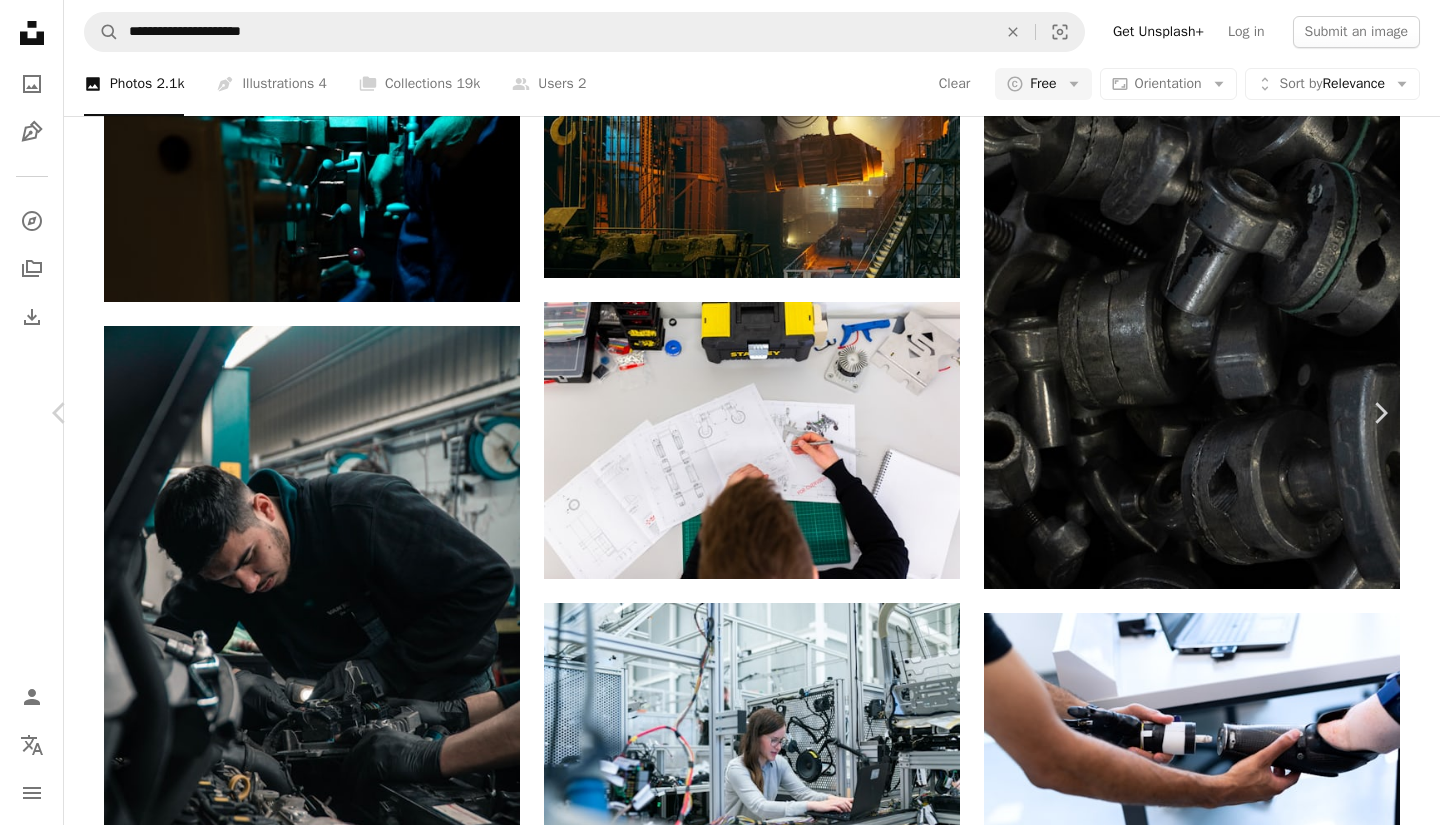click on "Download free" at bounding box center [1195, 12866] 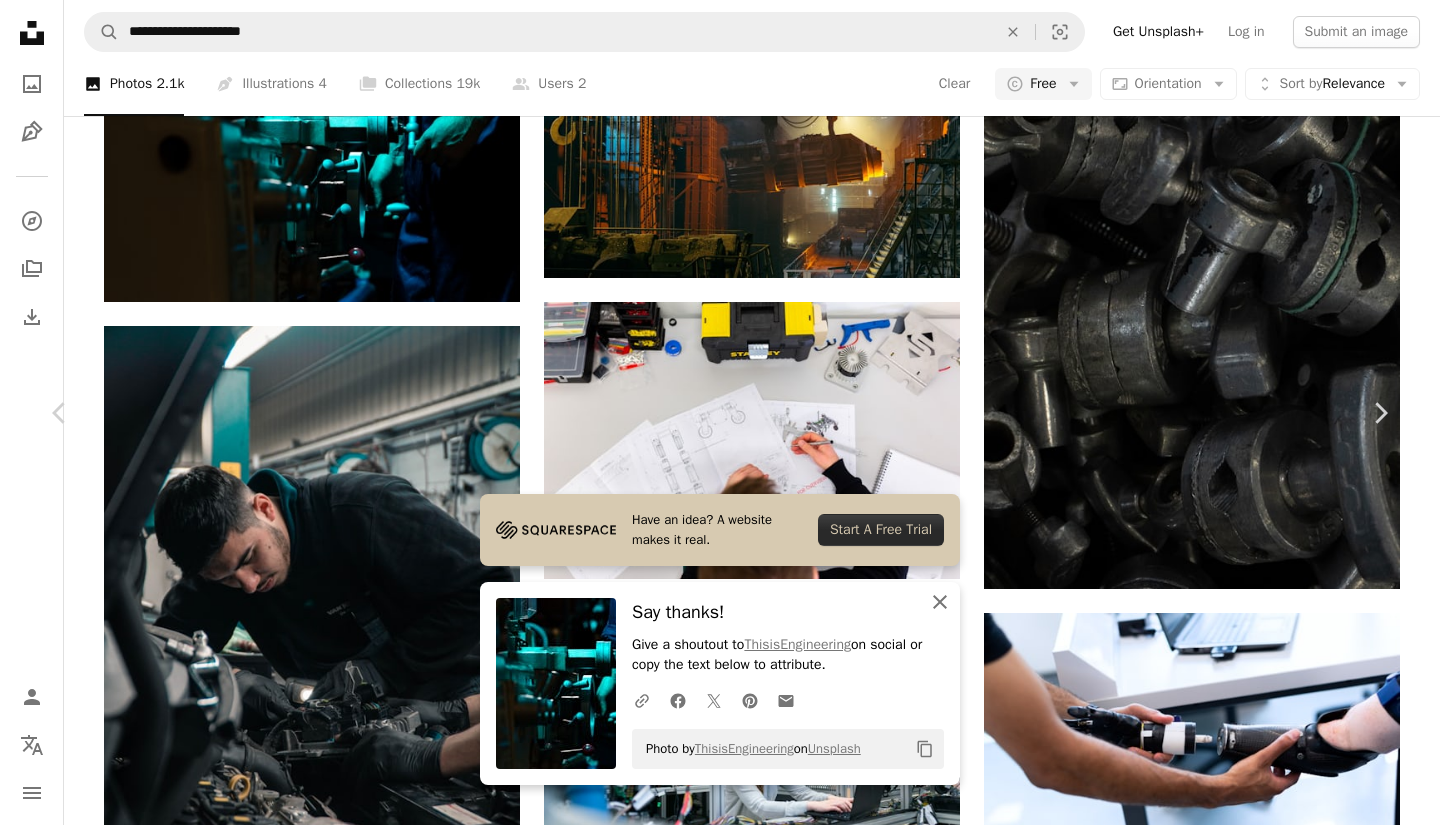 click on "An X shape" 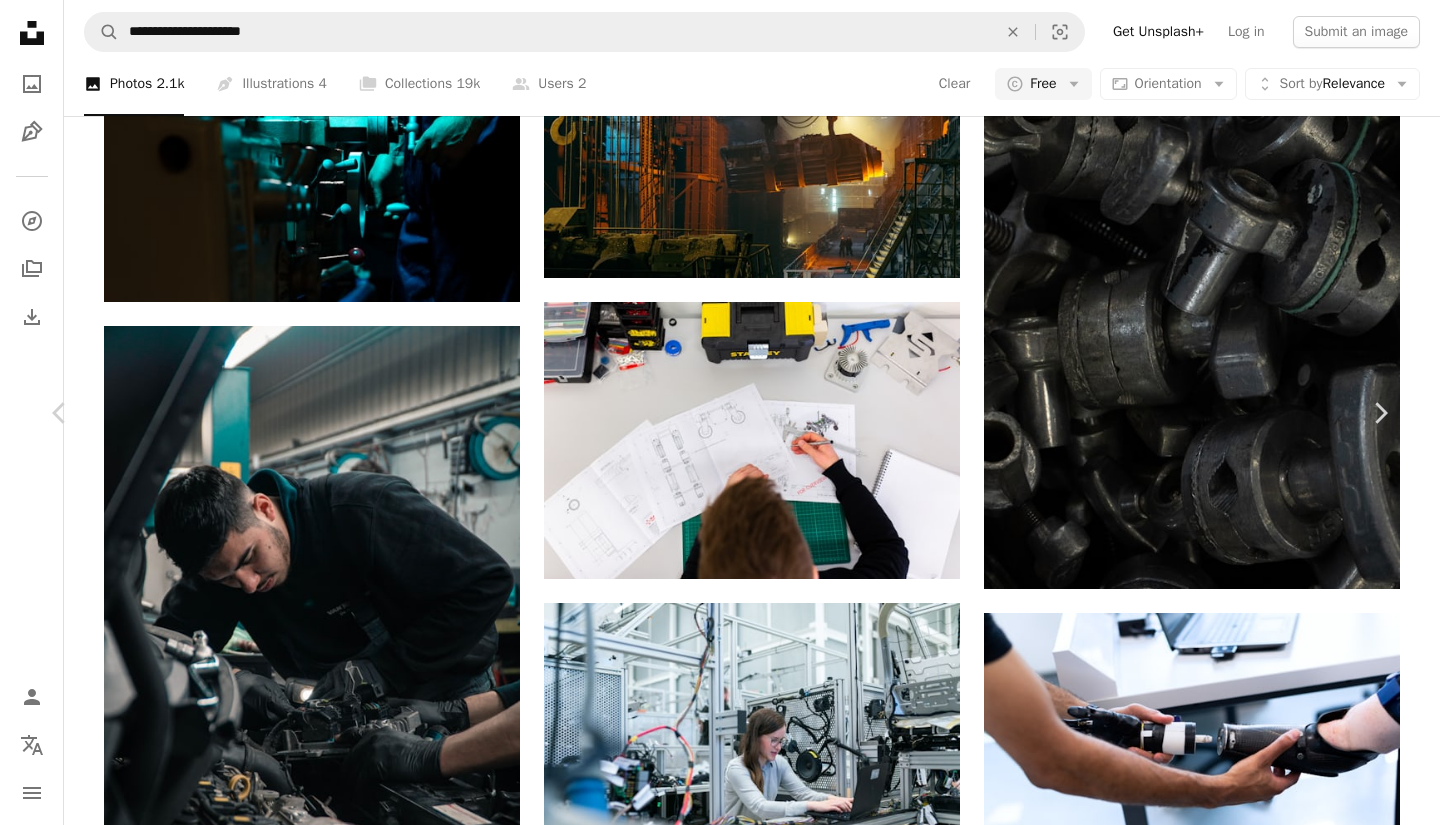 click on "Chevron down" 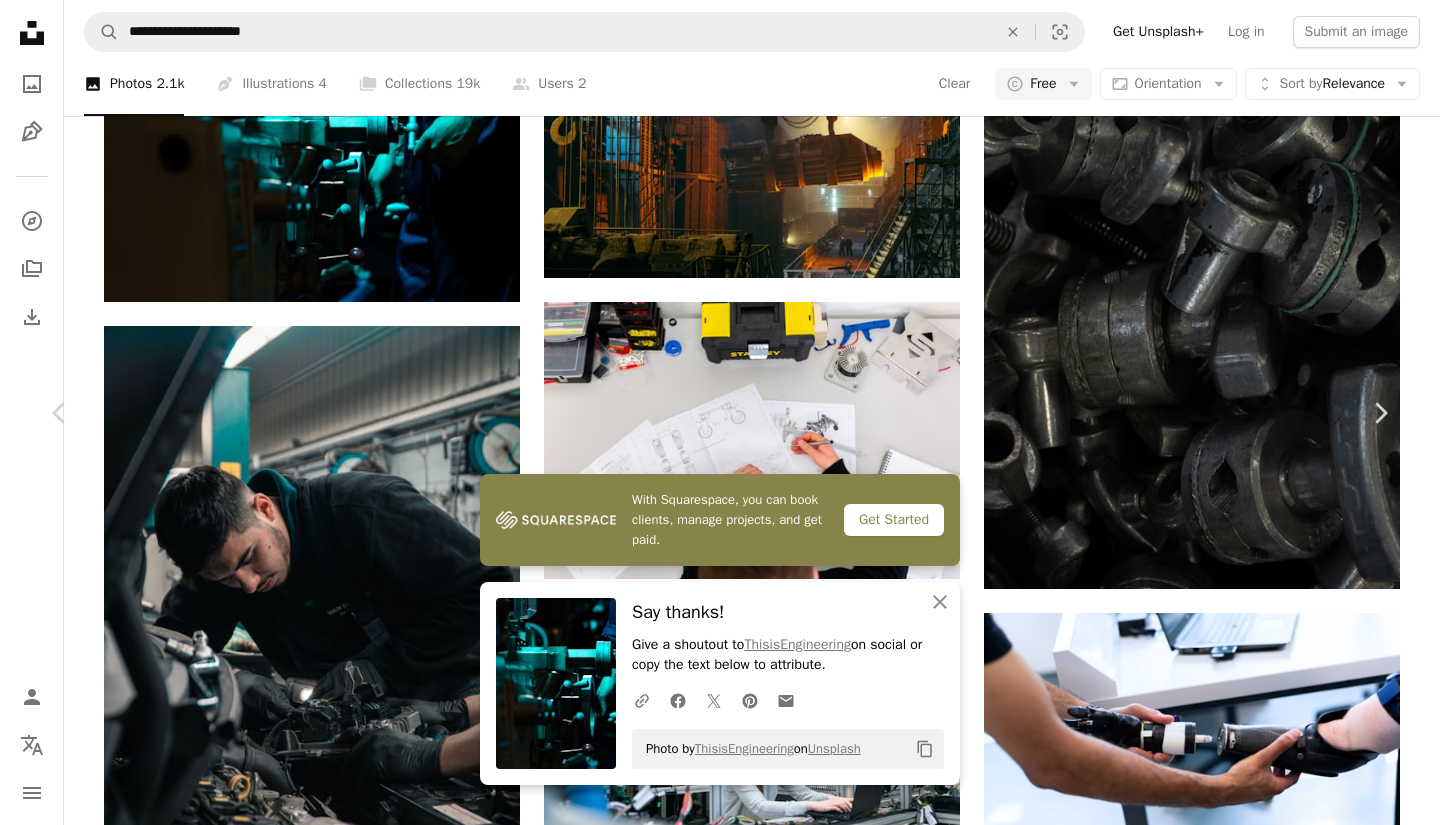 click on "Chevron down" 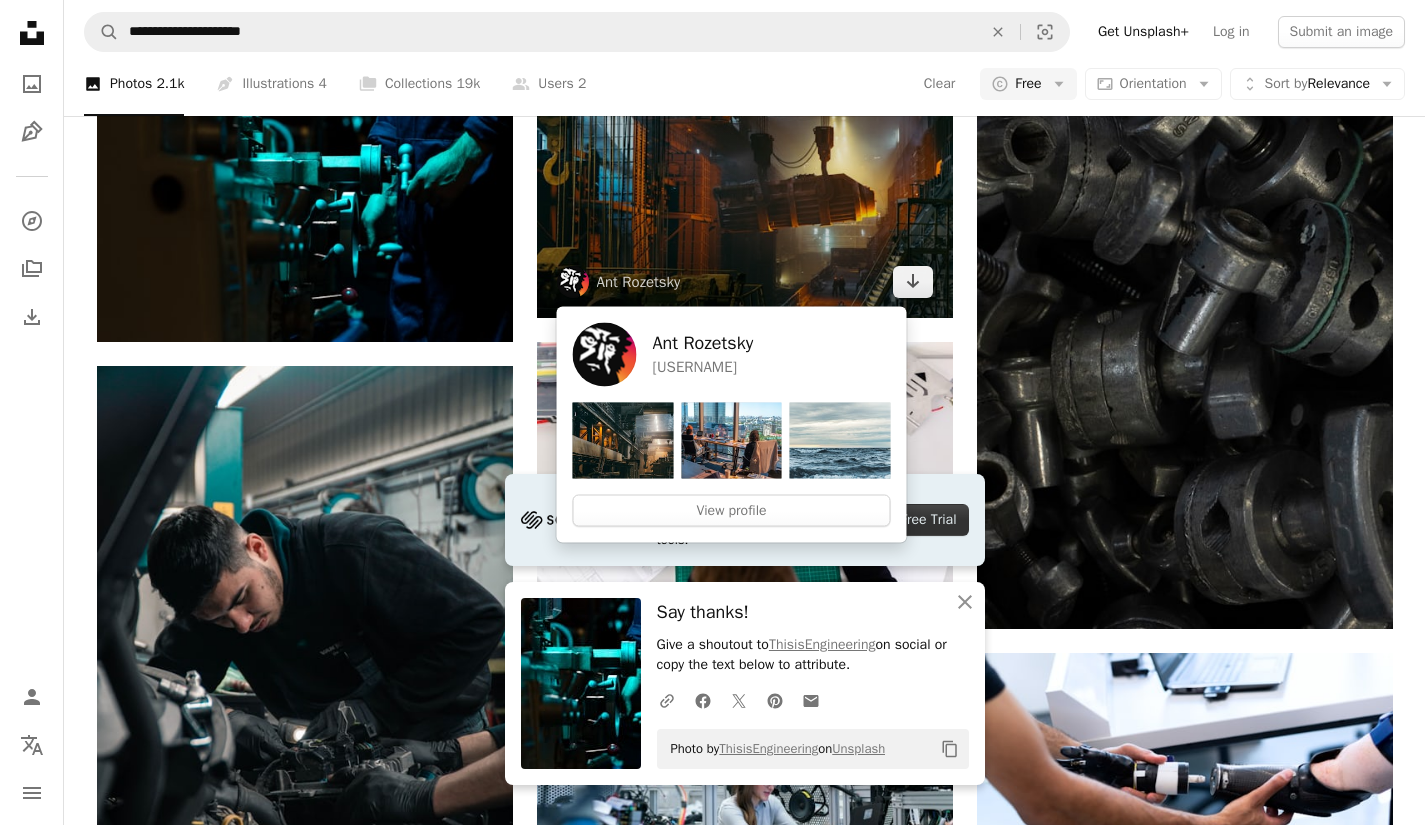 scroll, scrollTop: 1502, scrollLeft: 0, axis: vertical 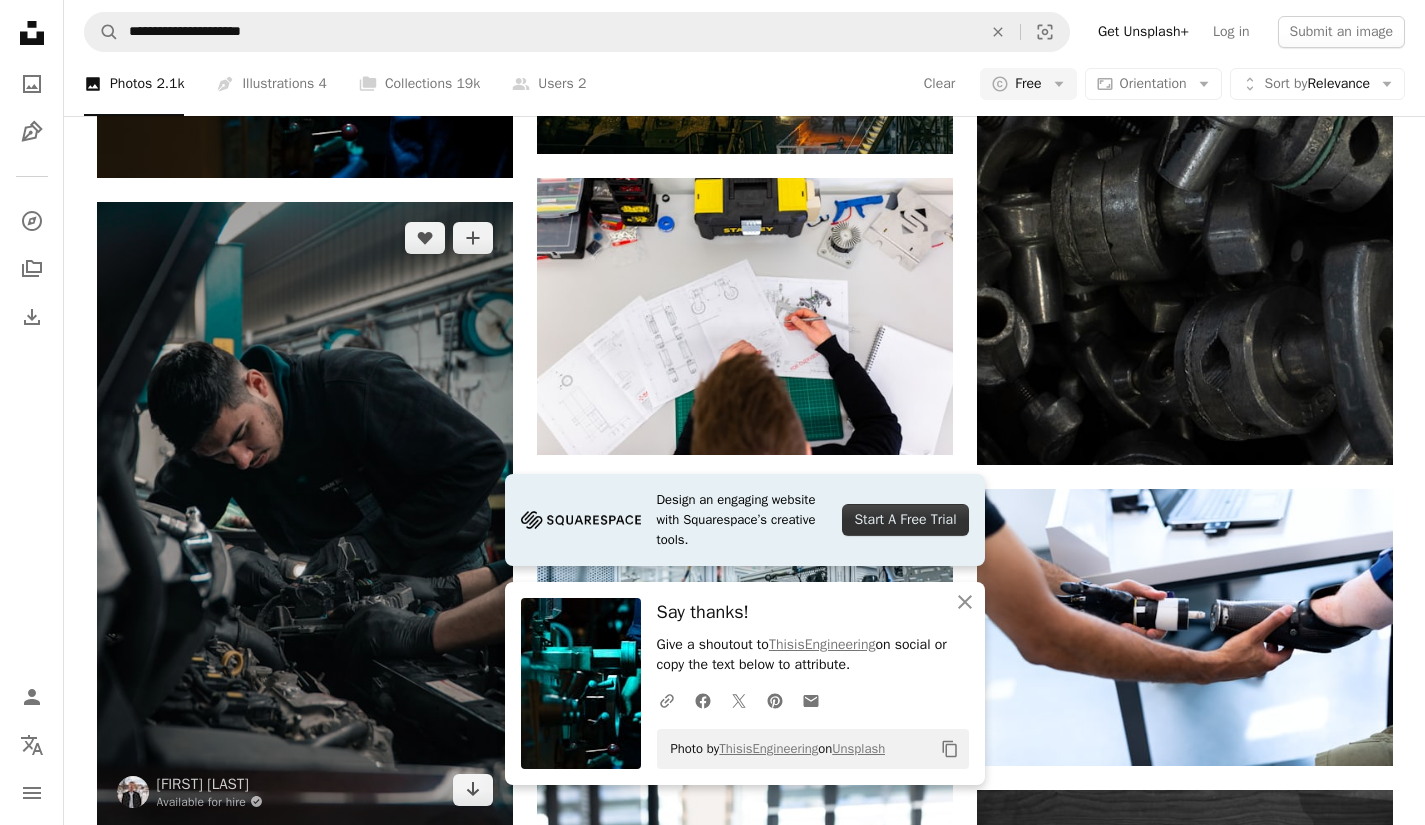 click at bounding box center [305, 514] 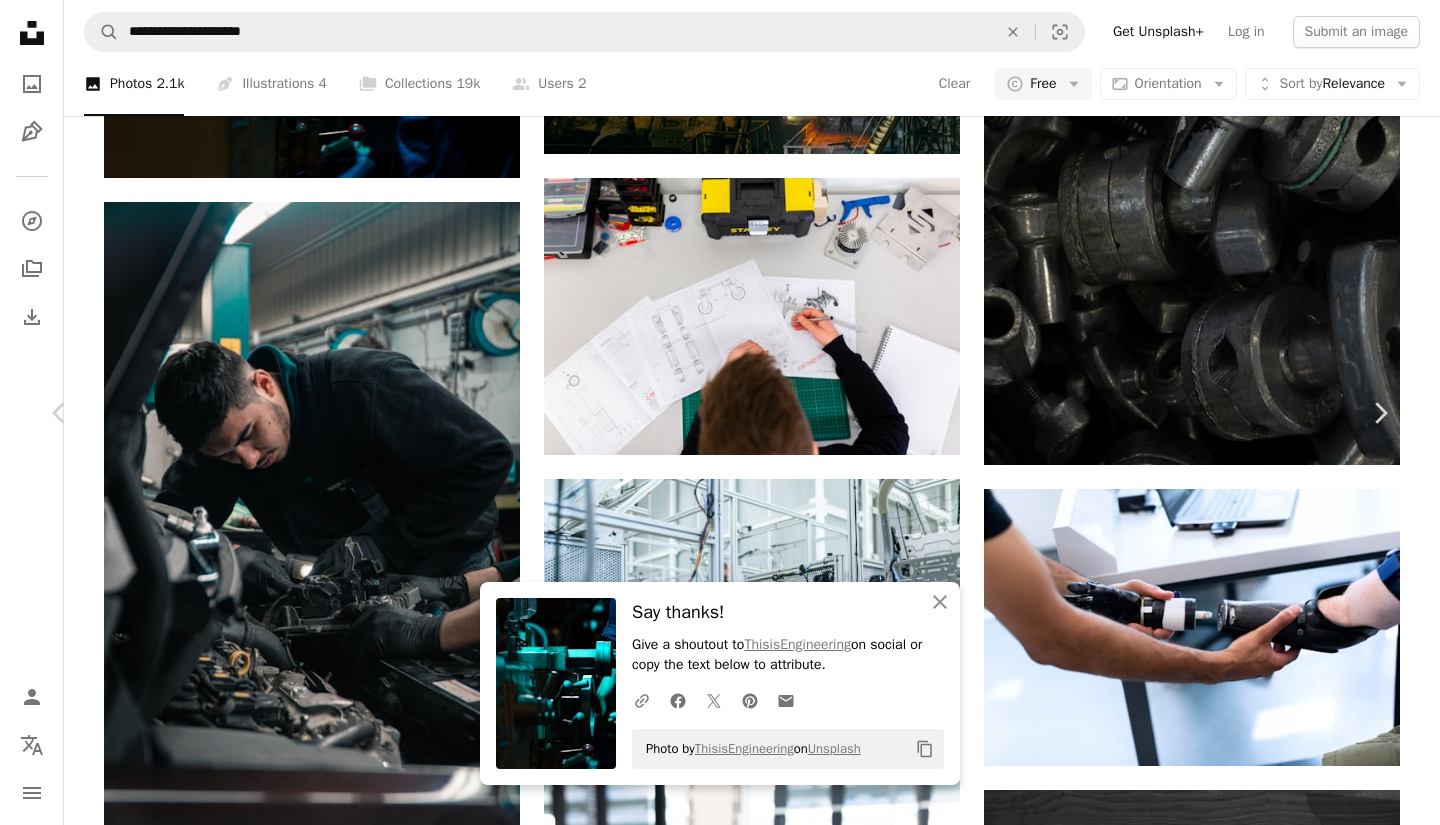 click on "Chevron down" 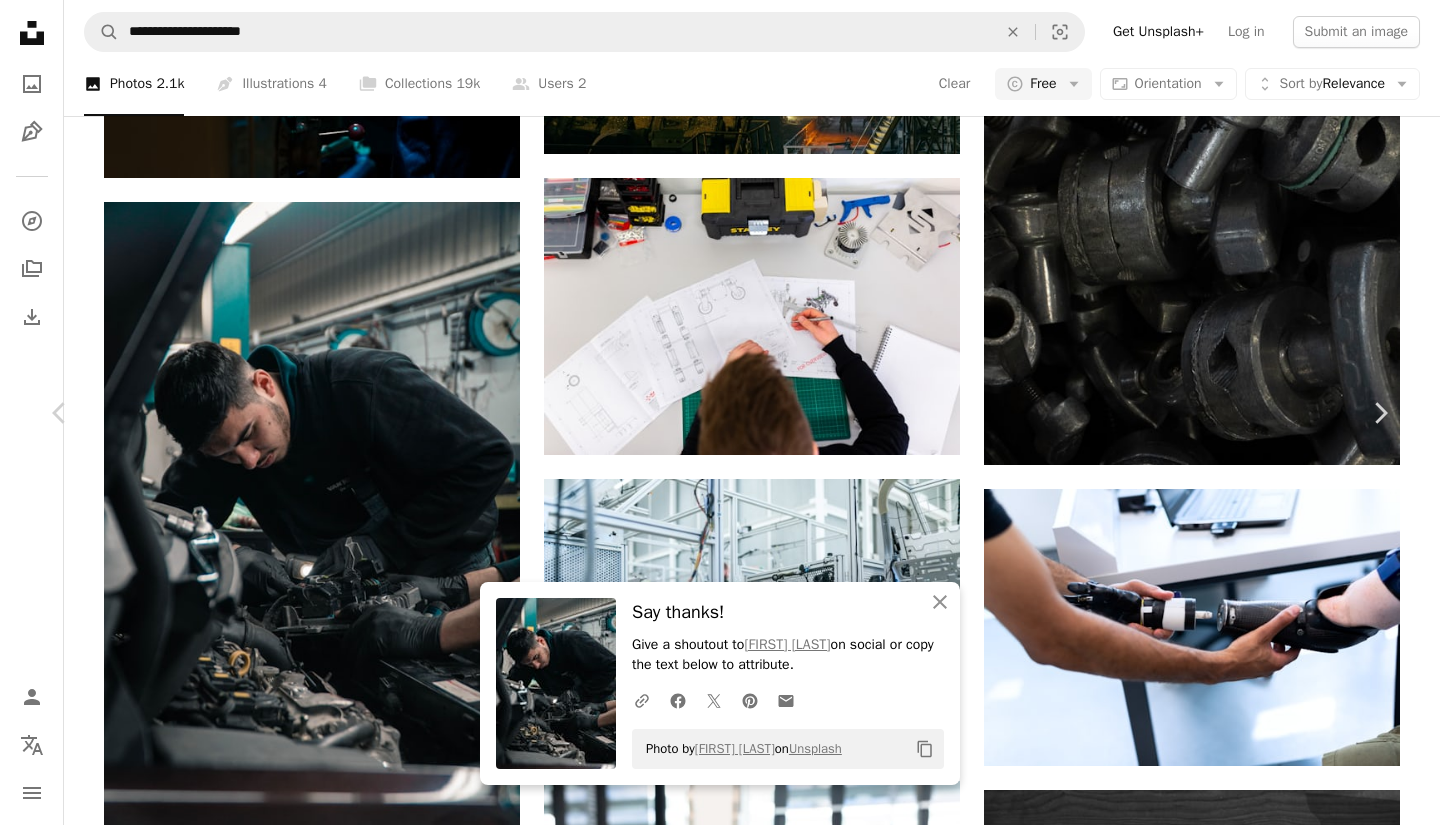 click on "Chevron right" at bounding box center (1380, 413) 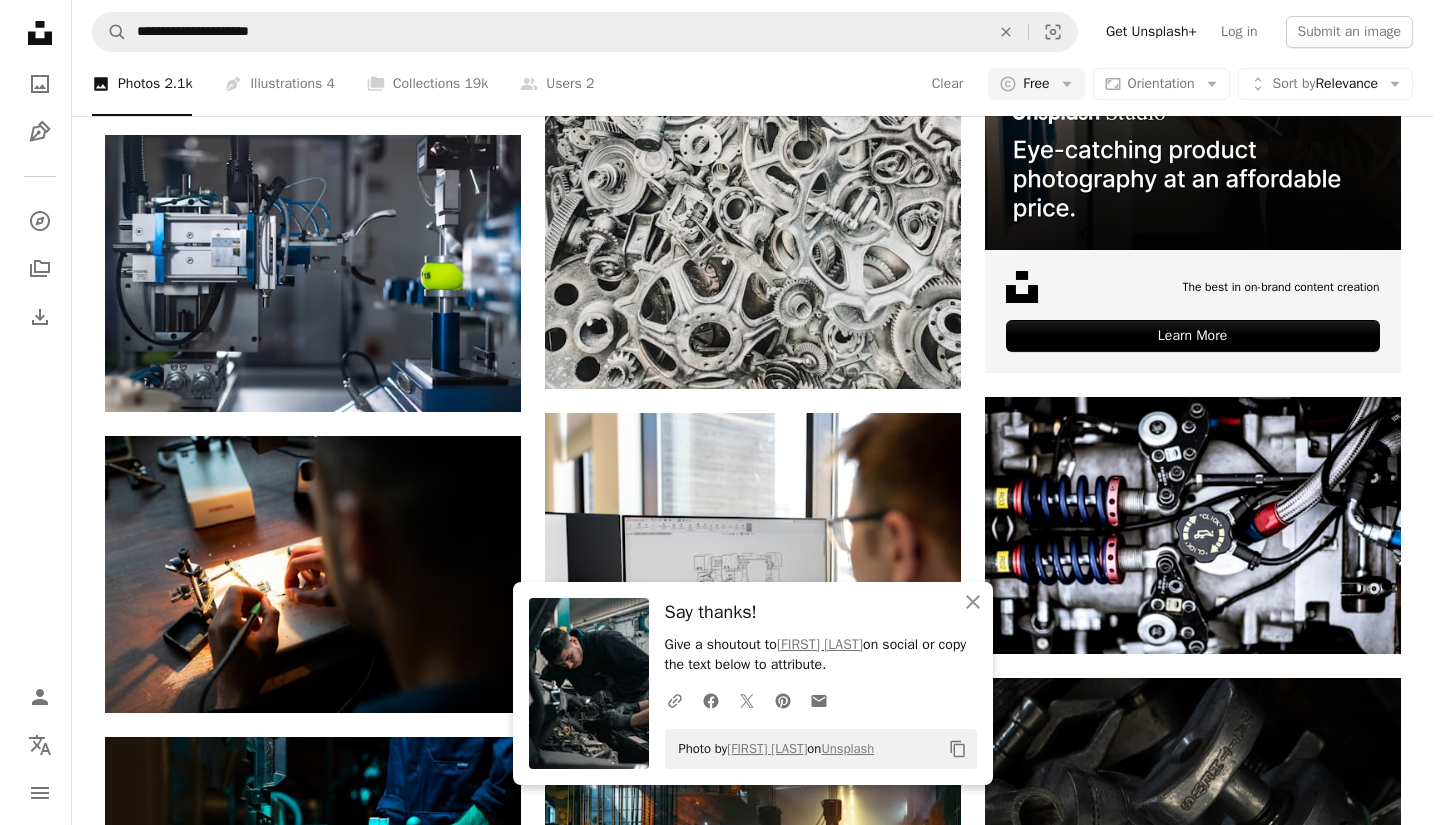 scroll, scrollTop: 666, scrollLeft: 0, axis: vertical 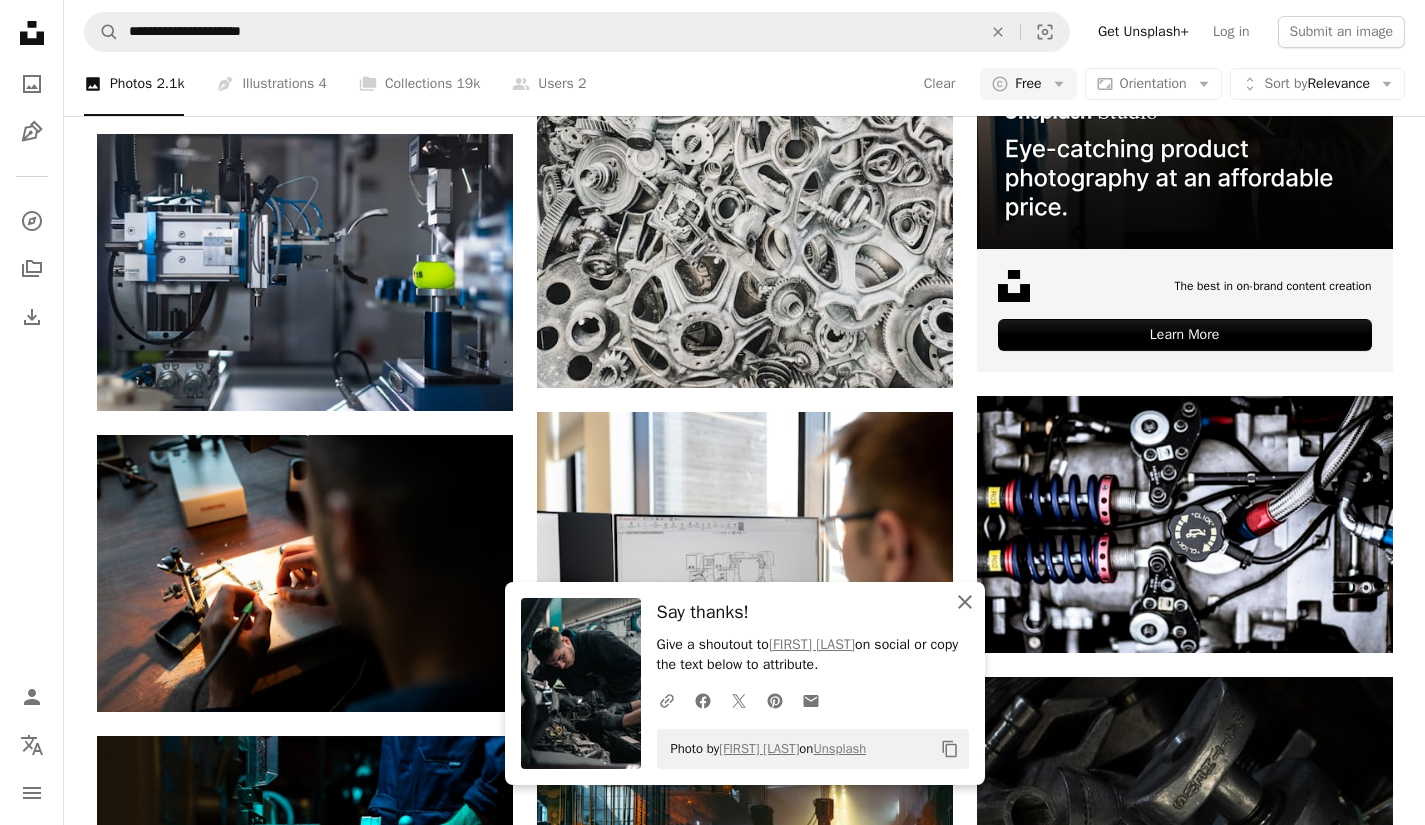 click on "An X shape" 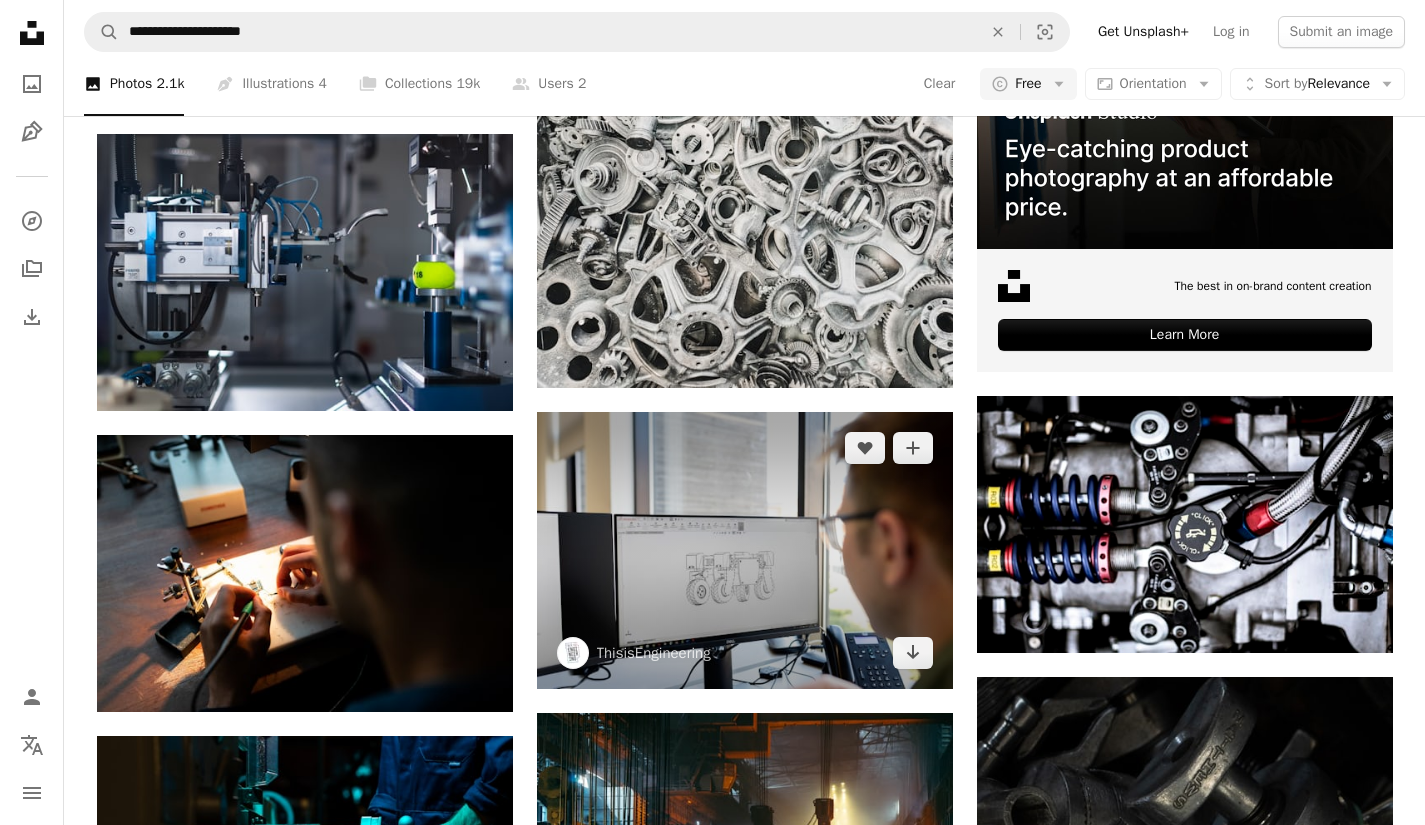 click at bounding box center [745, 550] 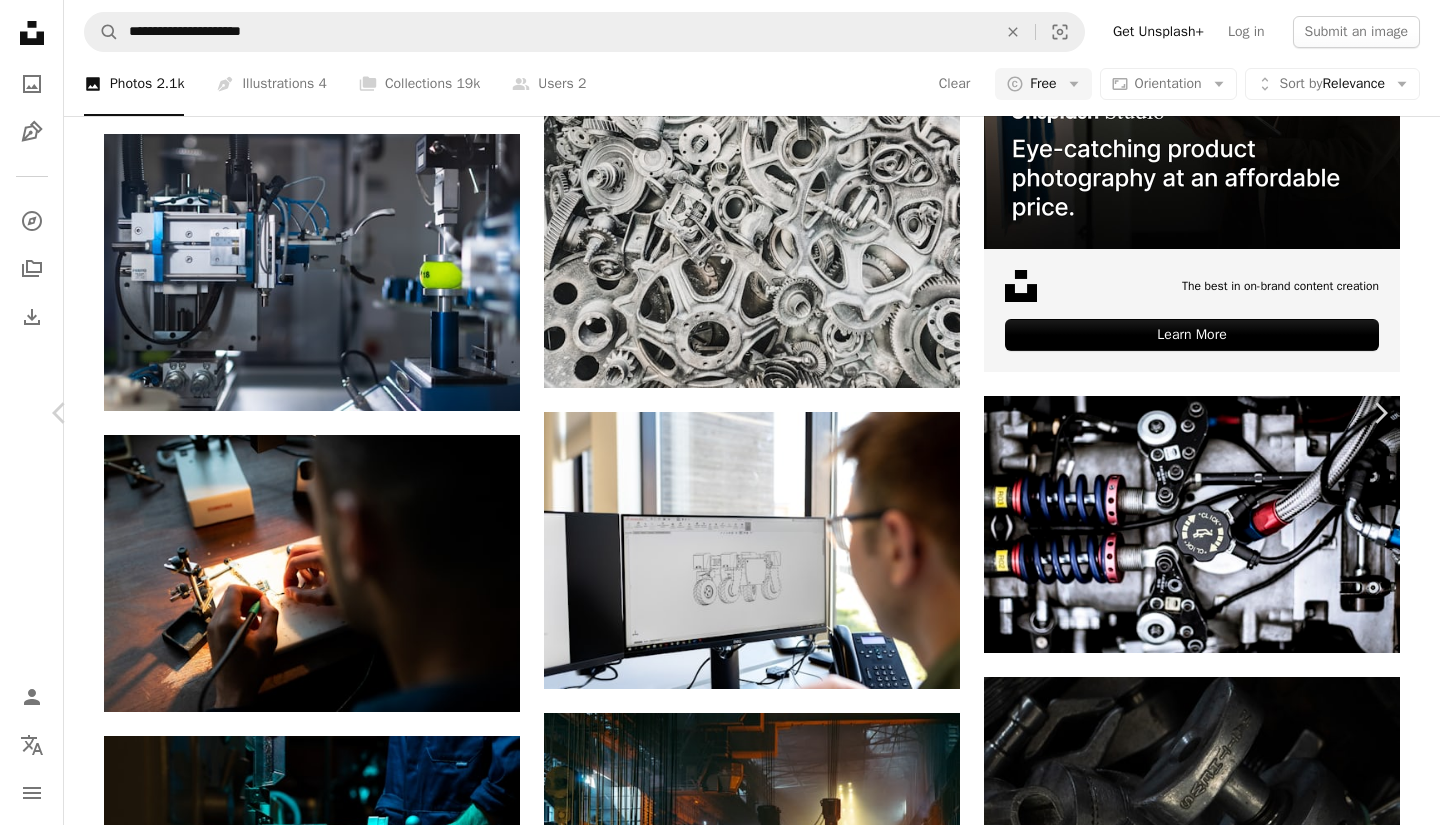 click at bounding box center [712, 13944] 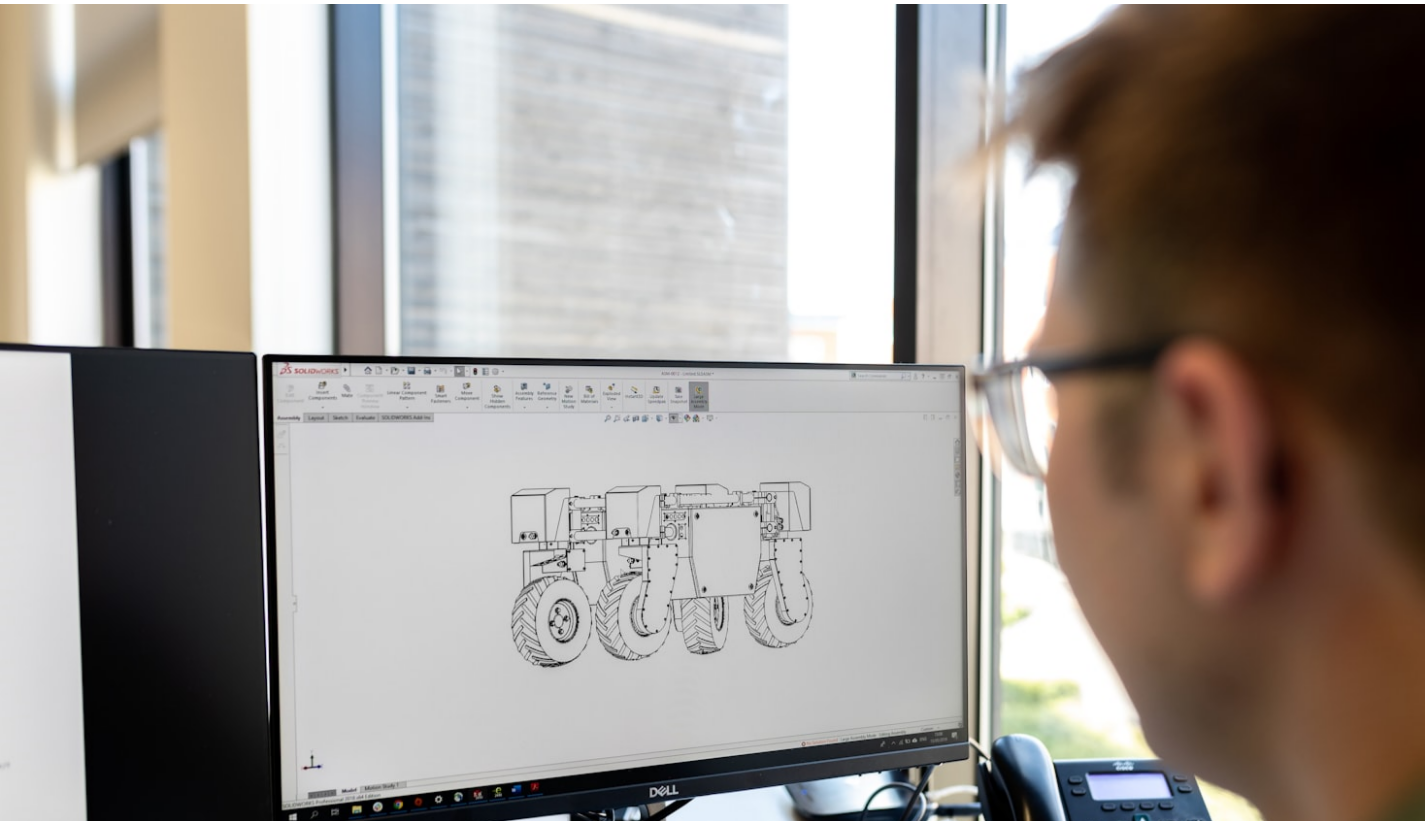 scroll, scrollTop: 58, scrollLeft: 0, axis: vertical 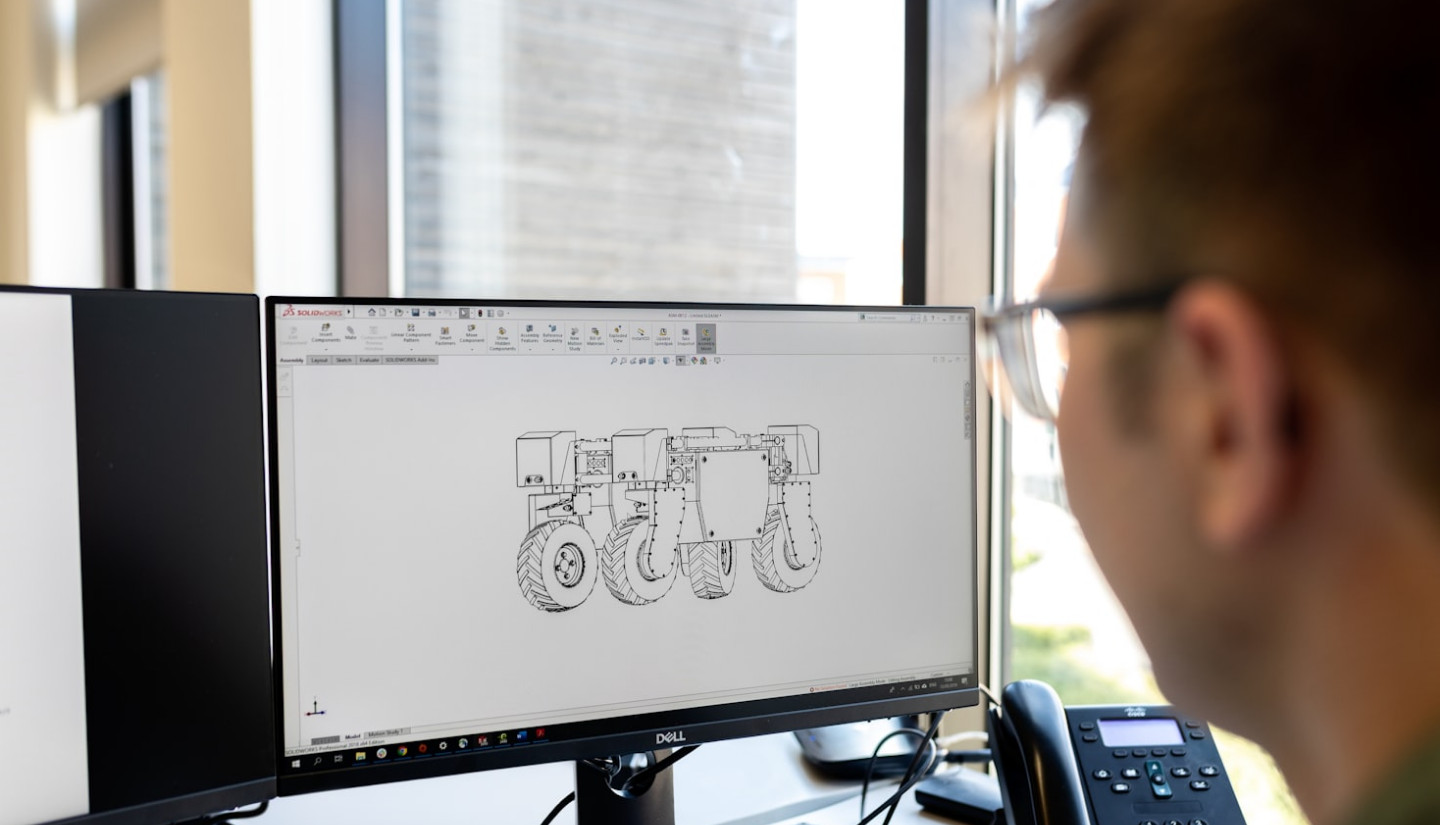 click at bounding box center (720, 421) 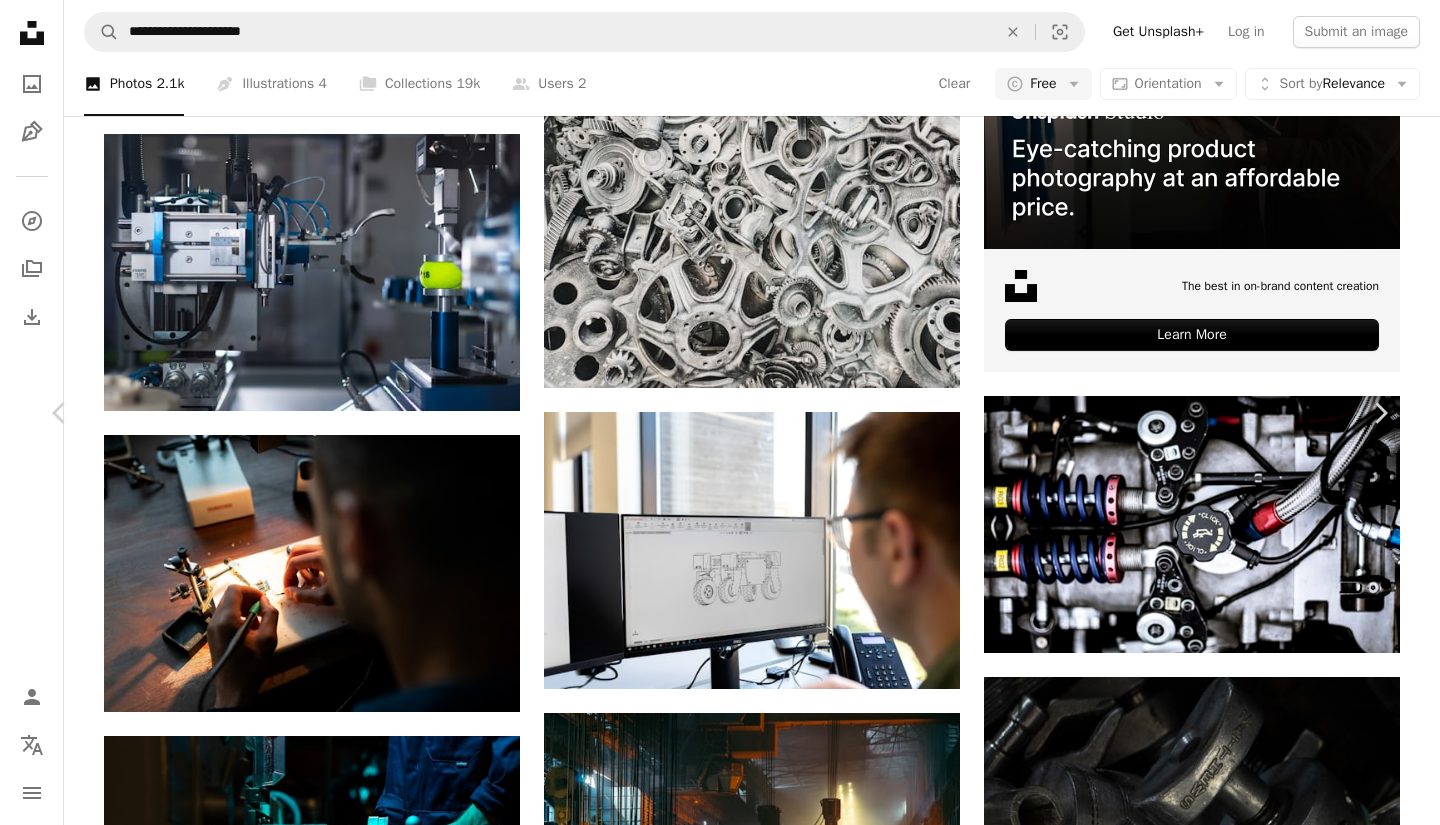 click on "Chevron down" 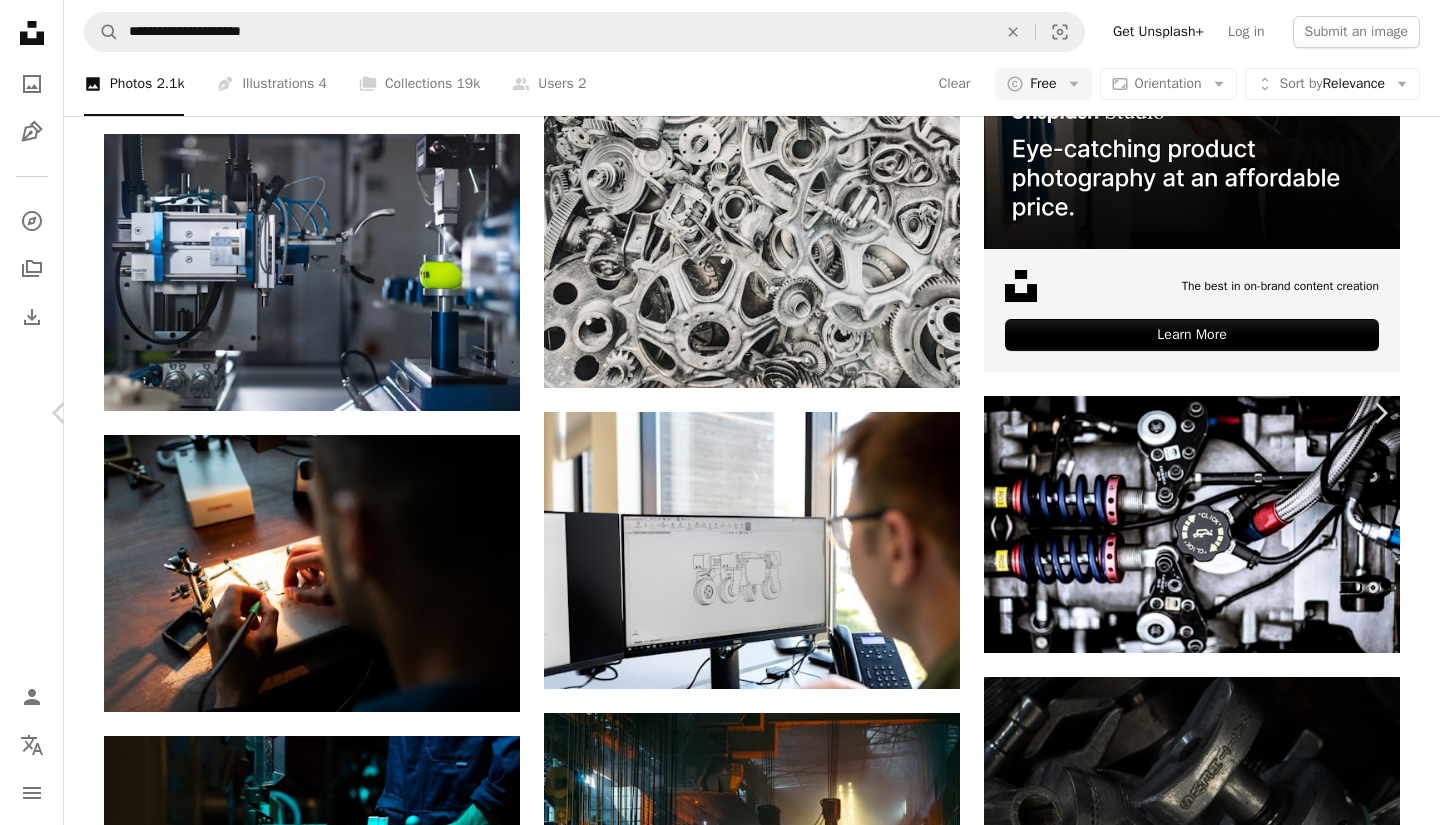 click on "( 1920 x 1280 )" at bounding box center [1179, 13663] 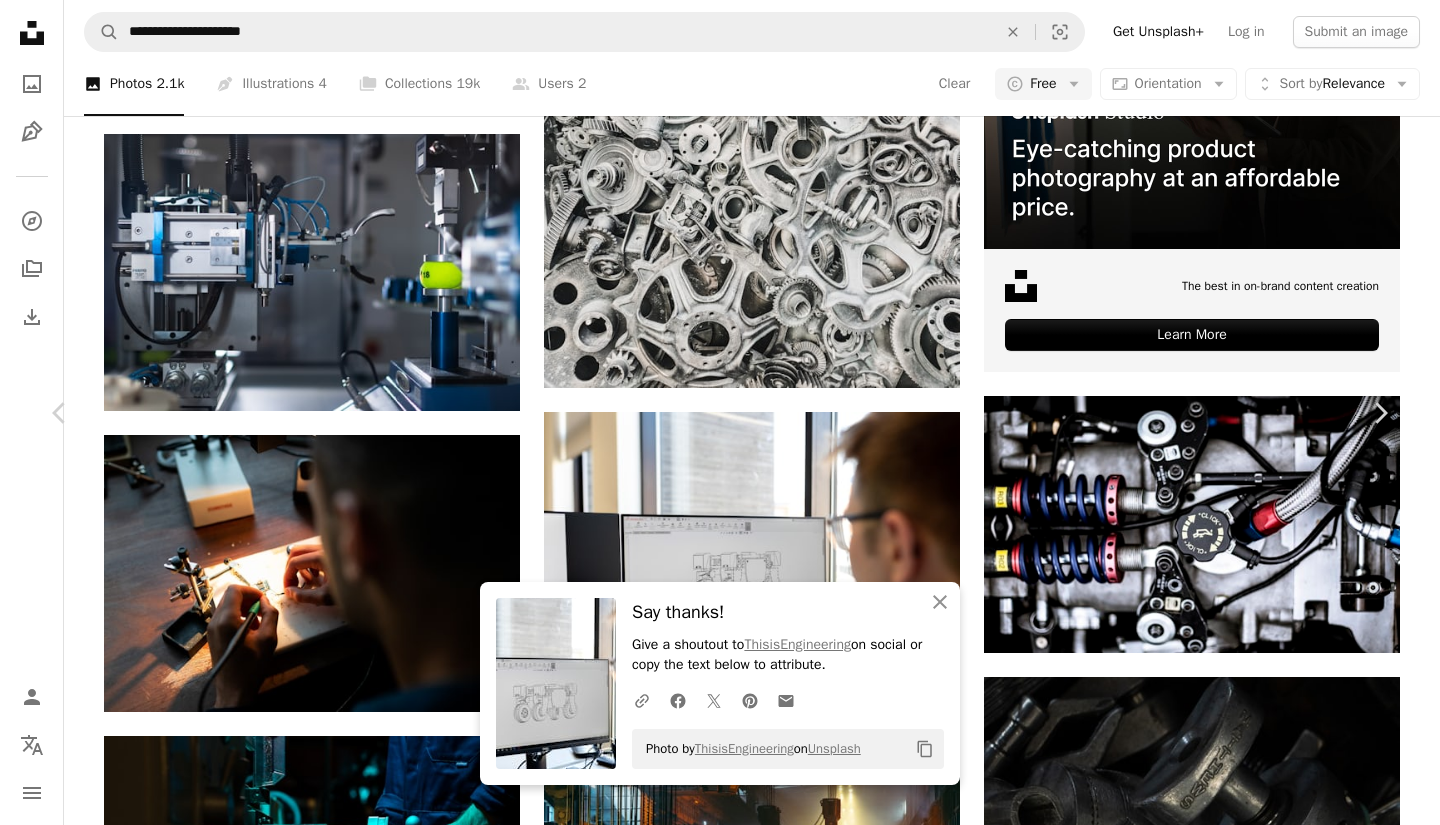 click on "Chevron down" 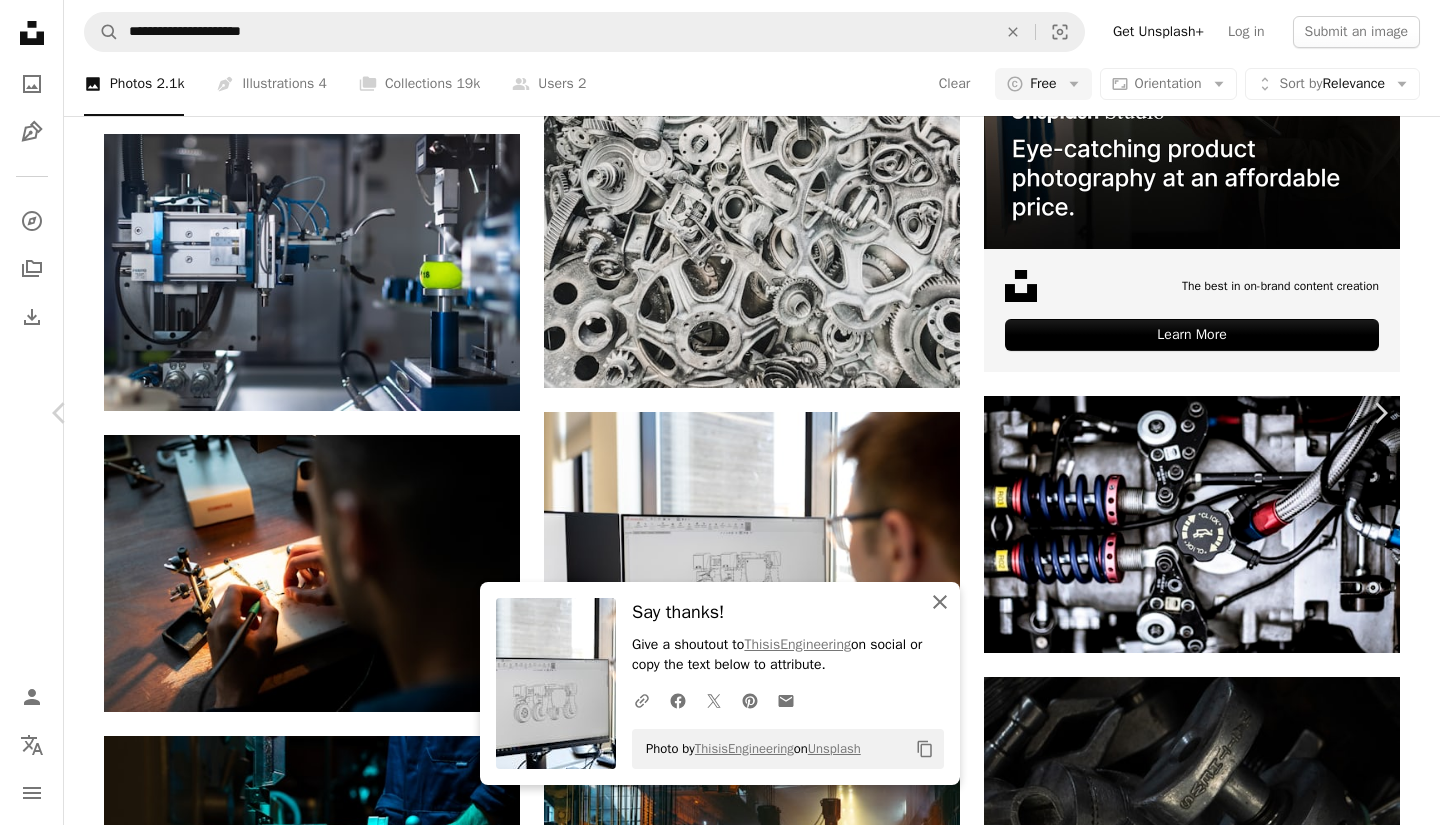 click on "An X shape" 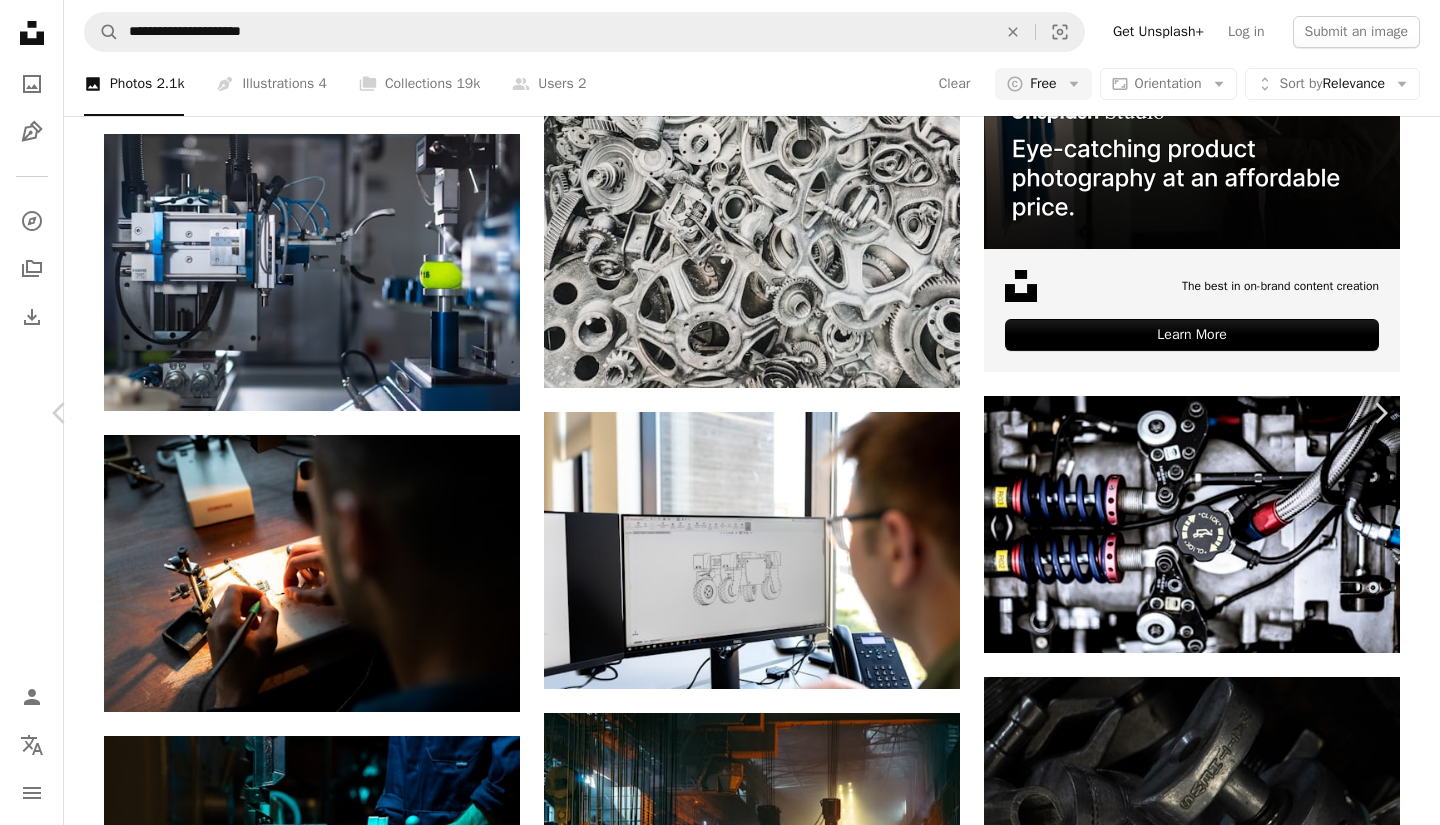 click on "Chevron down" 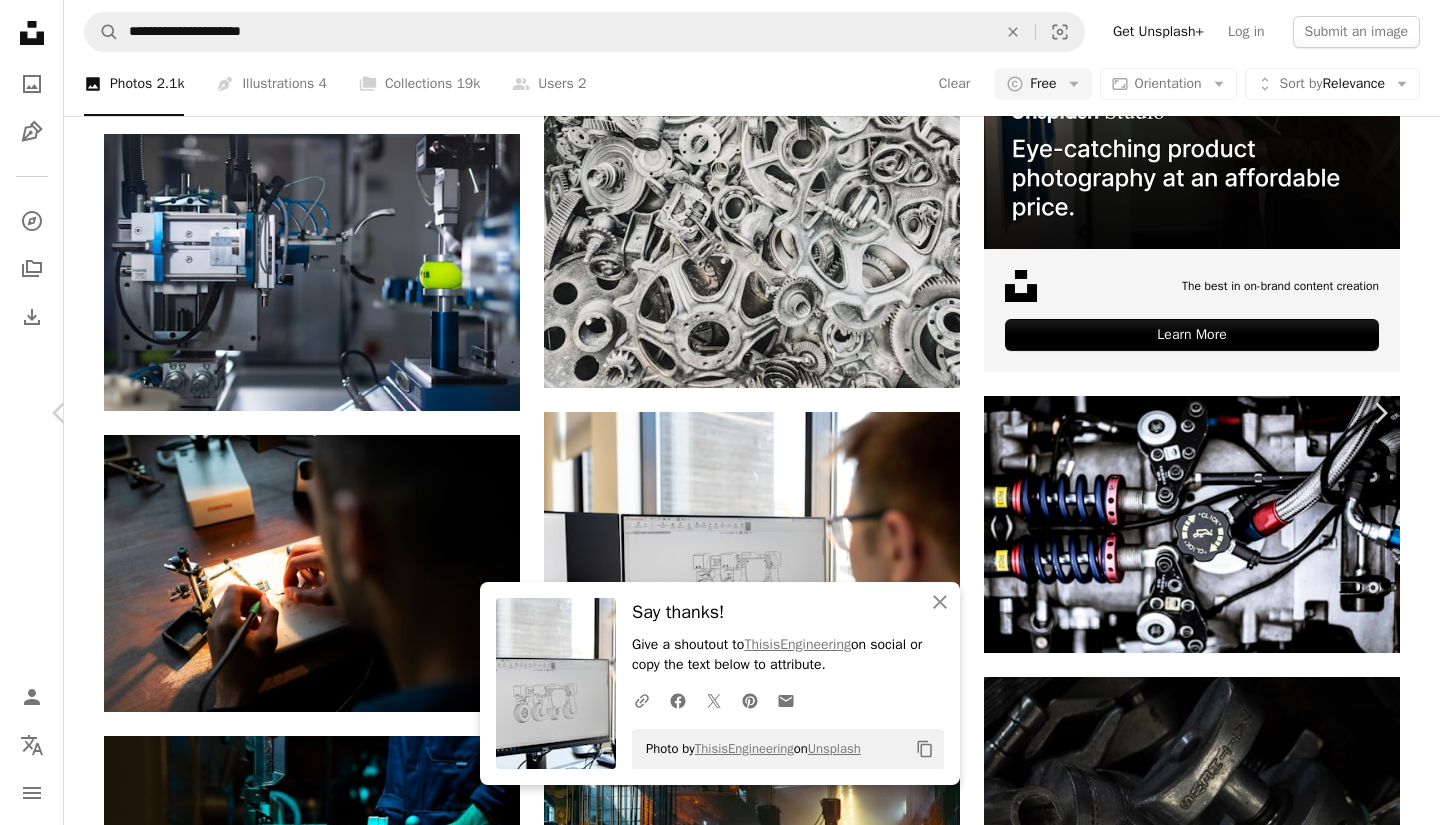 click on "An X shape Chevron left Chevron right Chevron right An X shape Close Say thanks! Give a shoutout to  ThisisEngineering  on social or copy the text below to attribute. A URL sharing icon (chains) Facebook icon X (formerly Twitter) icon Pinterest icon An envelope Photo by  ThisisEngineering  on  Unsplash
Copy content ThisisEngineering thisisengineering A heart A plus sign Download free Chevron down Zoom in Views 6,291,085 Downloads 51,527 Featured in Original by design ,  Technology ,  Business & Work A forward-right arrow Share Info icon Info More Actions Male mechanical engineer designs agricultural robots Calendar outlined Published on  February 8, 2020 Camera Canon, EOS-1D X Mark II Safety Free to use under the  Unsplash License office business technology computer tech science robot software engineering engineer scientist robotics mechanical mechanicalengineering human grey furniture table desk electronics Free stock photos Browse premium related images on iStock  |  Save 20% with code UNSPLASH20 View more on iStock  ↗ Related images A heart A plus sign ThisisEngineering Arrow pointing down A heart A plus sign Evgeniy Surzhan Arrow pointing down A heart A plus sign ThisisEngineering Arrow pointing down Plus sign for Unsplash+ A heart A plus sign Getty Images For  Unsplash+ For" at bounding box center (720, 13943) 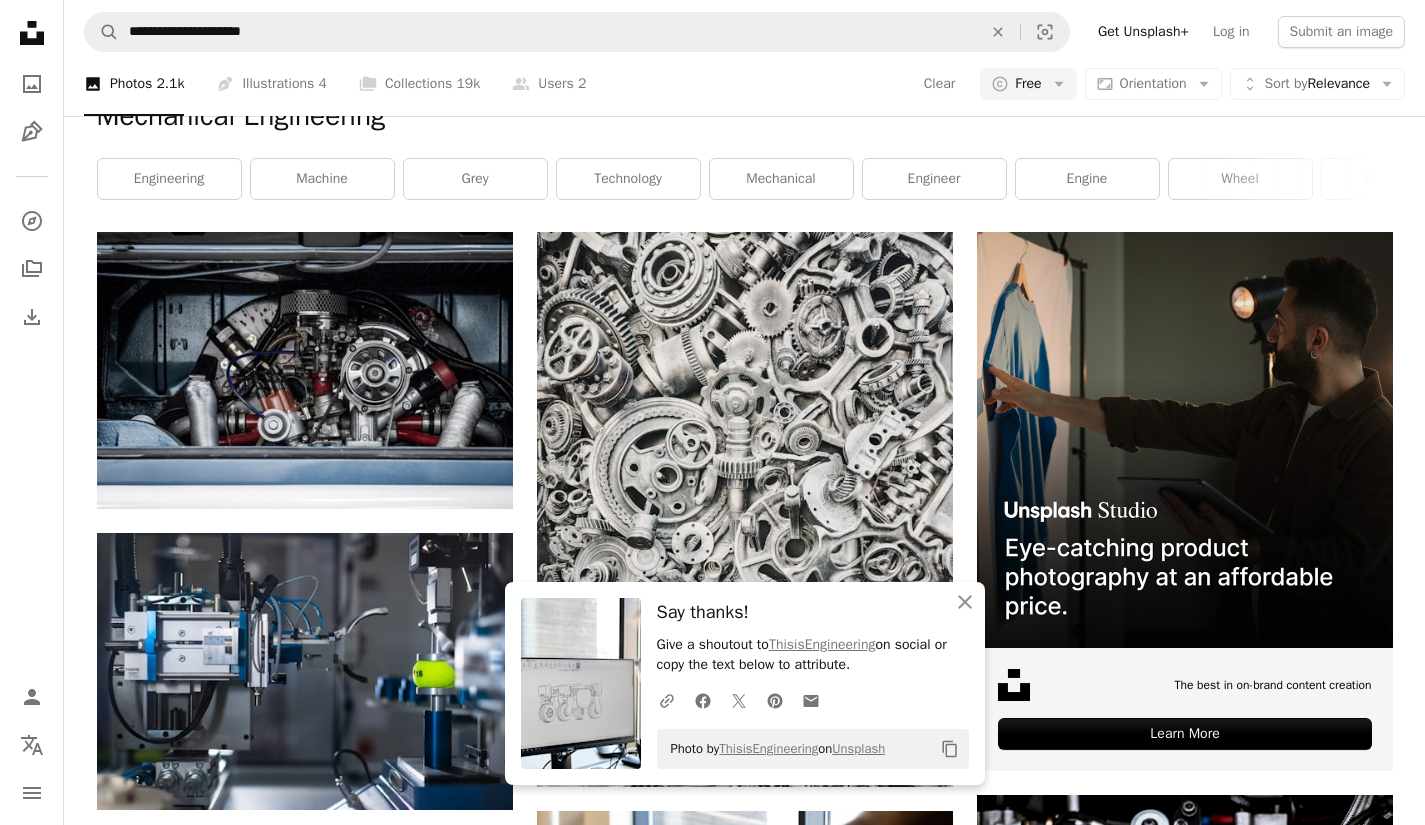 scroll, scrollTop: 194, scrollLeft: 0, axis: vertical 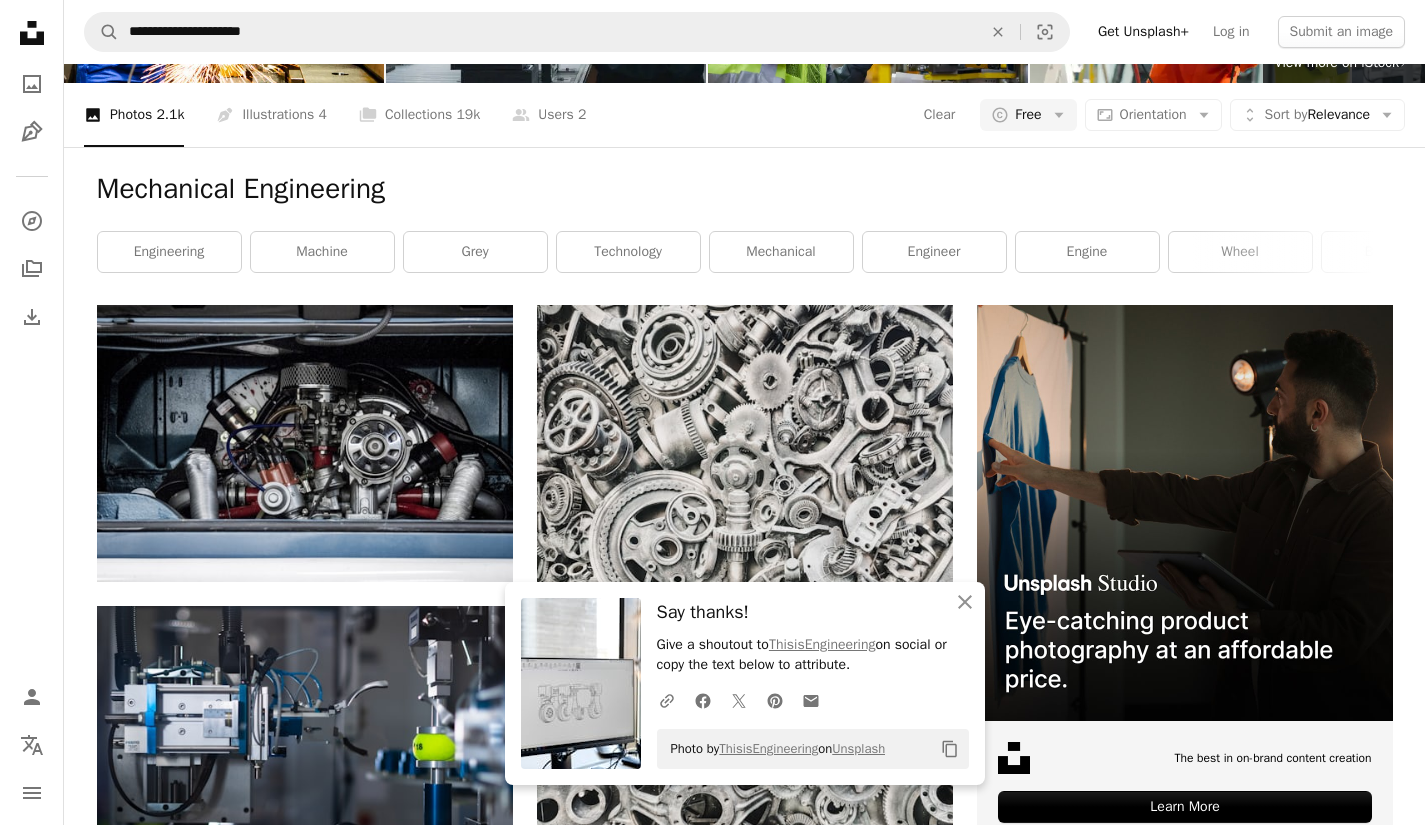 click on "**********" at bounding box center (744, 32) 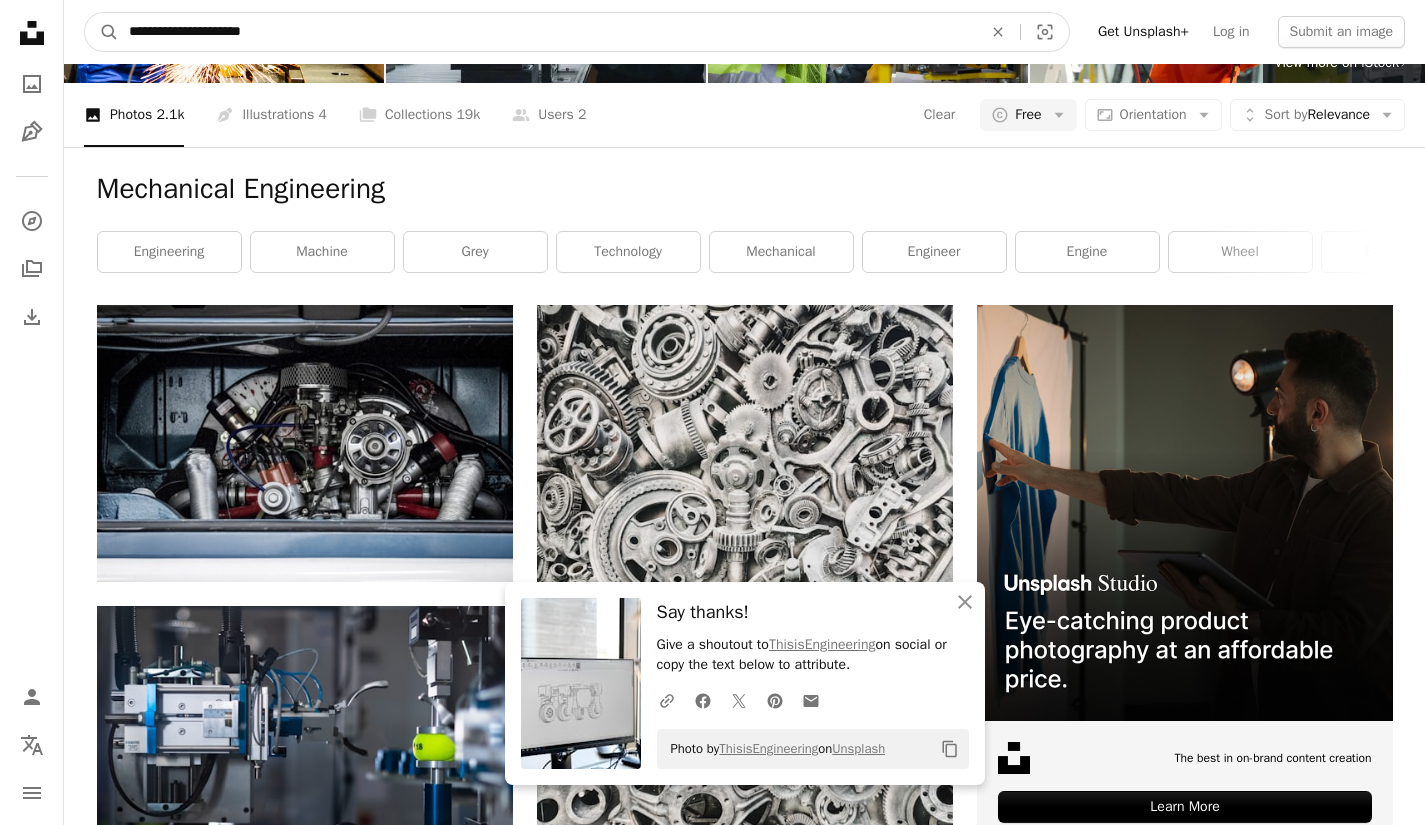 click on "**********" at bounding box center (547, 32) 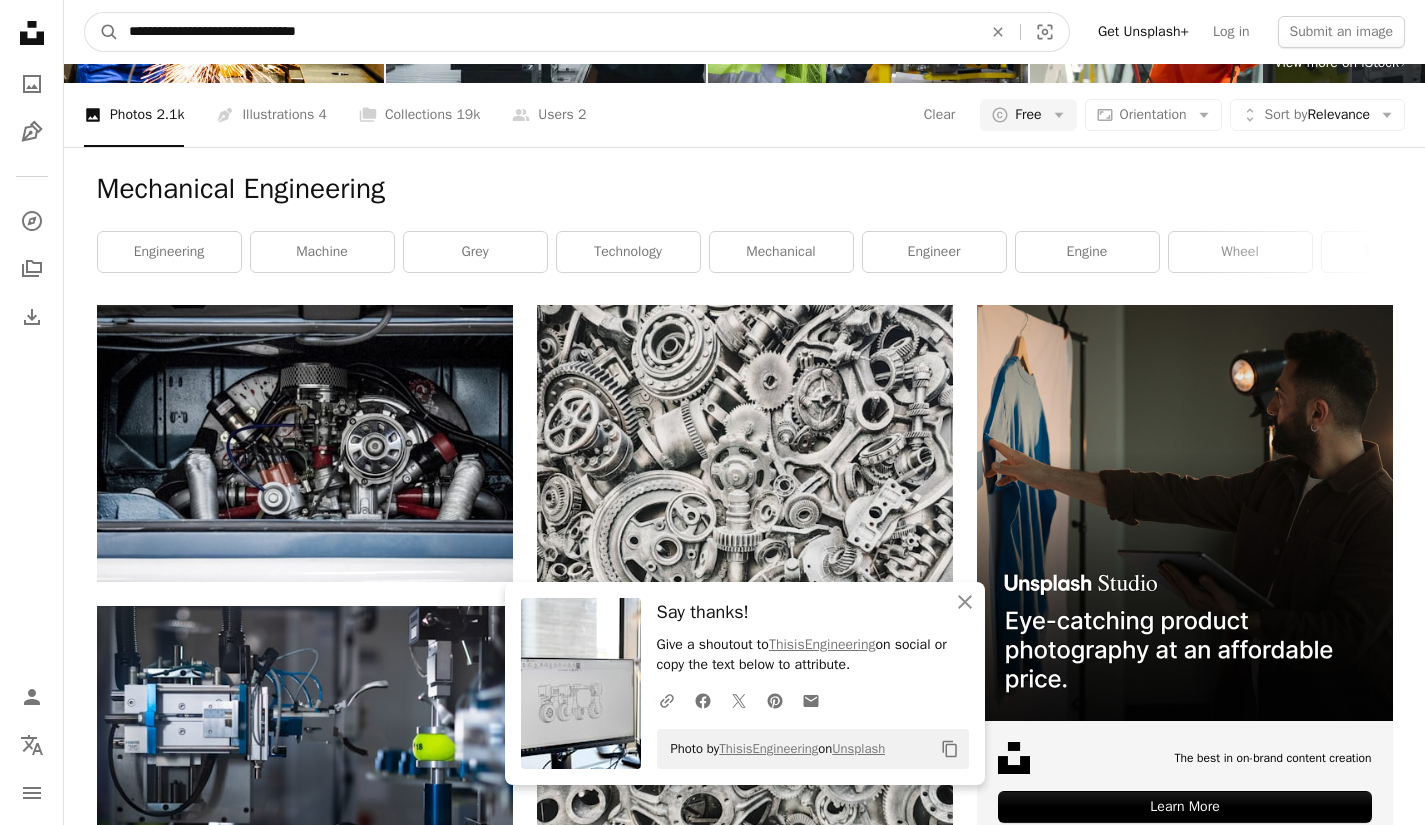 type on "**********" 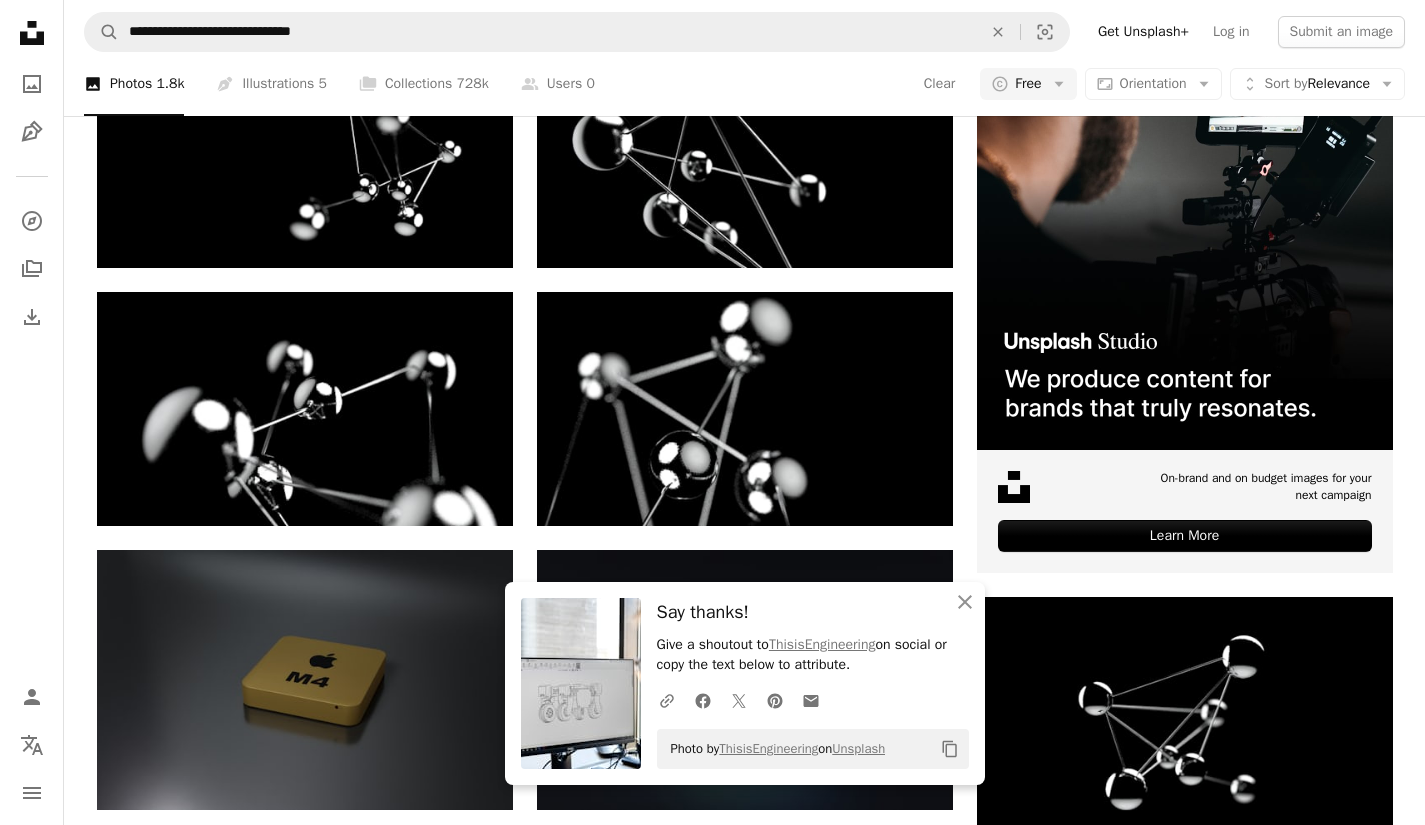 scroll, scrollTop: 468, scrollLeft: 0, axis: vertical 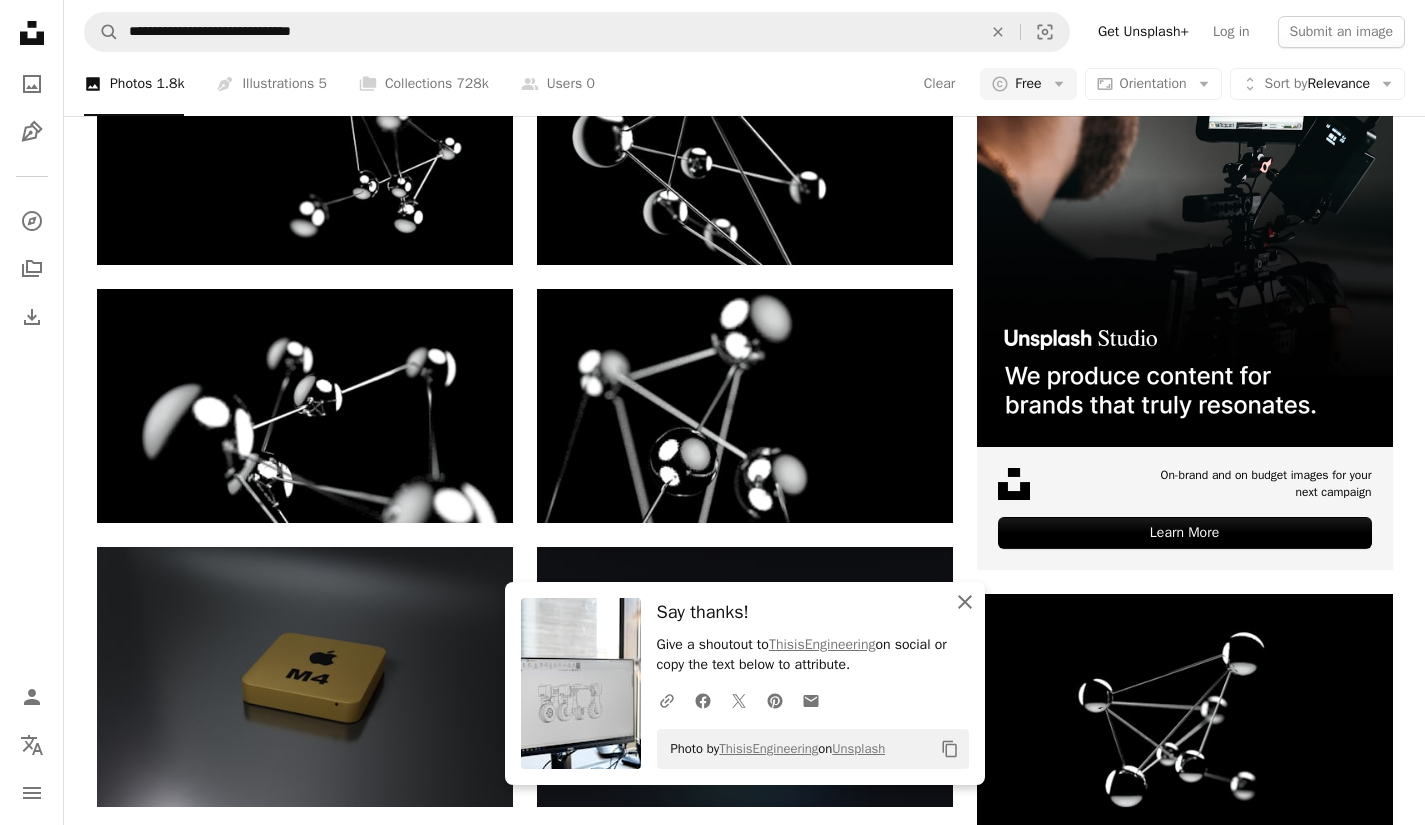 click 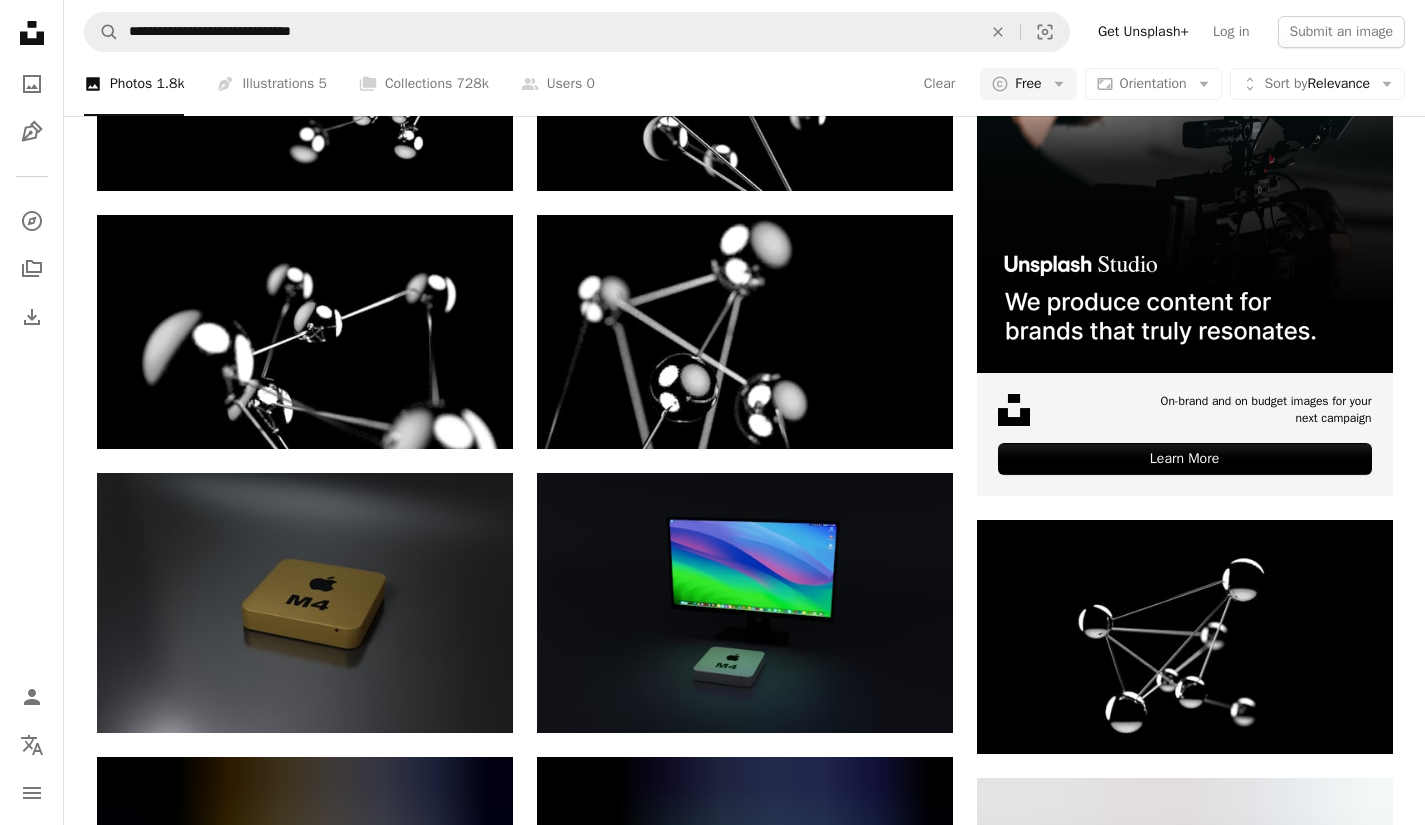 scroll, scrollTop: 278, scrollLeft: 0, axis: vertical 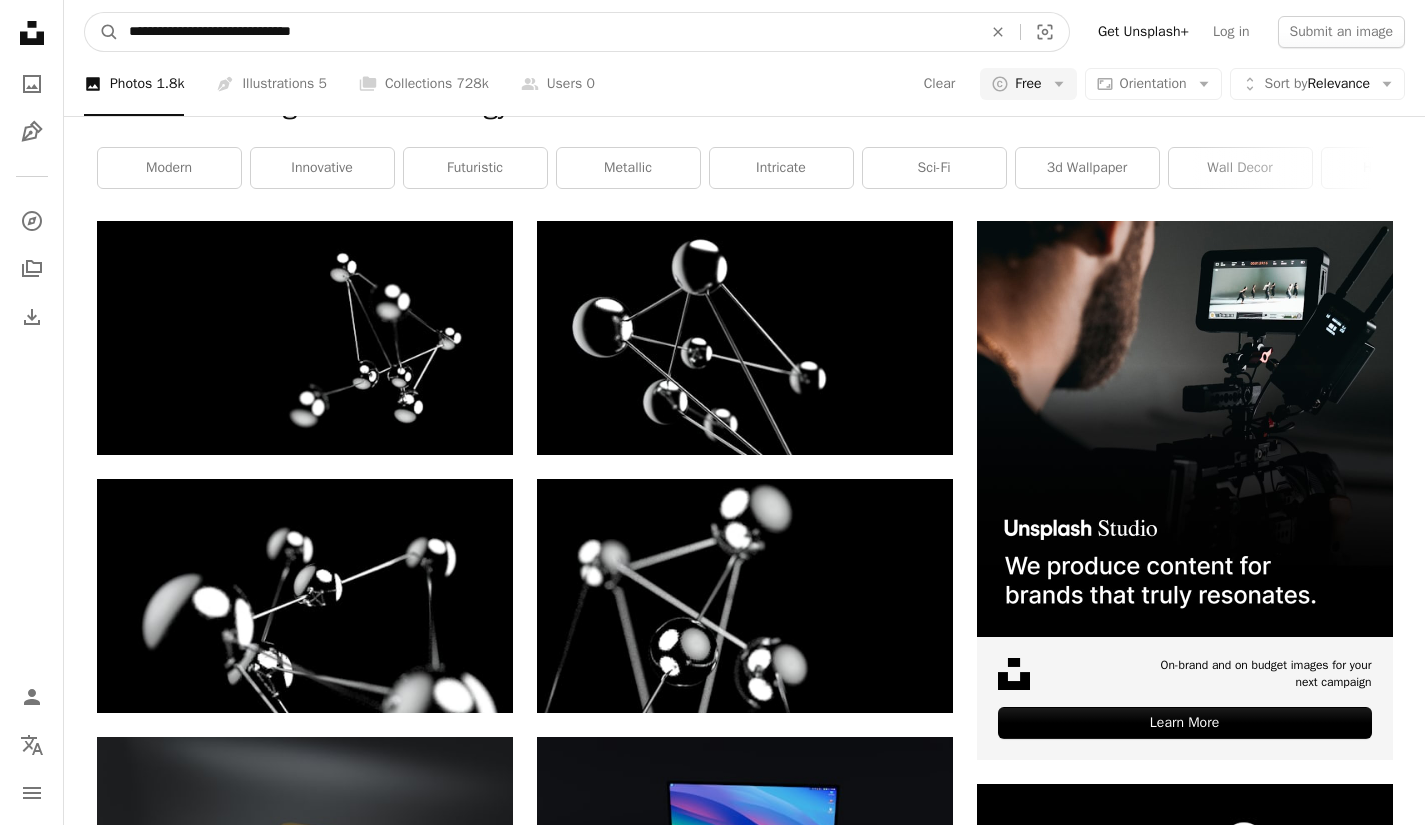 drag, startPoint x: 627, startPoint y: 43, endPoint x: 252, endPoint y: 40, distance: 375.012 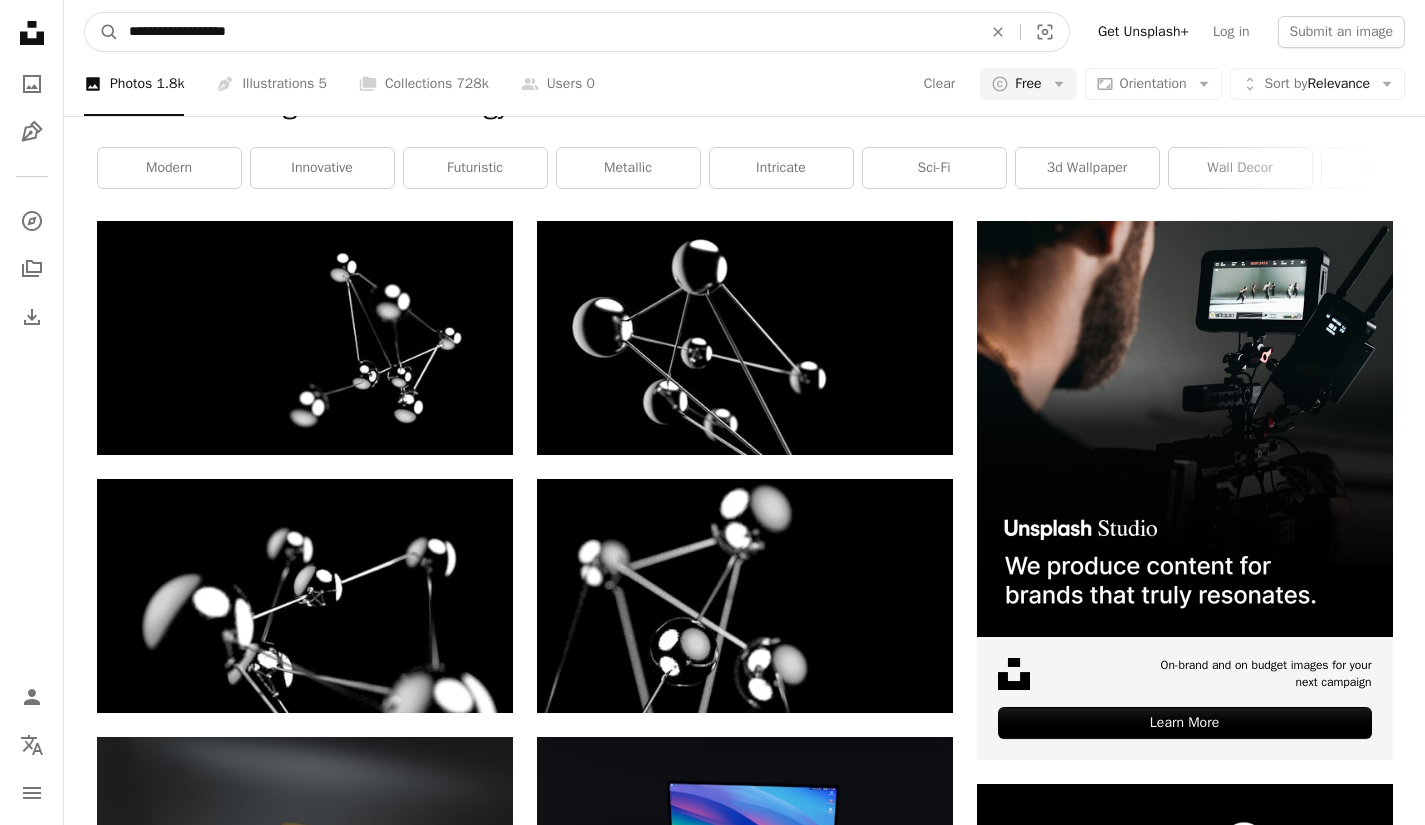 type on "**********" 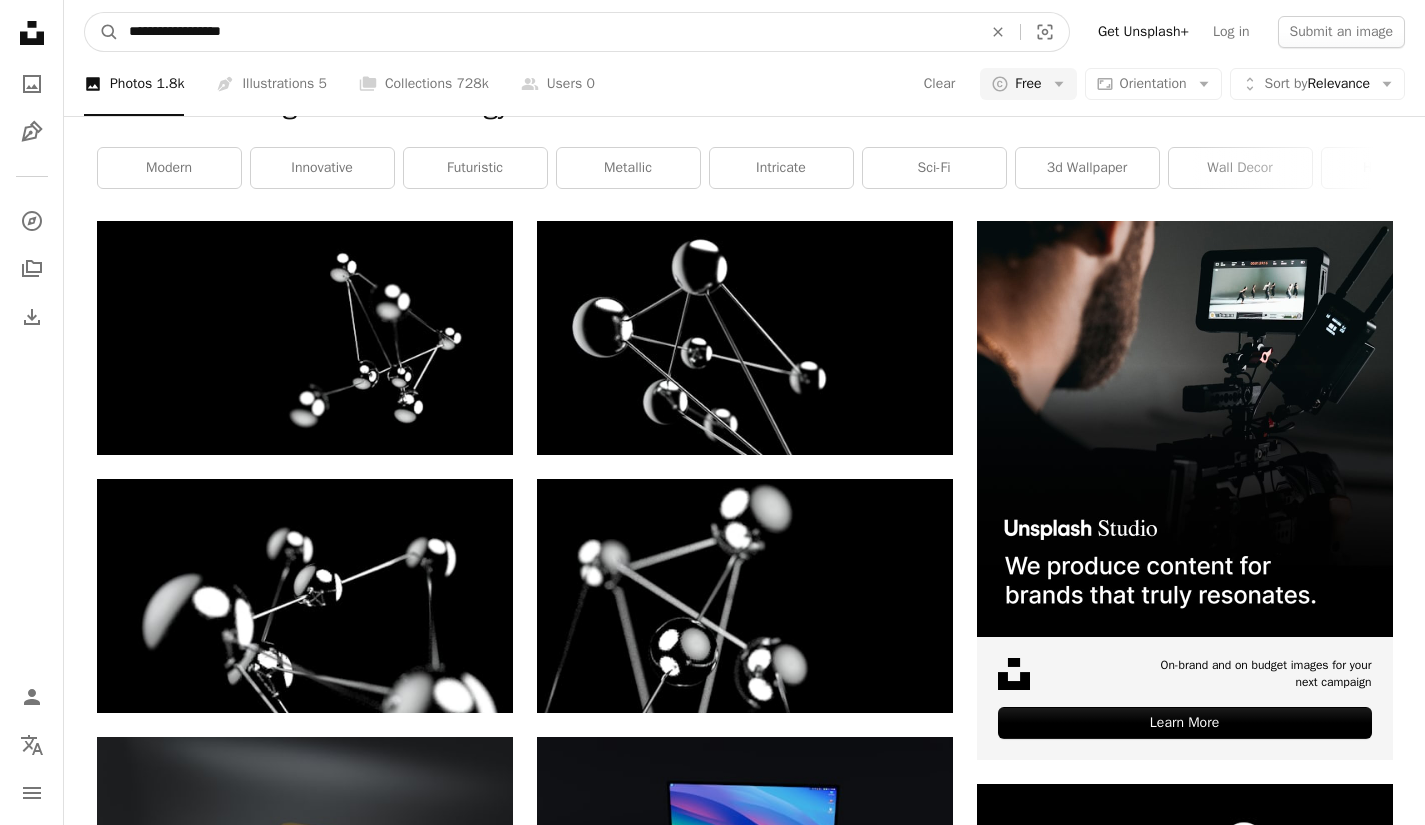 click on "A magnifying glass" at bounding box center [102, 32] 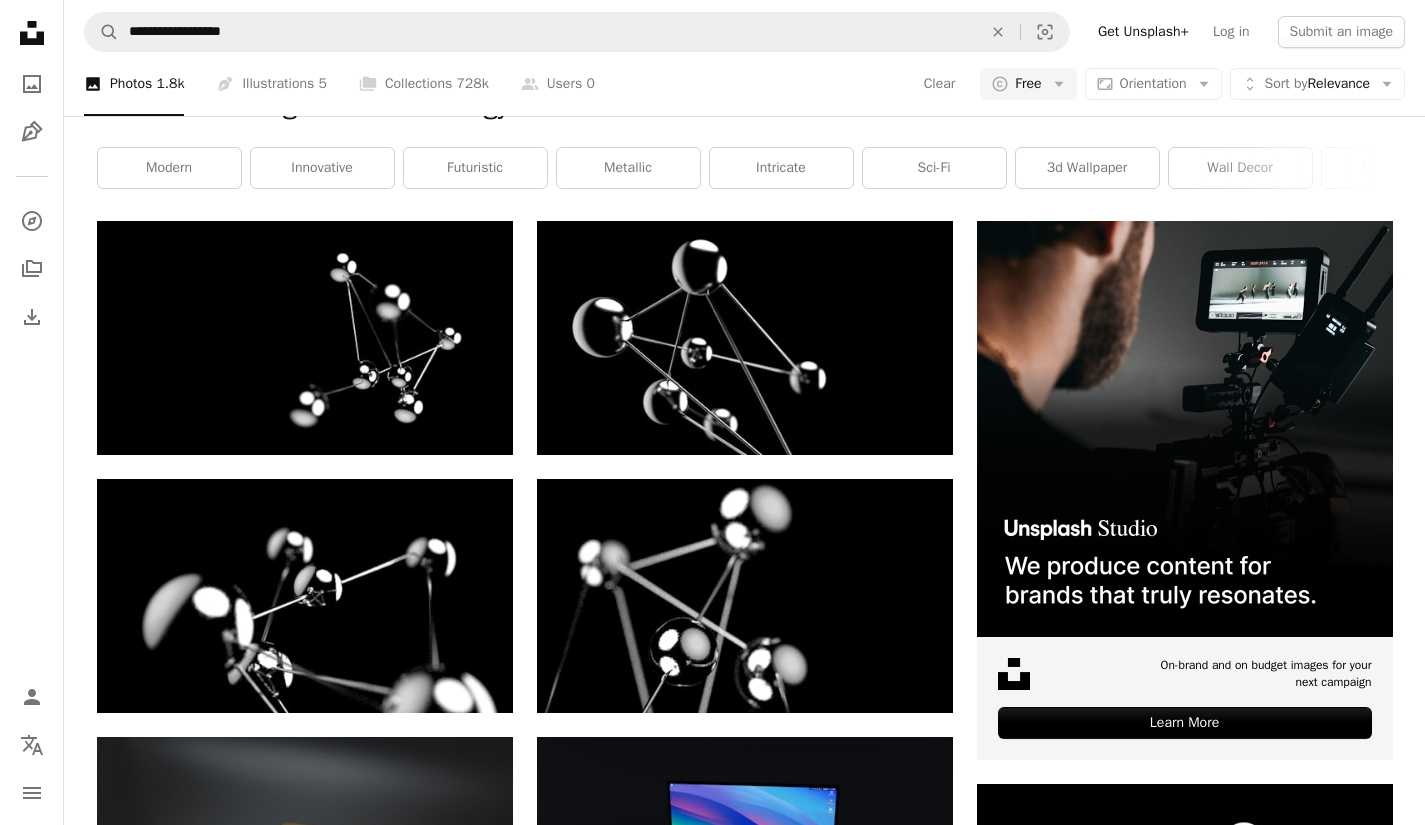 scroll, scrollTop: 0, scrollLeft: 0, axis: both 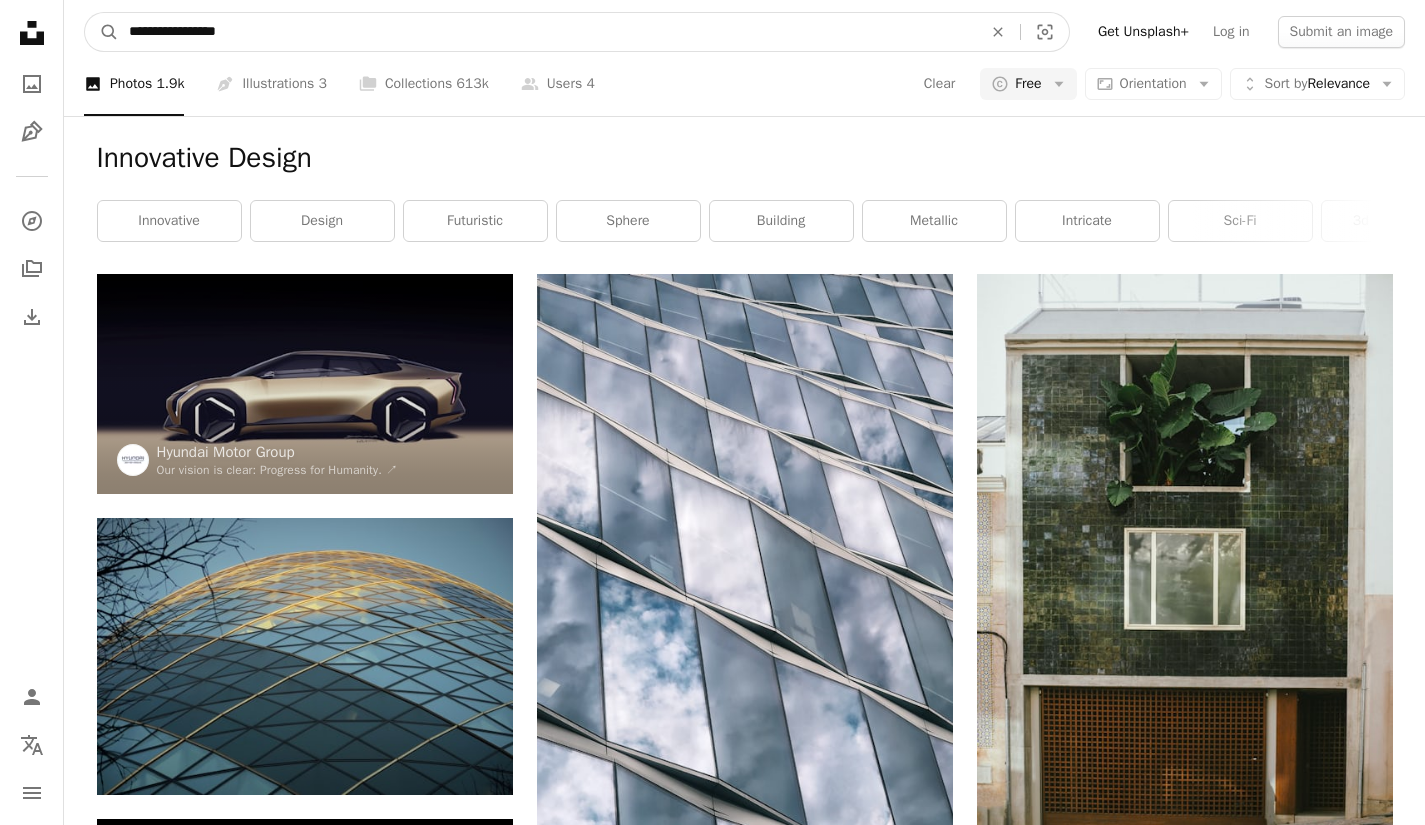 click on "**********" at bounding box center [547, 32] 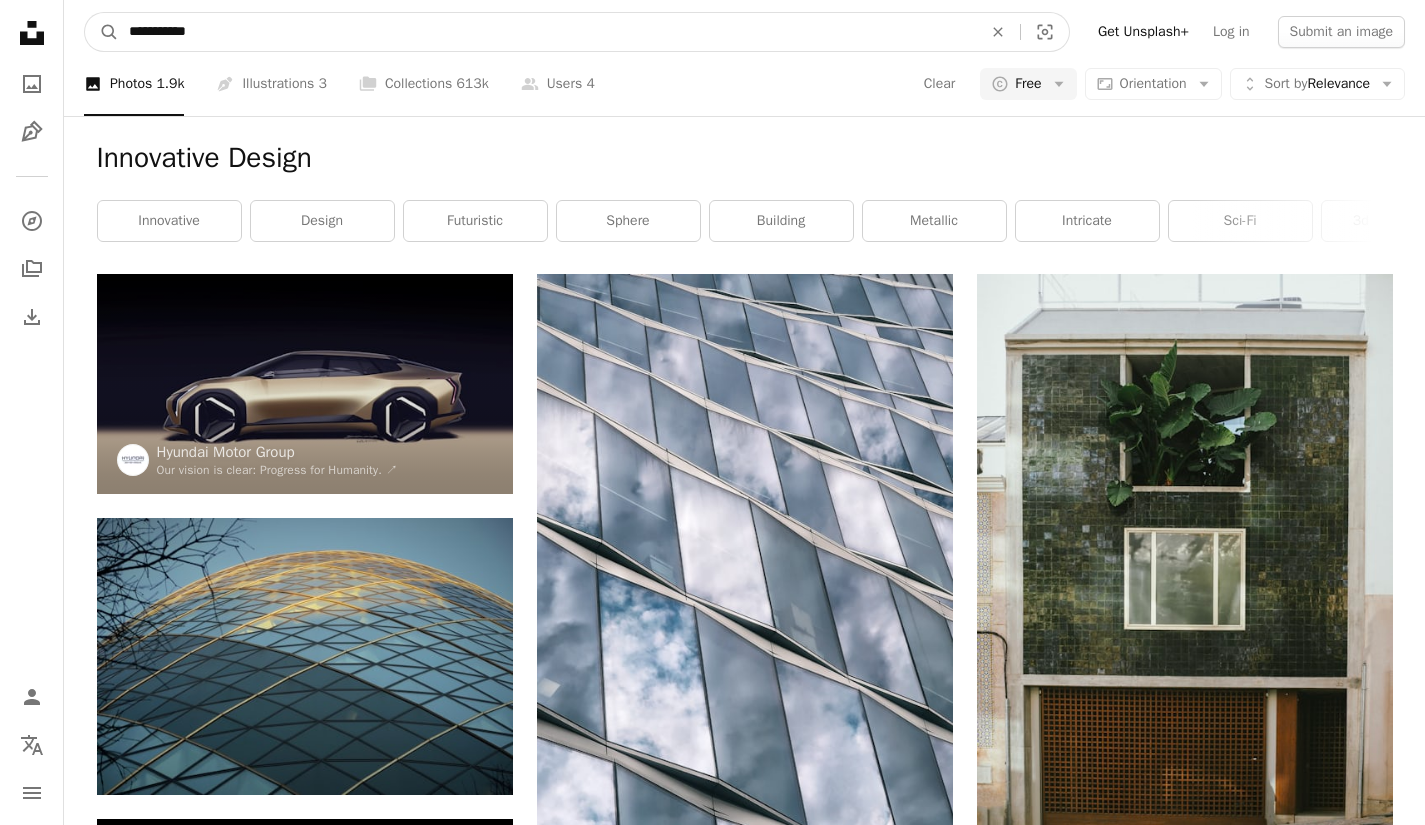 type on "**********" 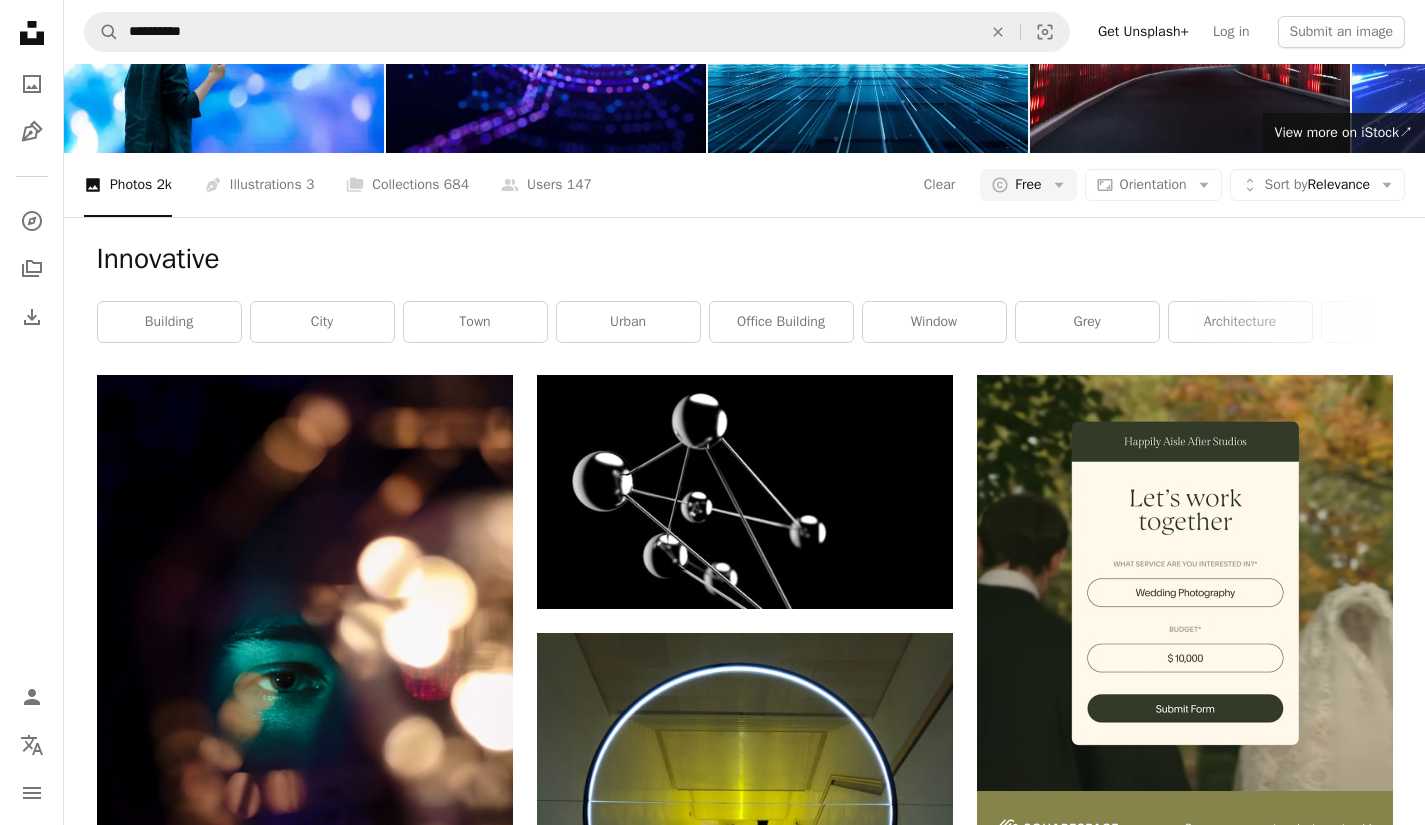 scroll, scrollTop: 0, scrollLeft: 0, axis: both 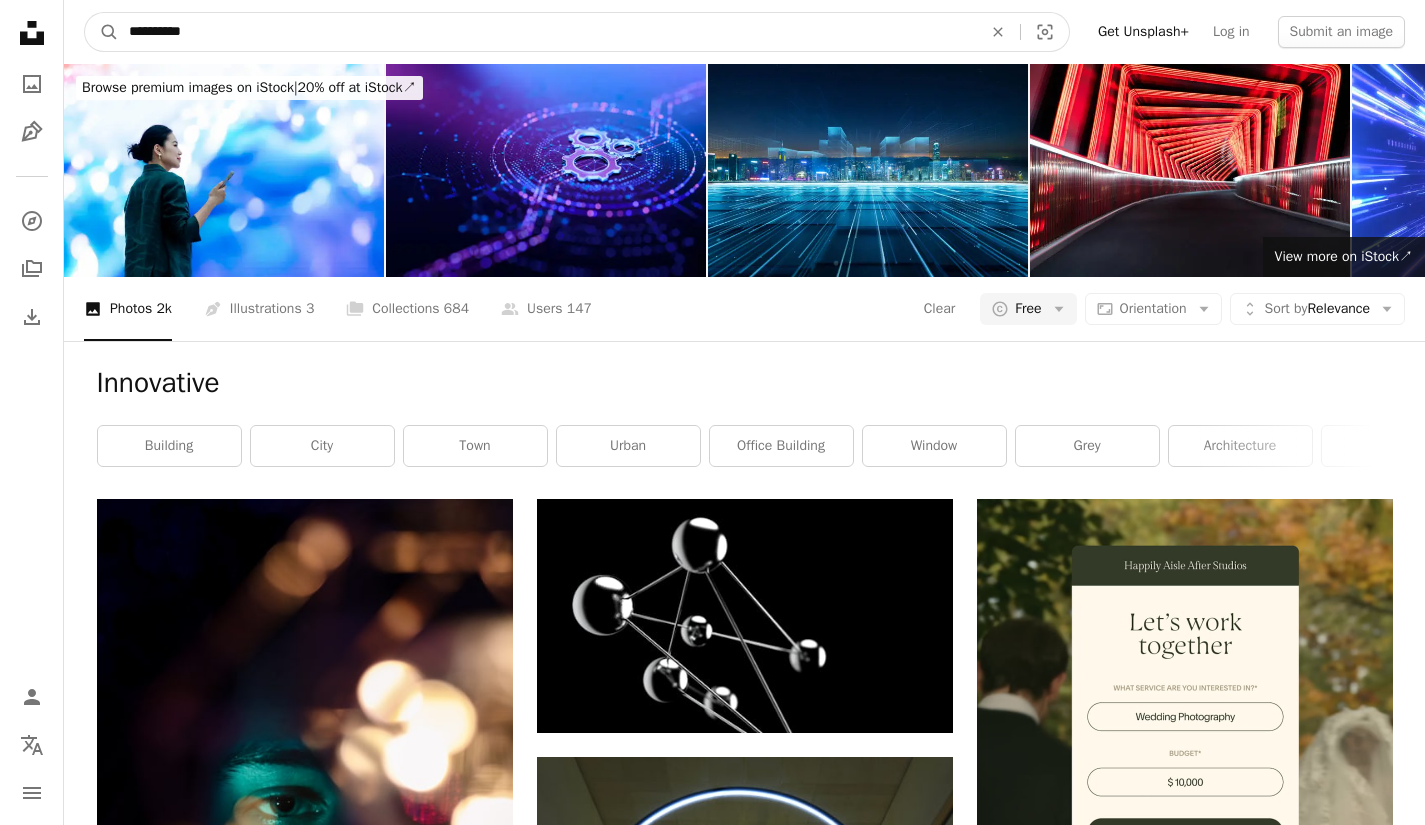 click on "**********" at bounding box center (547, 32) 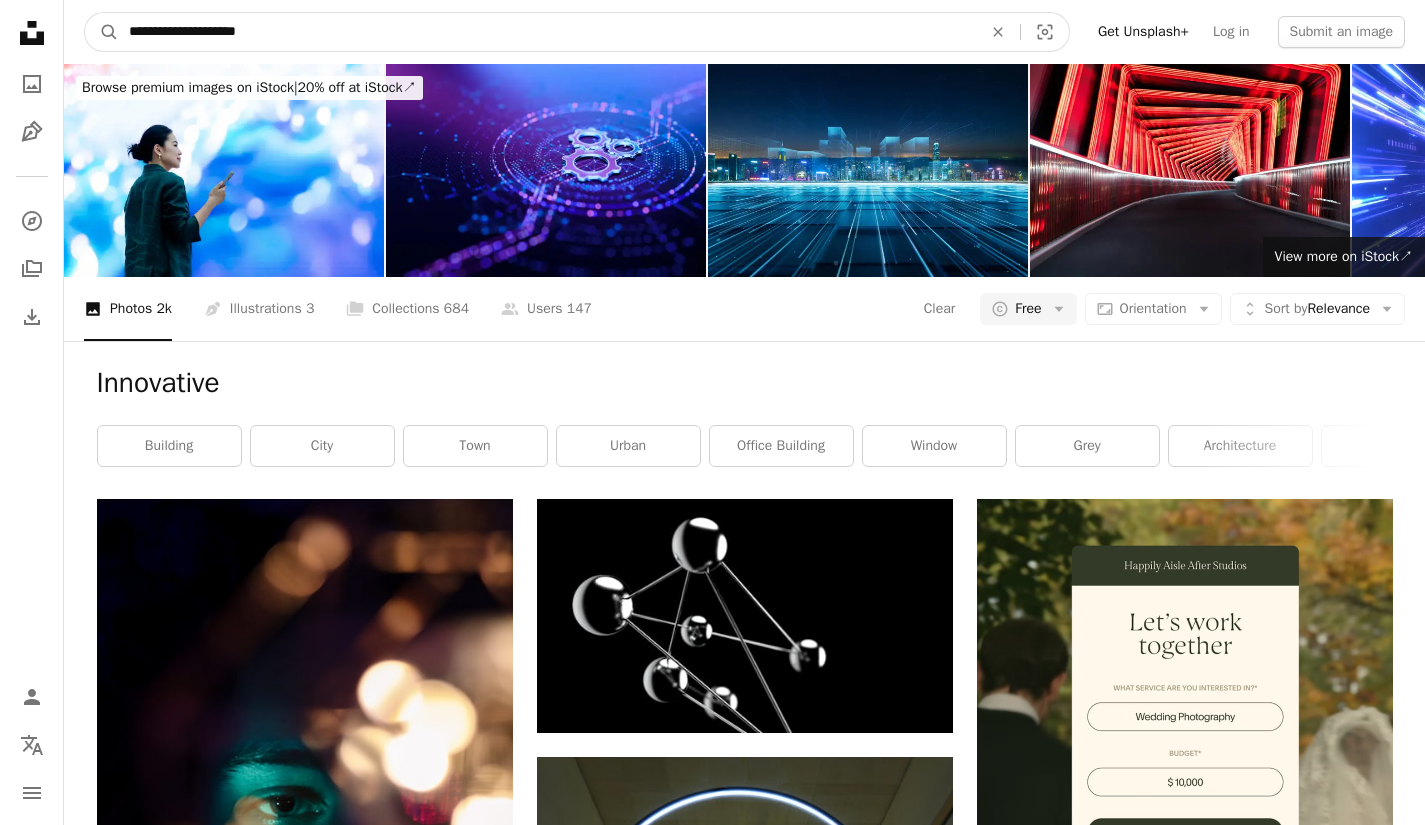type on "**********" 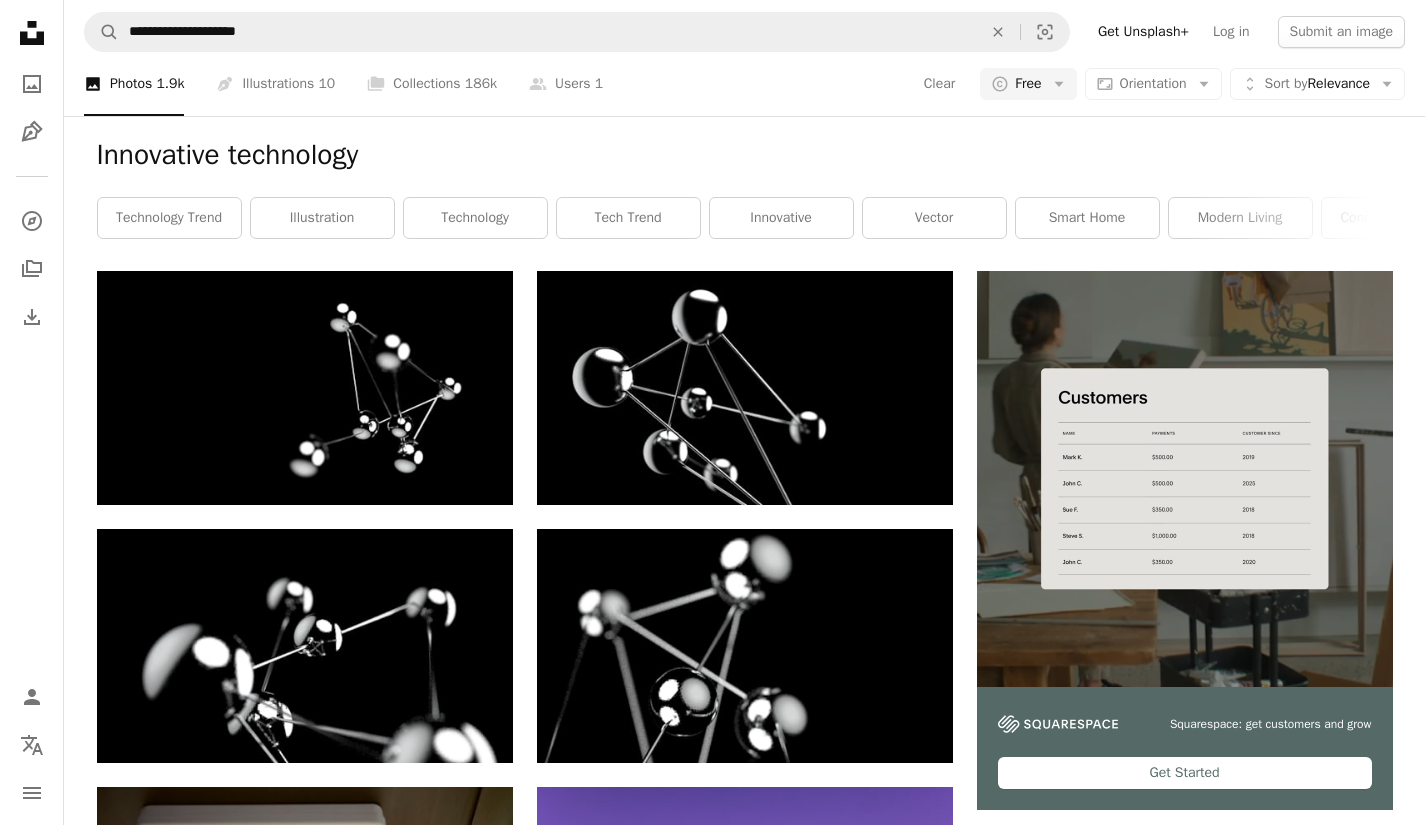 scroll, scrollTop: 0, scrollLeft: 0, axis: both 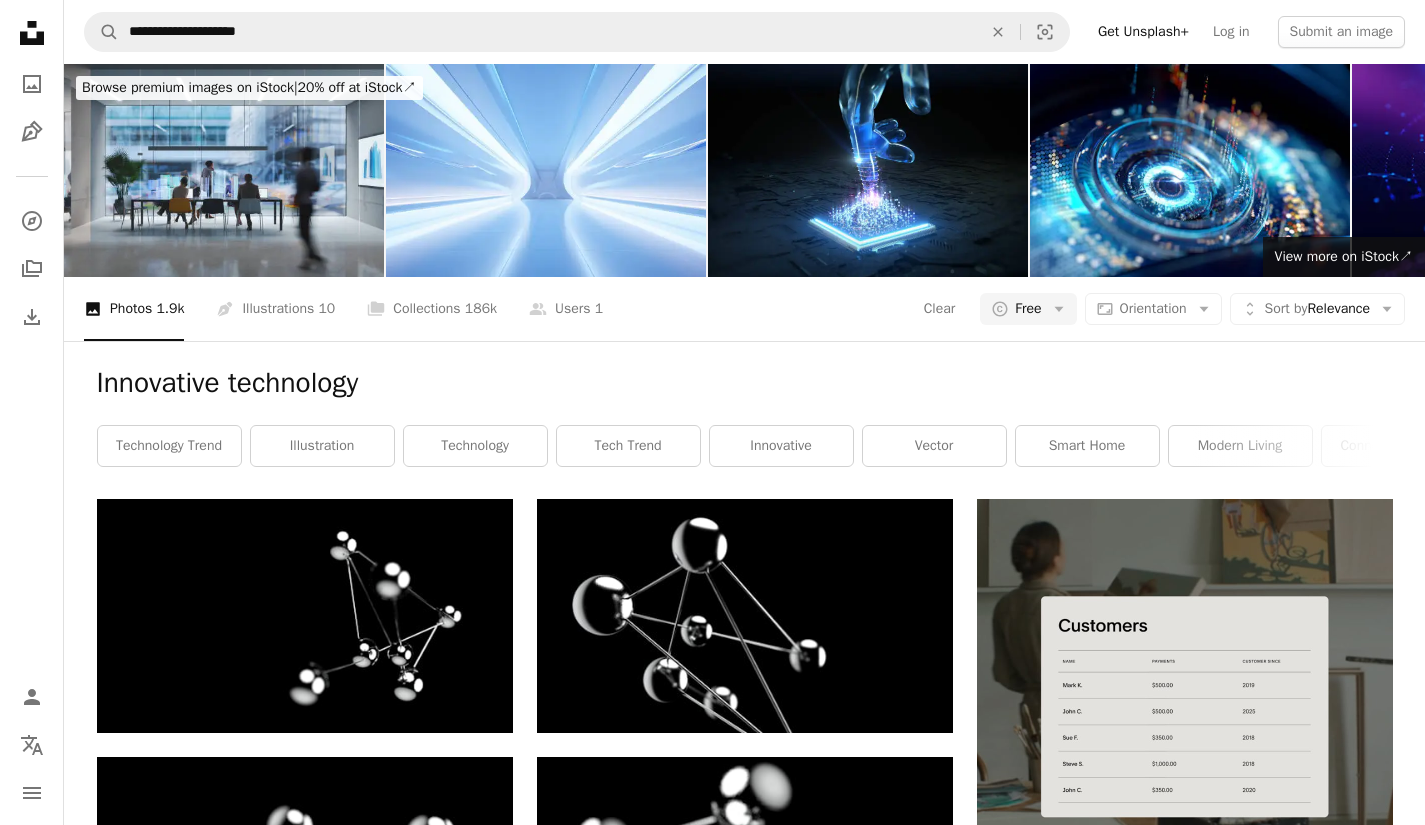 click on "10" at bounding box center [326, 309] 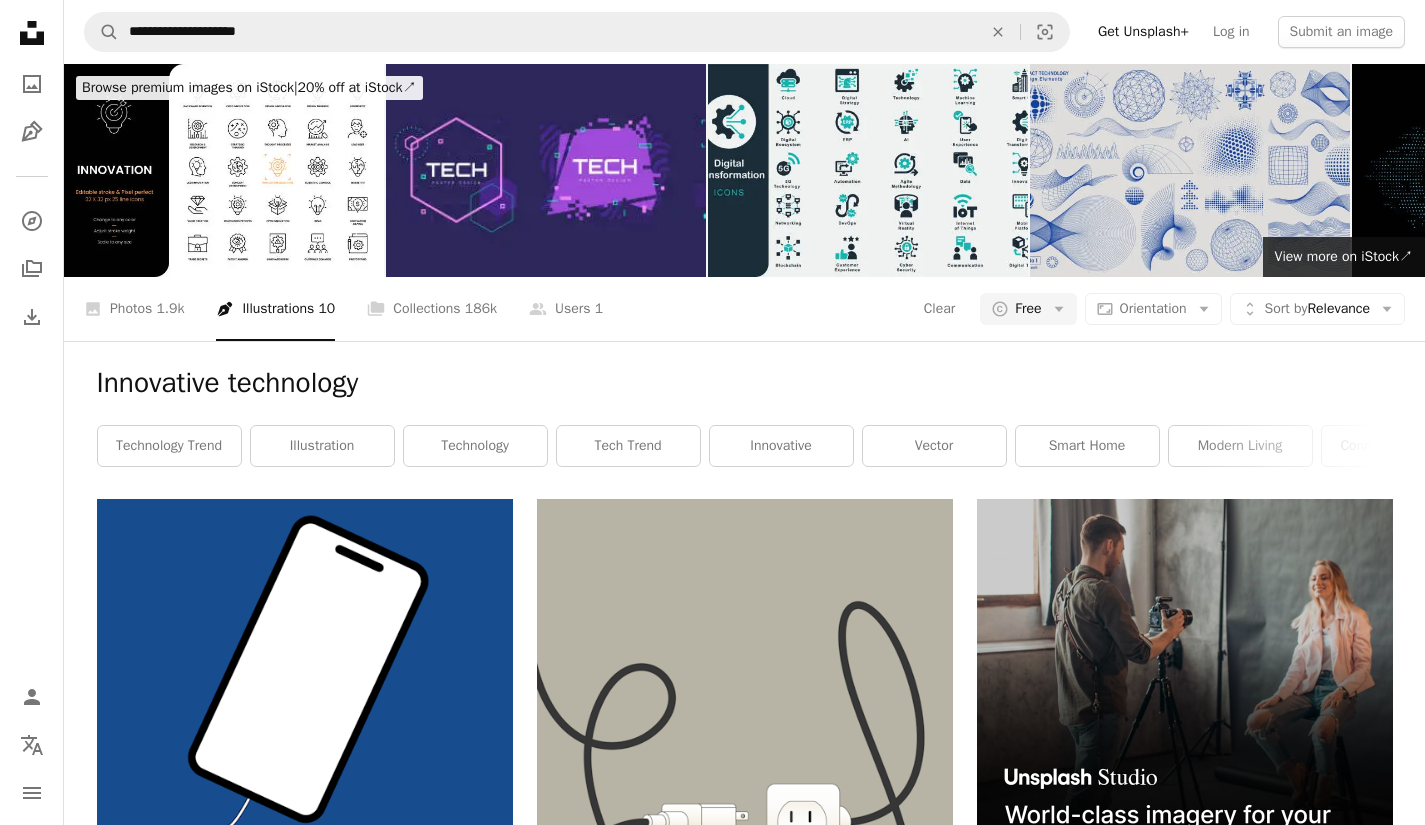 click on "Innovative technology technology trend illustration technology tech trend innovative vector smart home modern living connected home modern tech device" at bounding box center (745, 420) 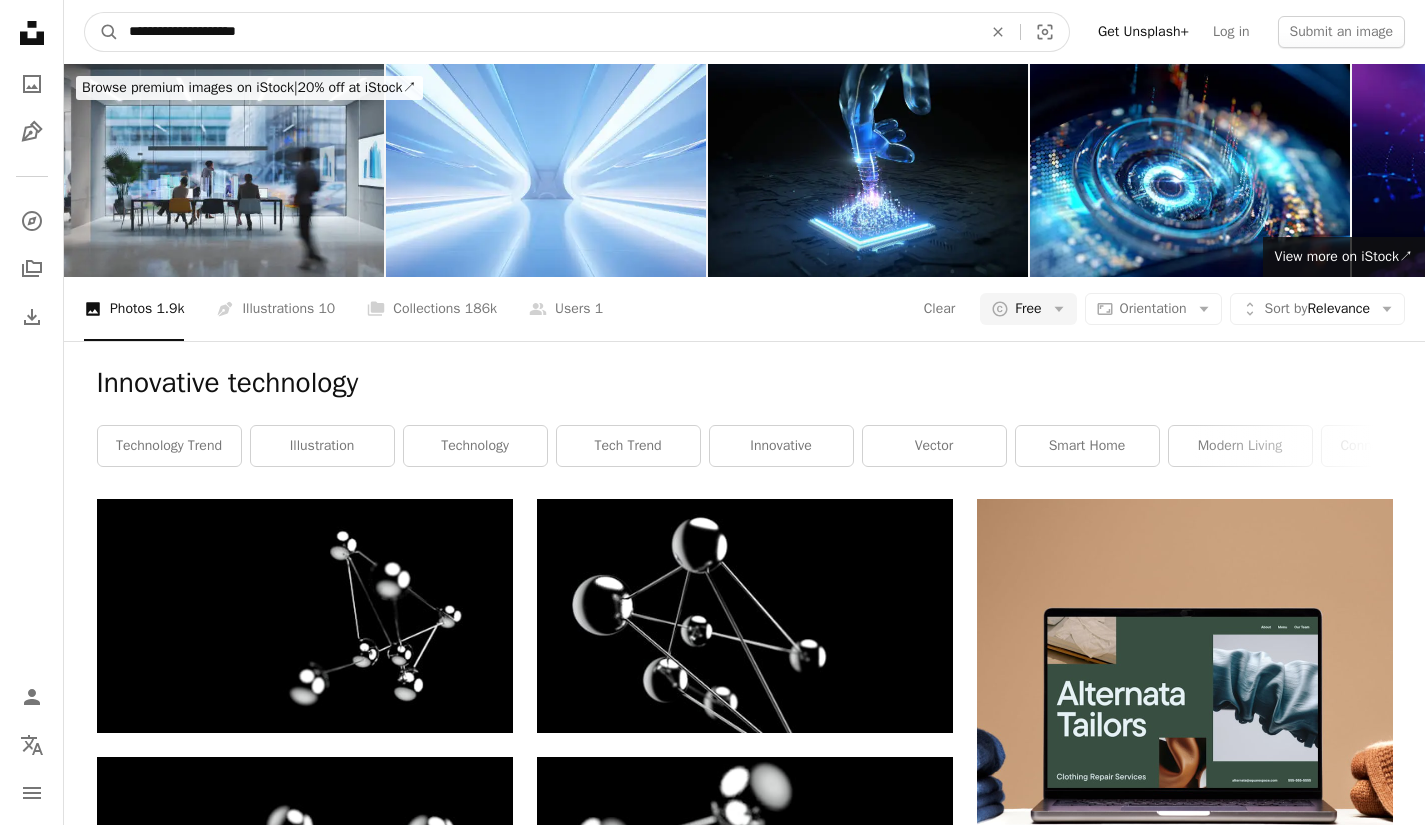 drag, startPoint x: 337, startPoint y: 27, endPoint x: 197, endPoint y: 24, distance: 140.03214 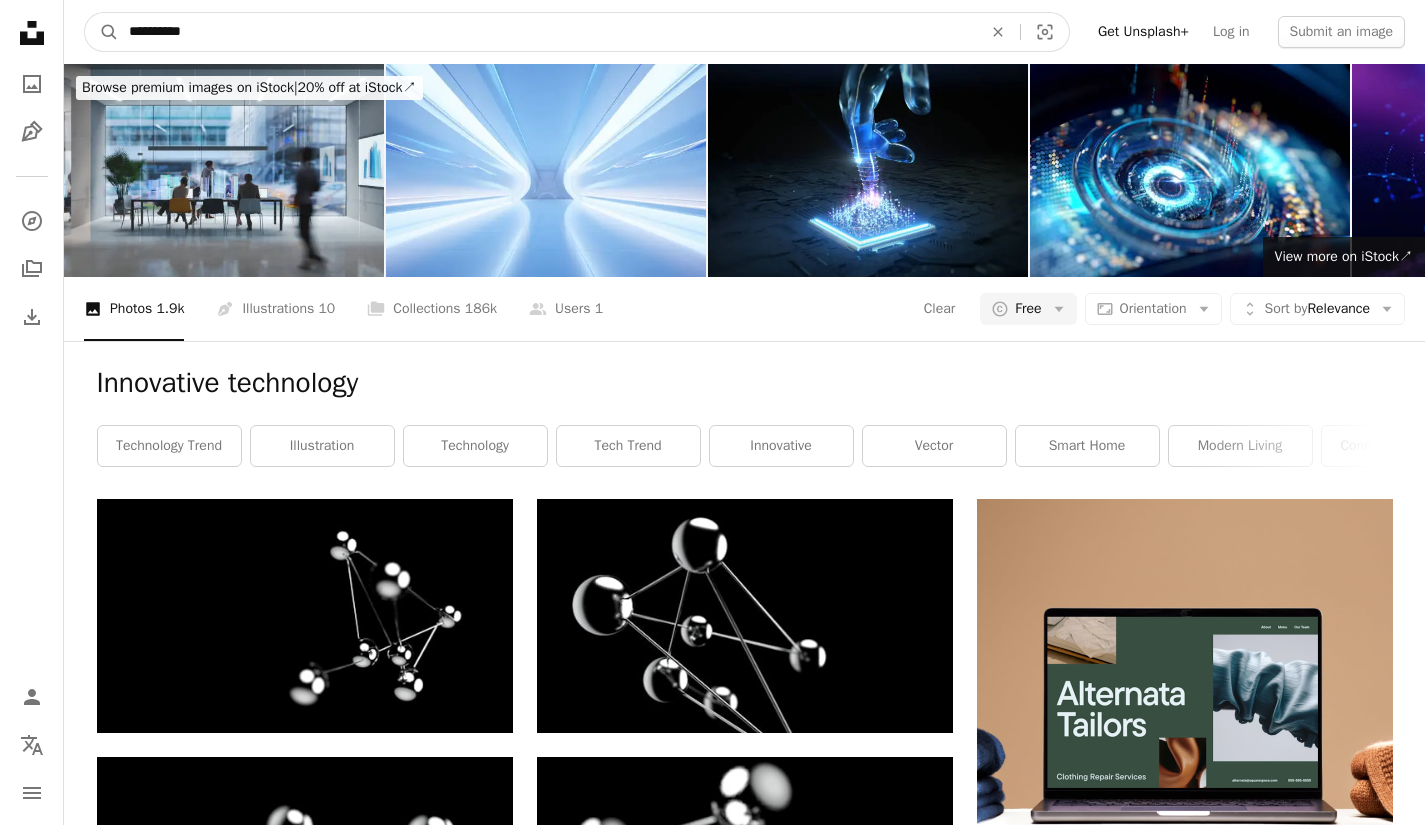 type on "**********" 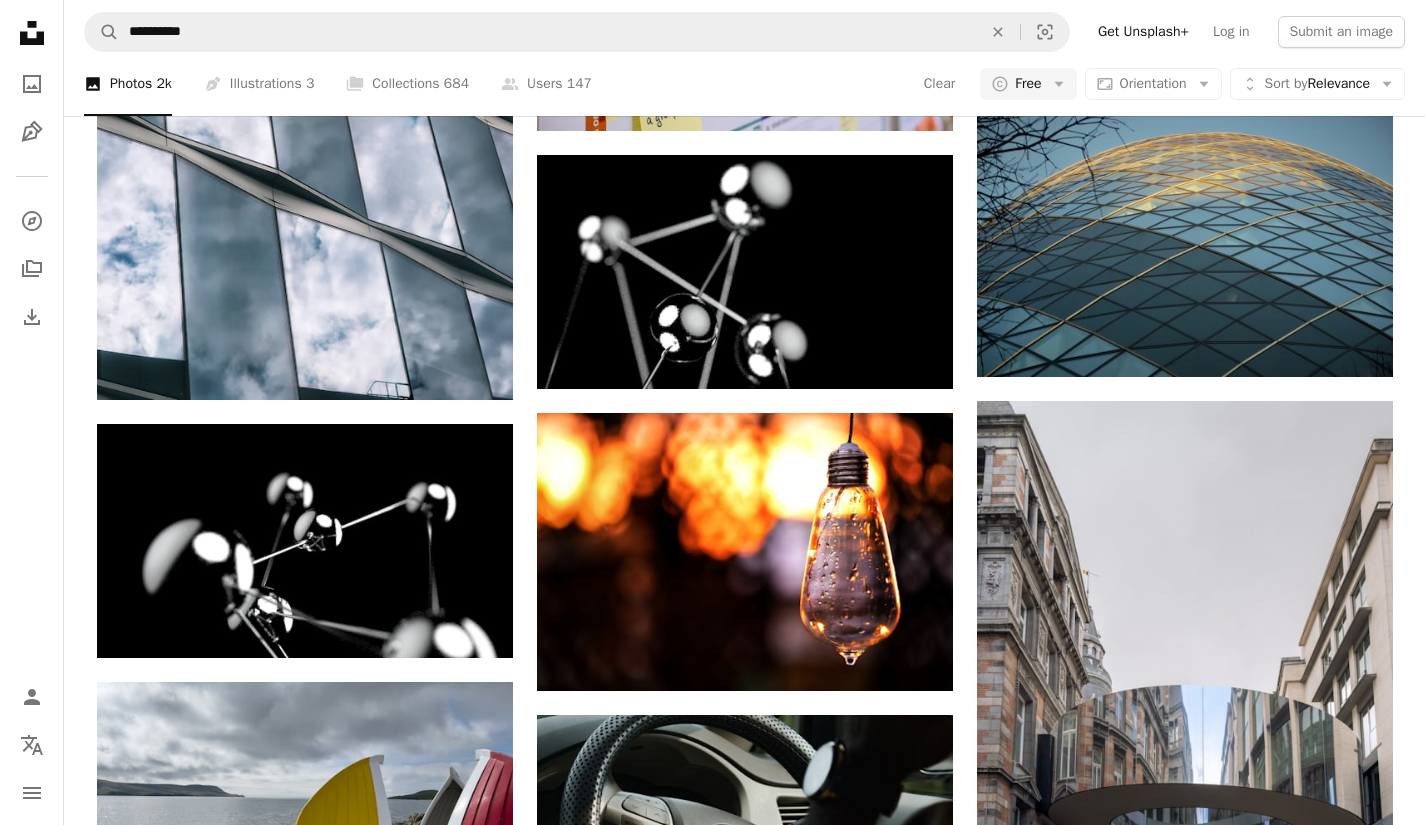 scroll, scrollTop: 1501, scrollLeft: 0, axis: vertical 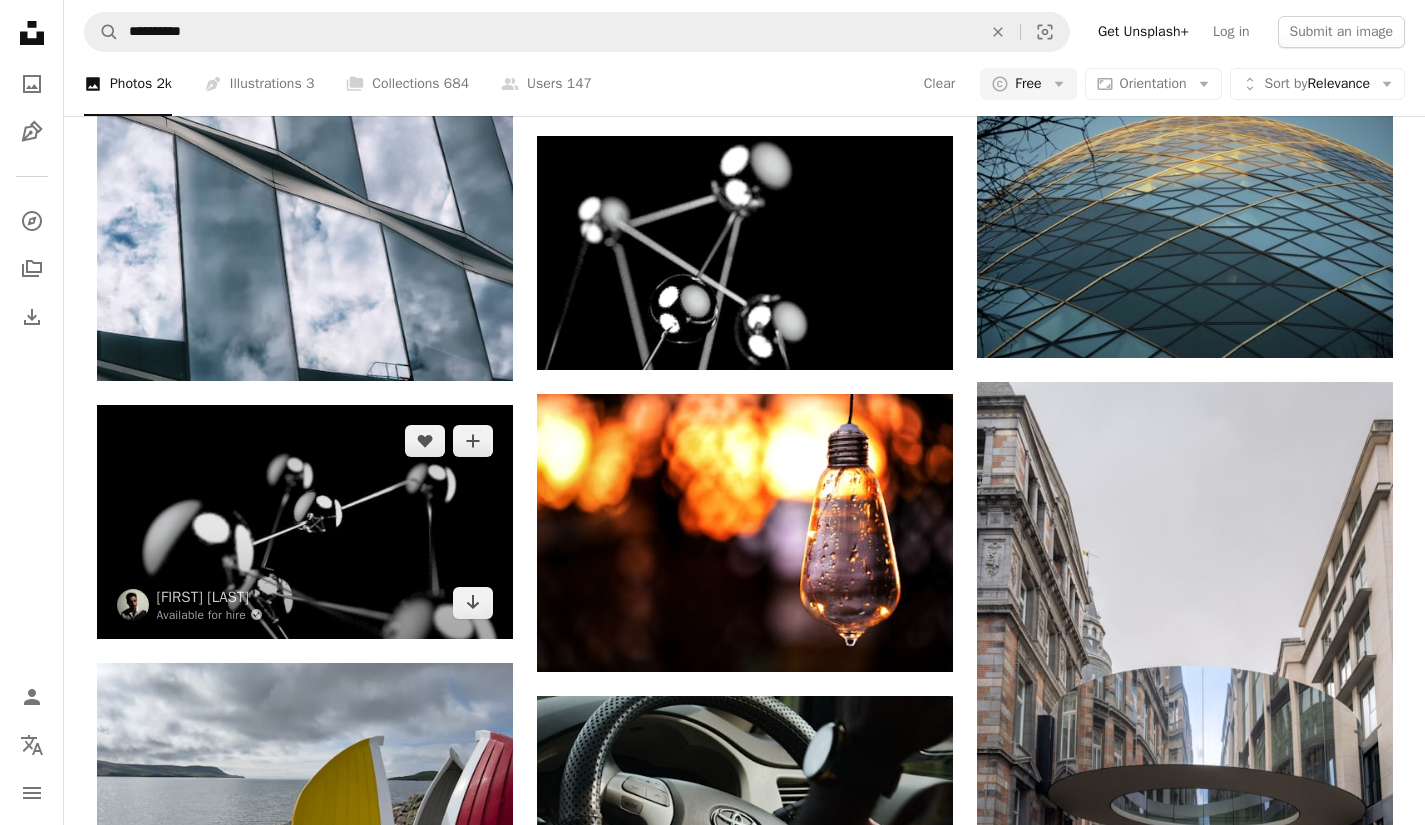 click at bounding box center (305, 522) 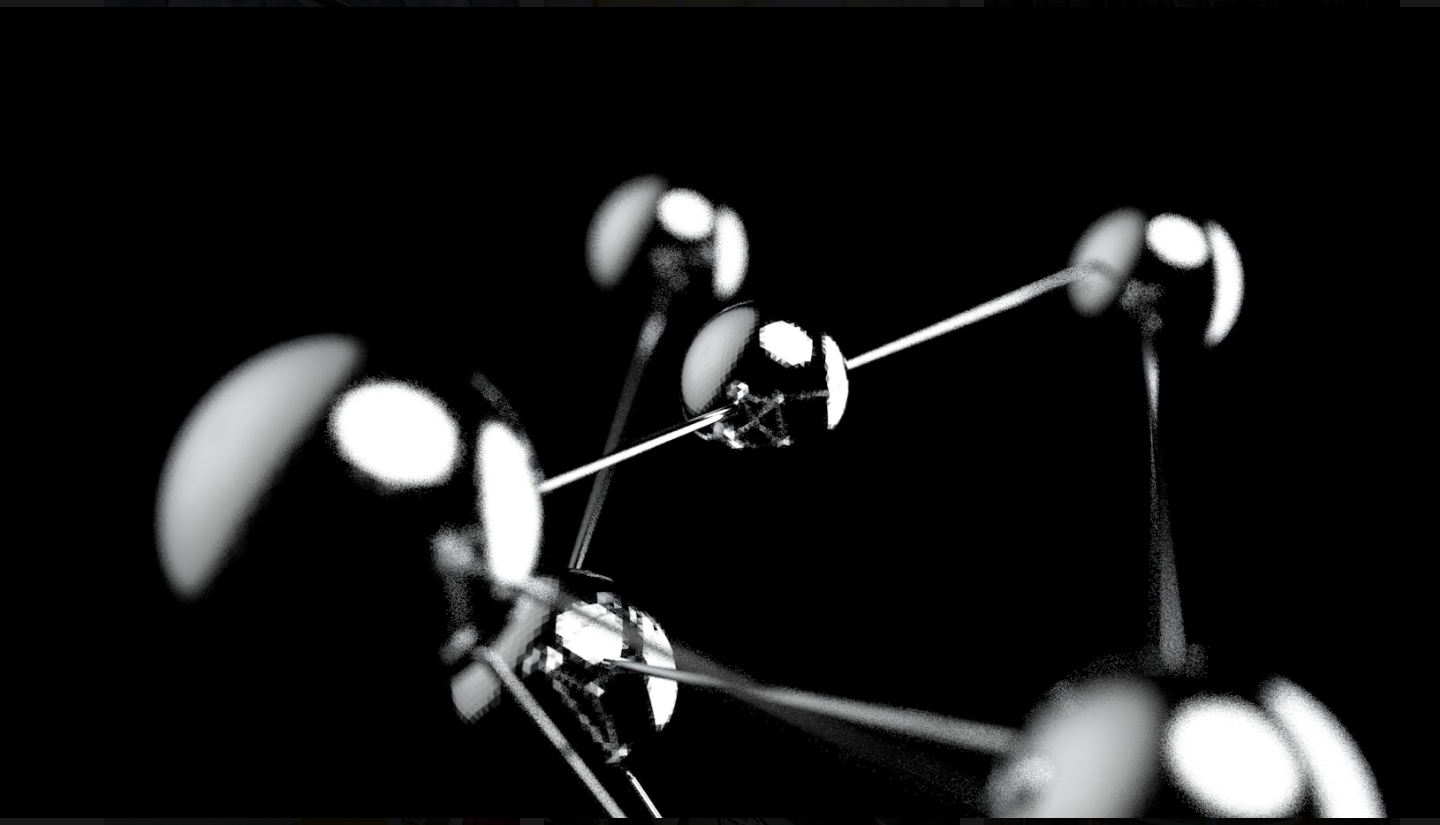 click at bounding box center [720, 412] 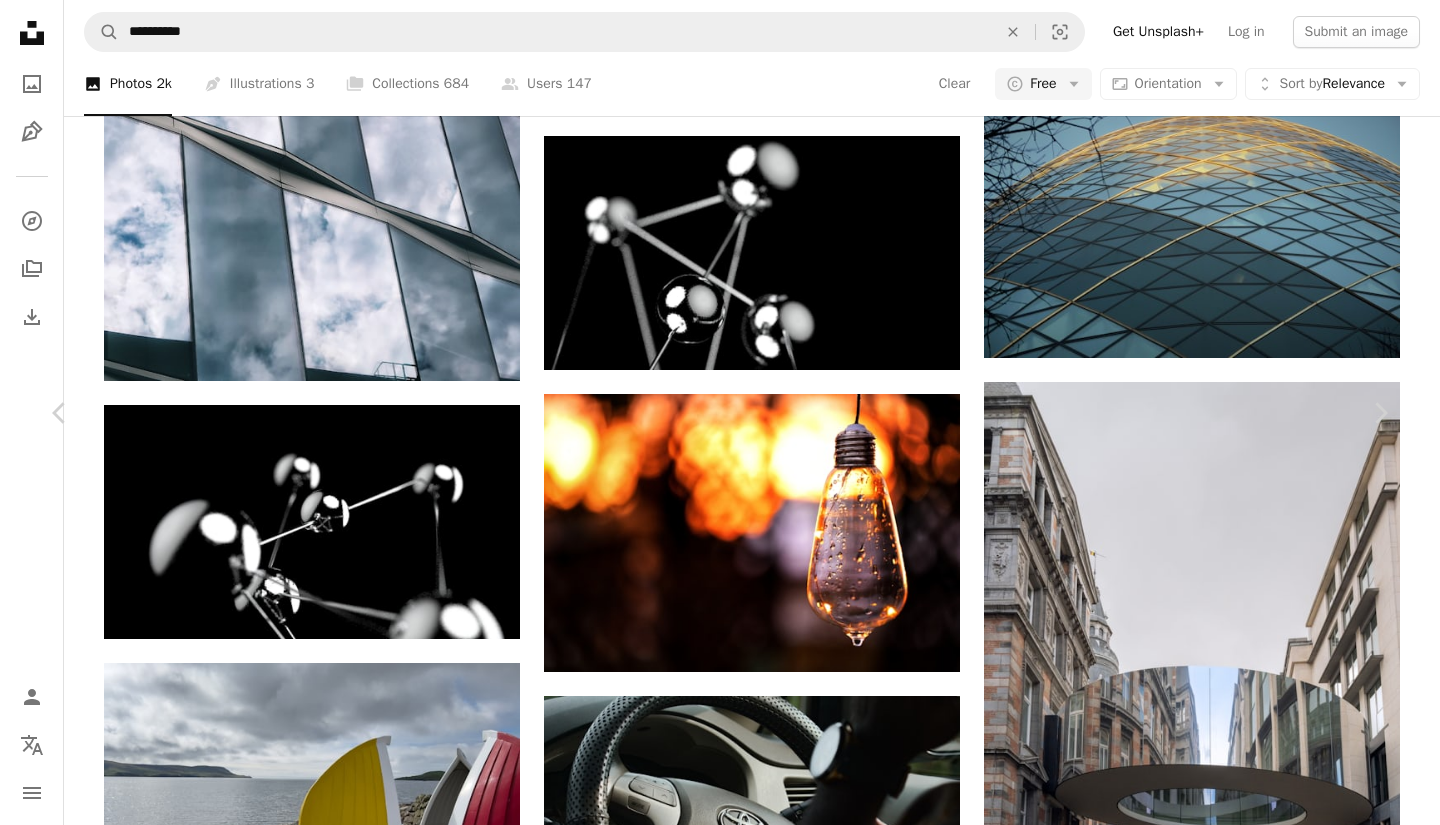 click on "Download free" at bounding box center [1195, 2986] 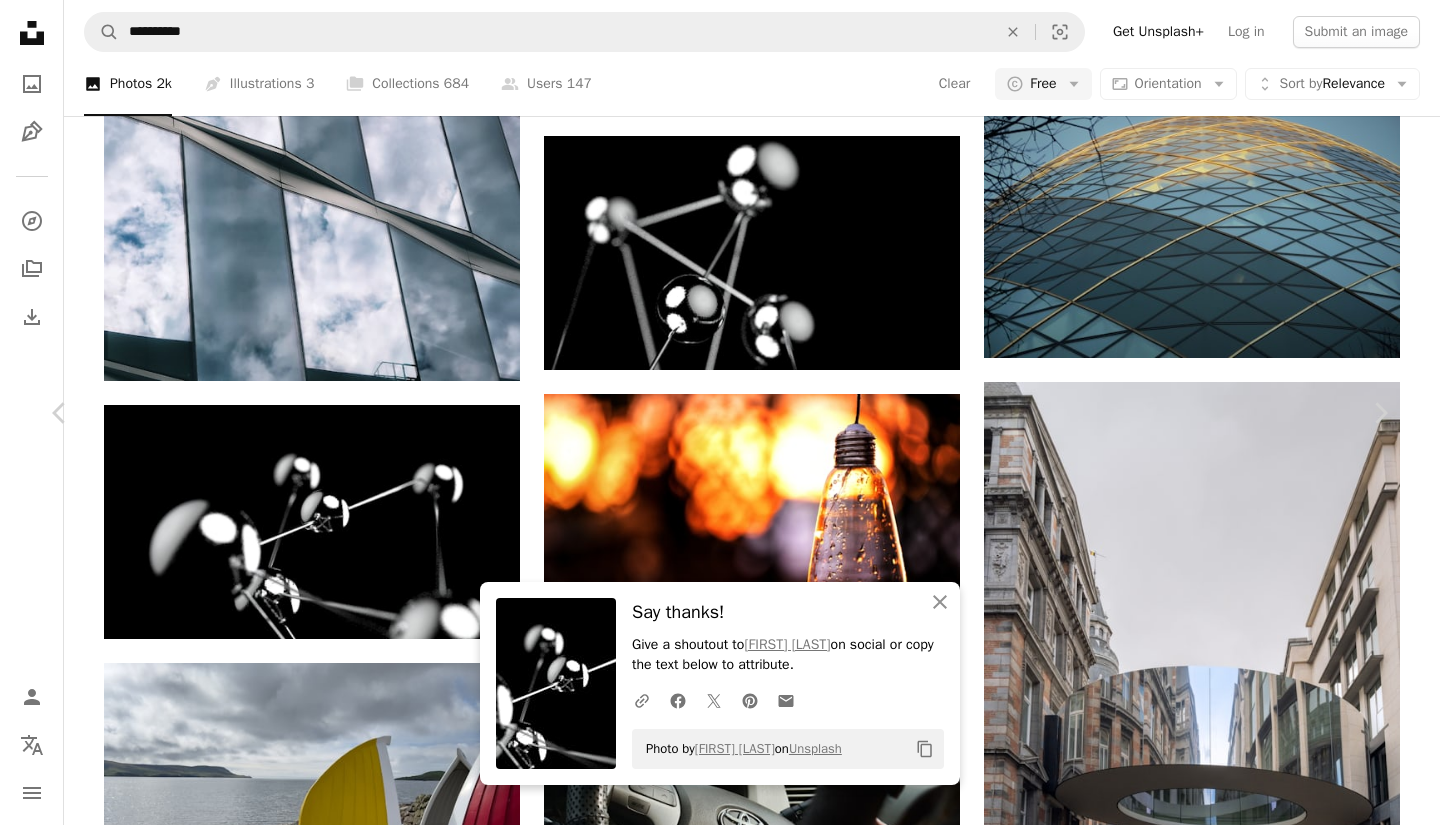 click on "An X shape Chevron left Chevron right An X shape Close Say thanks! Give a shoutout to  [PERSON]  on social or copy the text below to attribute. A URL sharing icon (chains) Facebook icon X (formerly Twitter) icon Pinterest icon An envelope Photo by  [PERSON]  on  Unsplash
Copy content [PERSON] Available for hire A checkmark inside of a circle A heart A plus sign Download free Chevron down Zoom in Views 109,229 Downloads 1,678 A forward-right arrow Share Info icon Info More Actions A 3D wallpaper with molecule design and a chrome finish features intricate molecular structures rendered in 3D and given a metallic shine. The result is a visually stunning, high-tech design with a touch of science fiction. Read more Calendar outlined Published on  January 30, 2023 Safety Free to use under the  Unsplash License 3d wallpaper futuristic modern science fiction metallic innovative wall decor intricate lighting microphone sphere electrical device Backgrounds Browse premium related images on iStock" at bounding box center [720, 3351] 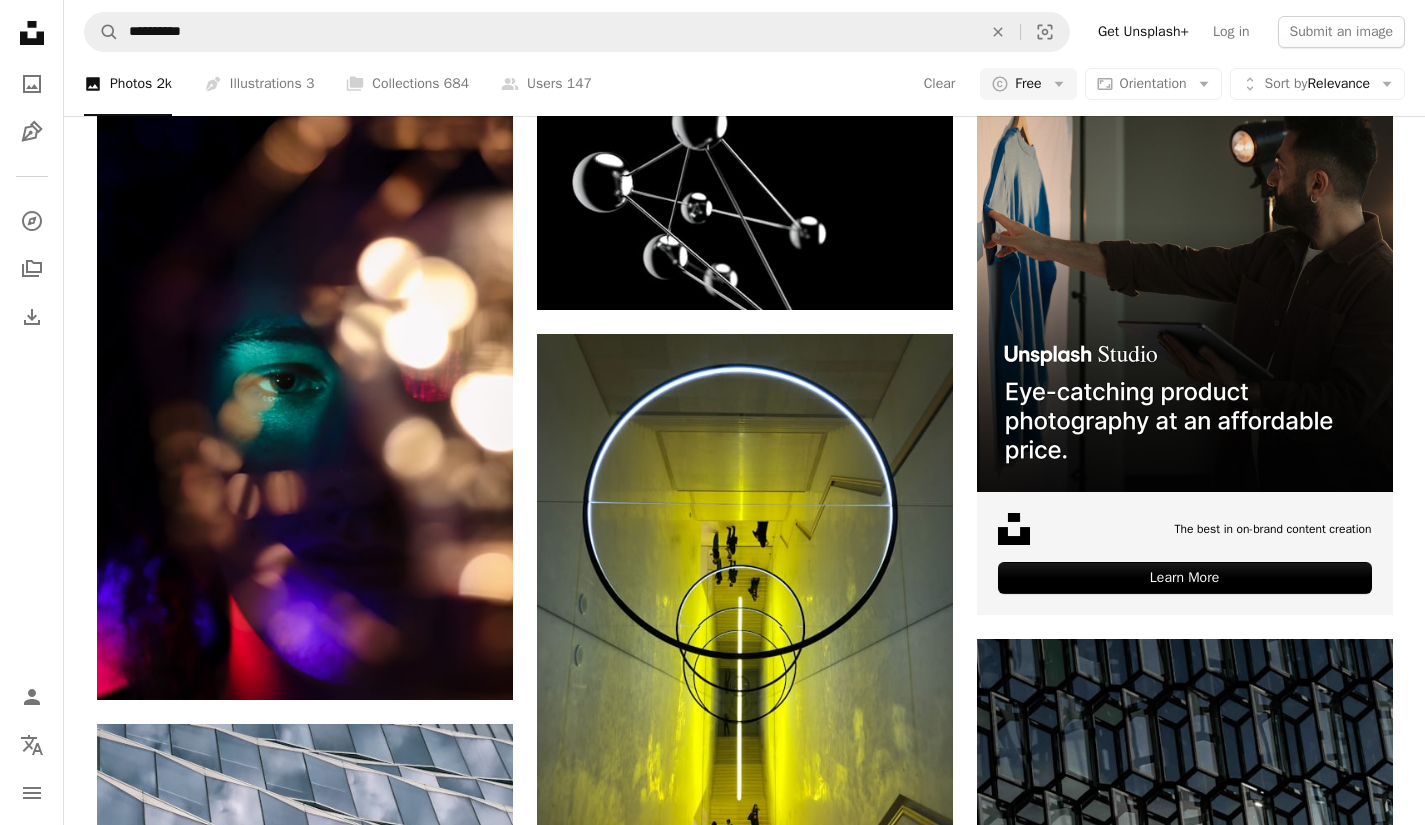 scroll, scrollTop: 0, scrollLeft: 0, axis: both 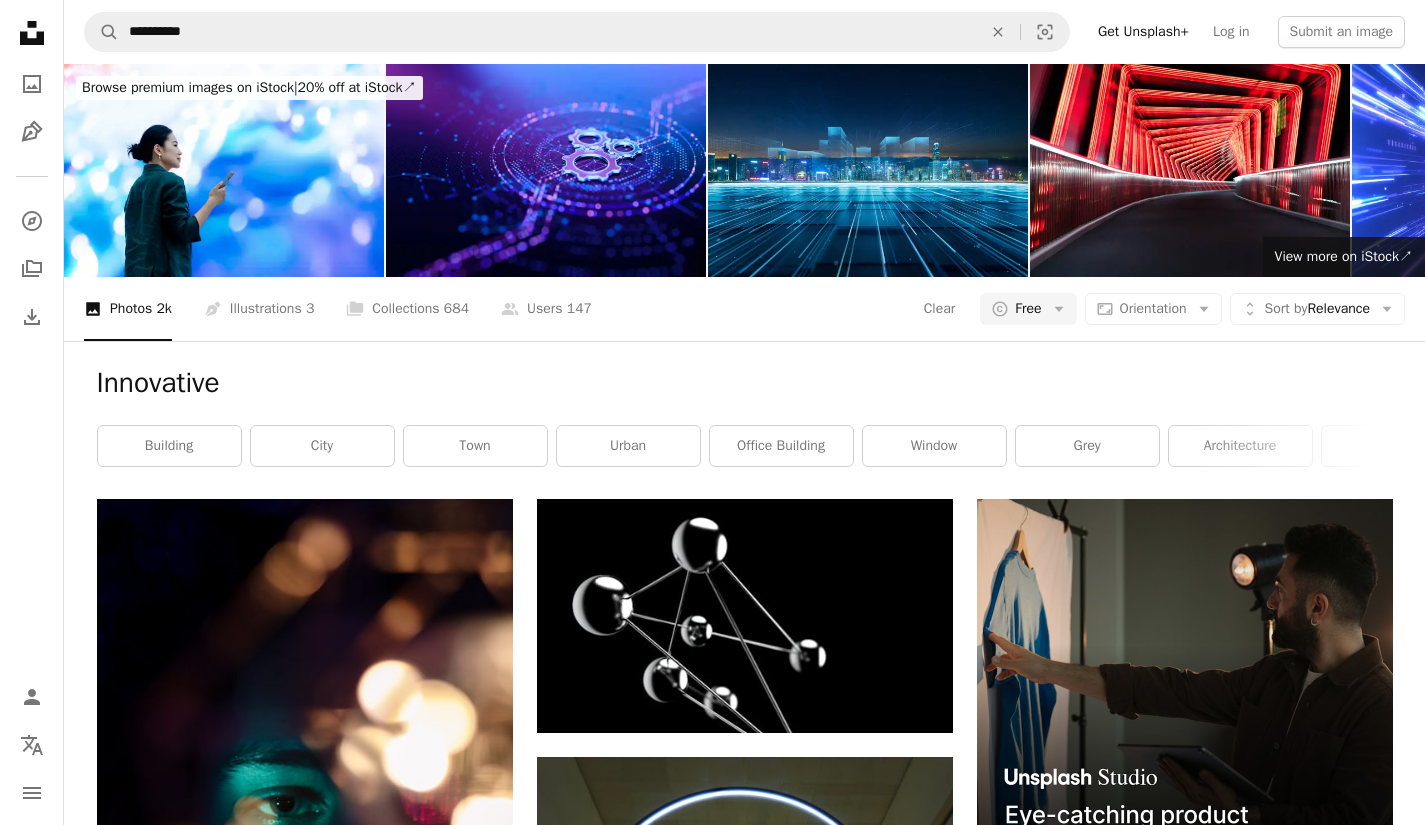 drag, startPoint x: 654, startPoint y: 9, endPoint x: 441, endPoint y: 6, distance: 213.02112 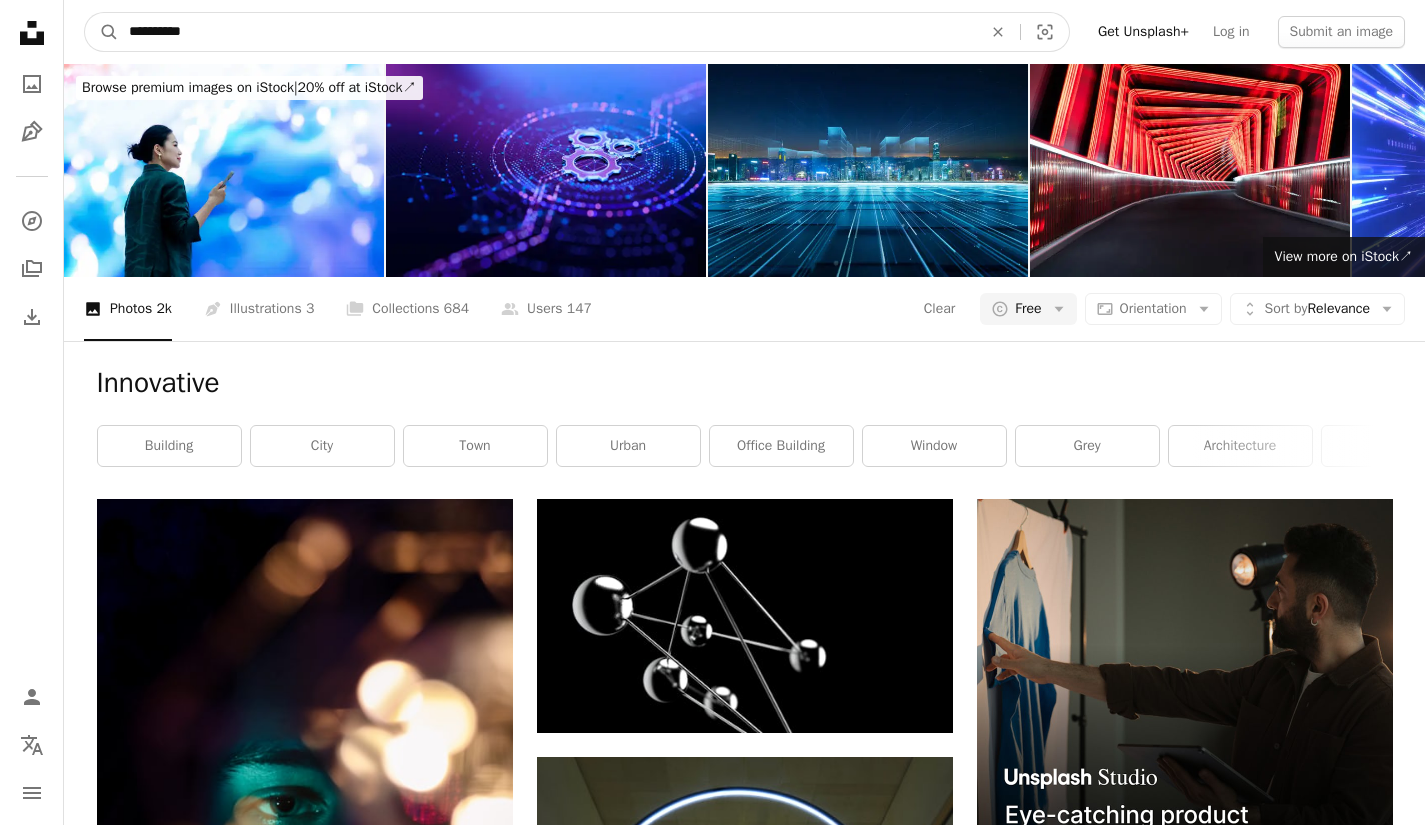 click on "**********" at bounding box center [547, 32] 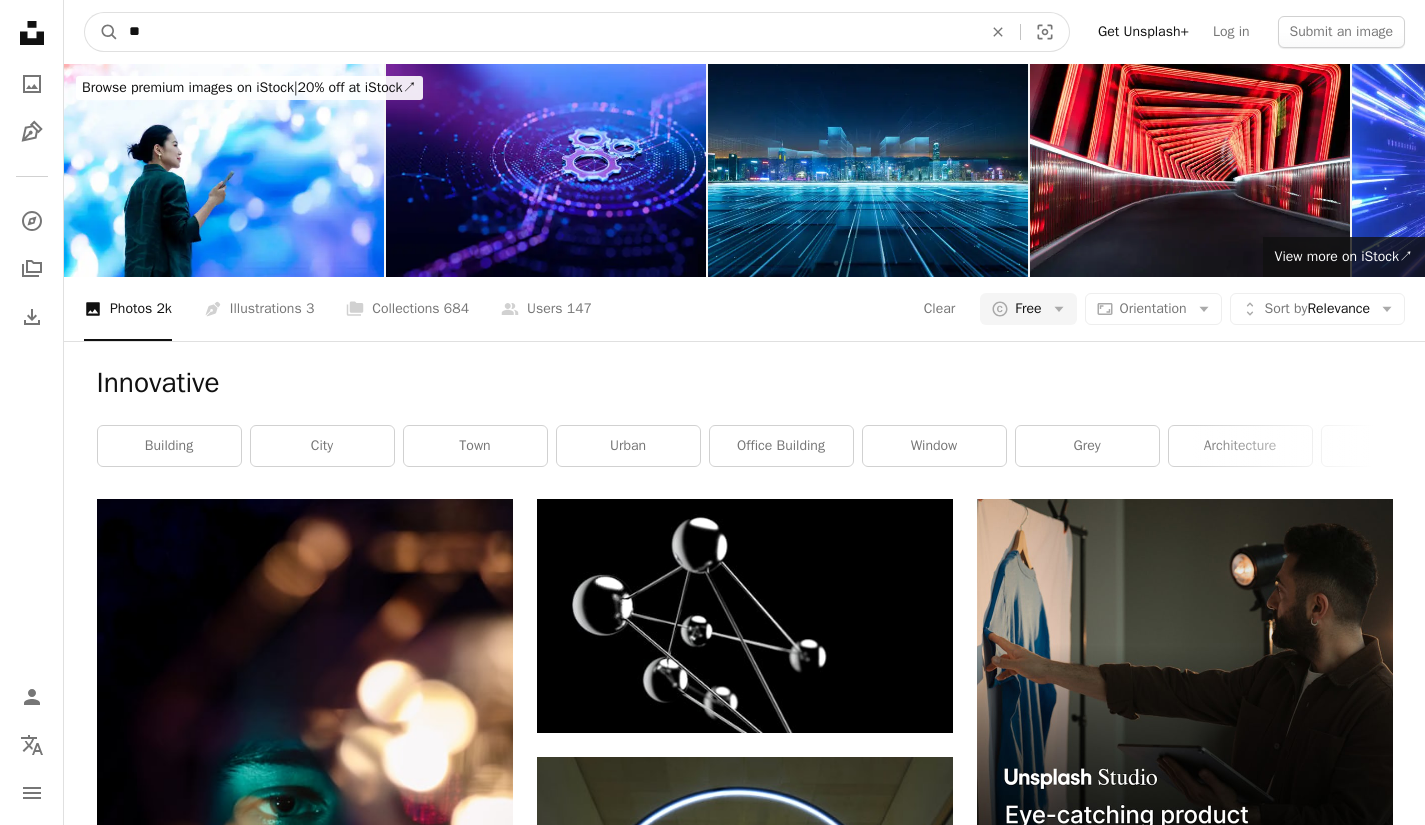 type on "*" 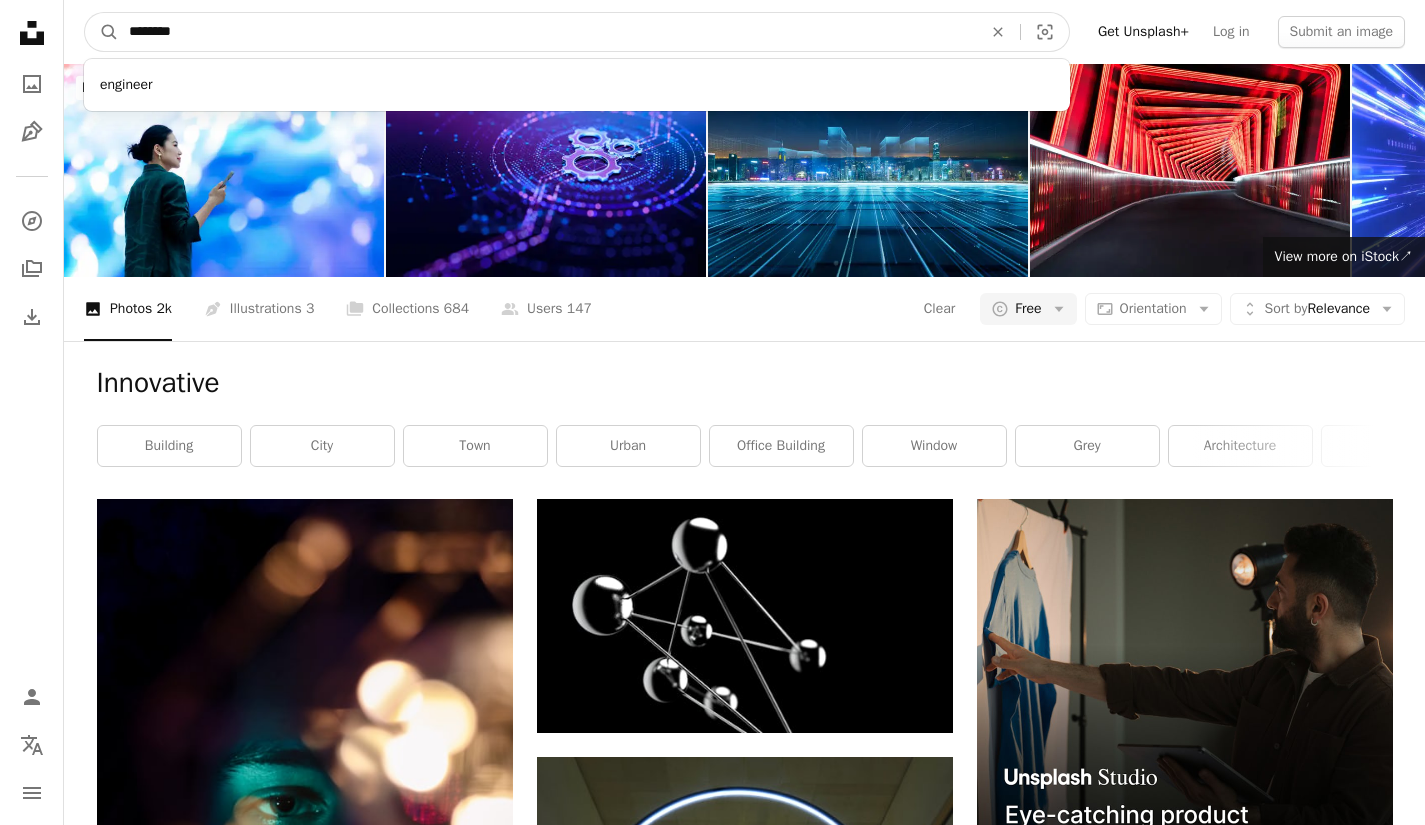 type on "********" 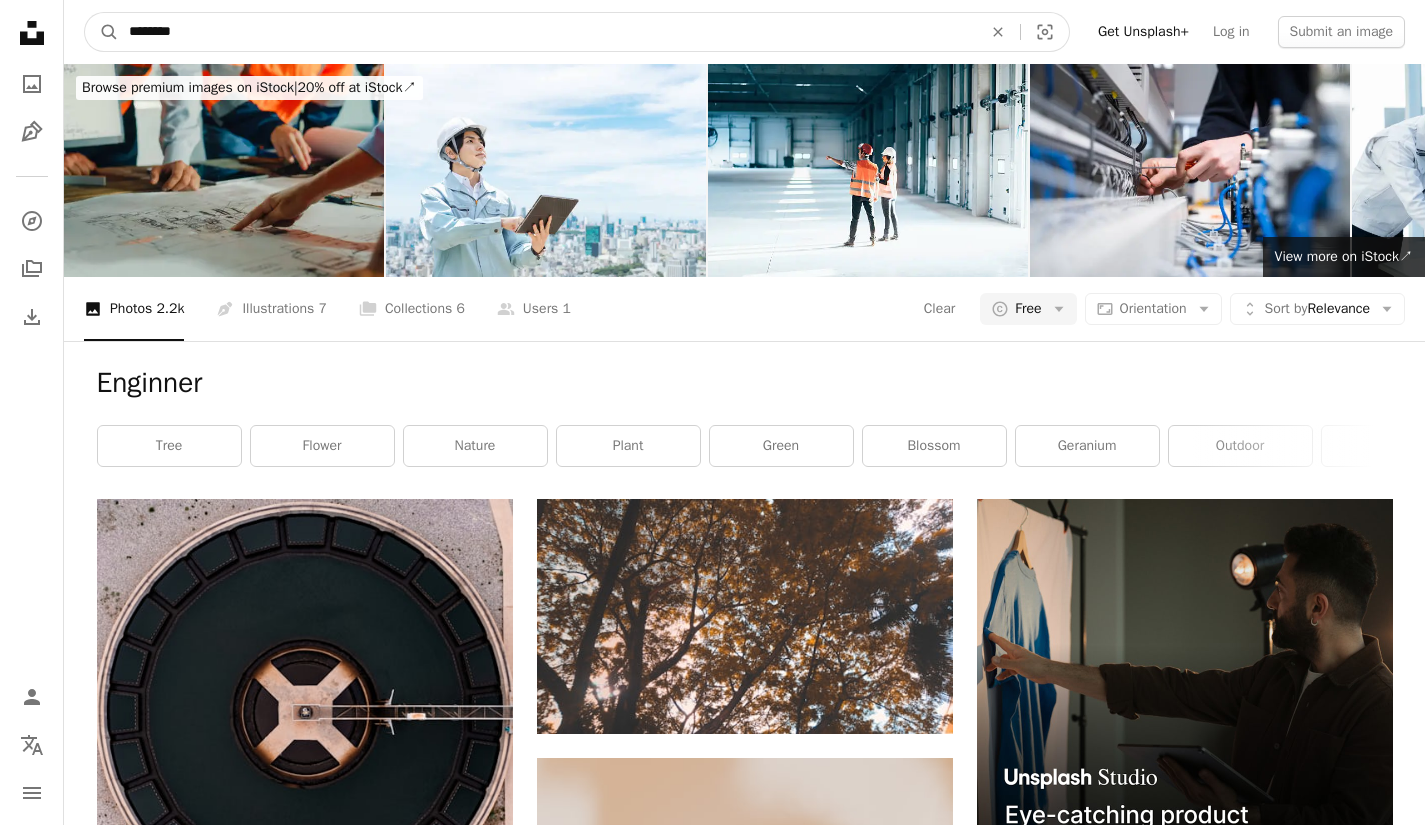 click on "********" at bounding box center (547, 32) 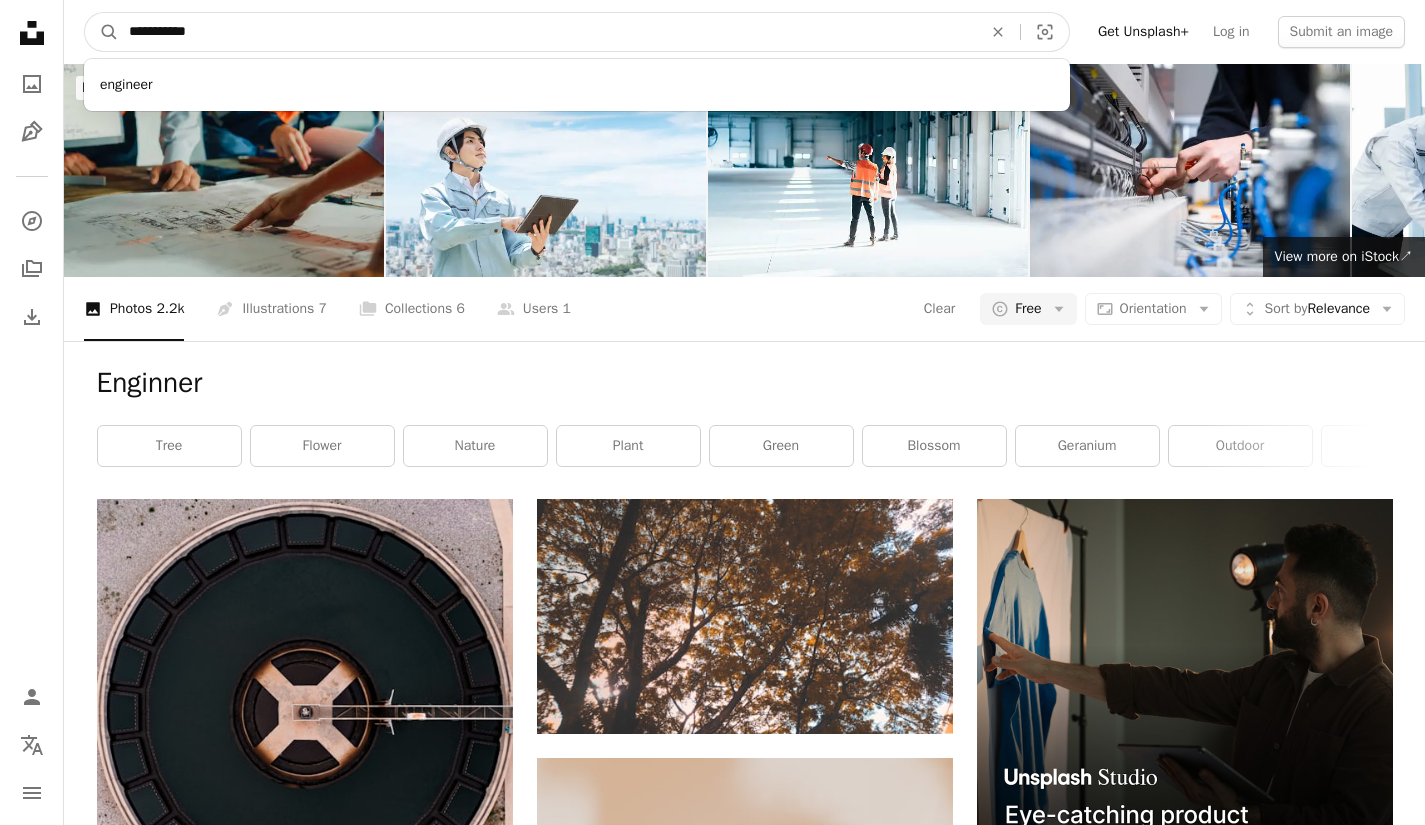 type on "**********" 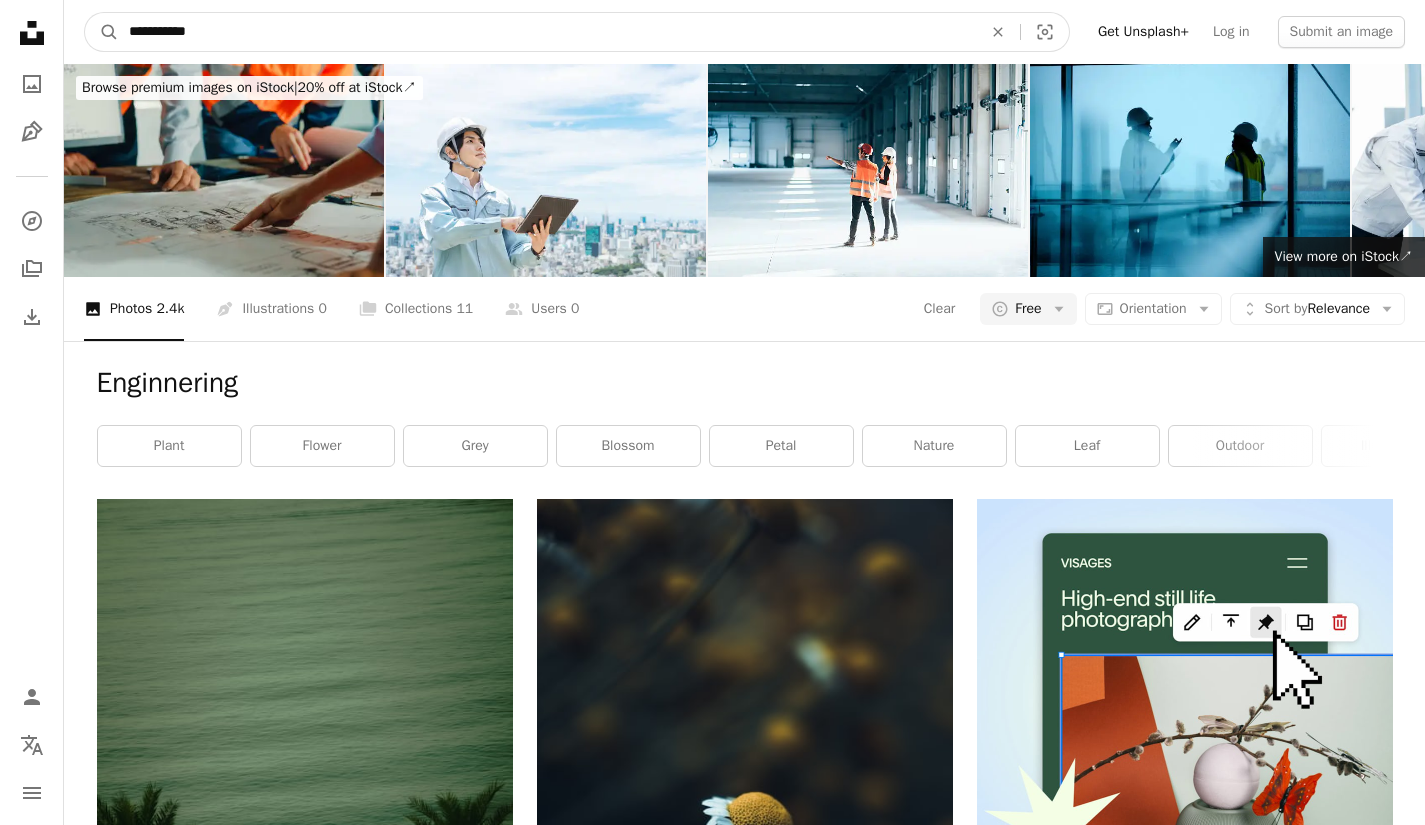 drag, startPoint x: 210, startPoint y: 35, endPoint x: 181, endPoint y: 33, distance: 29.068884 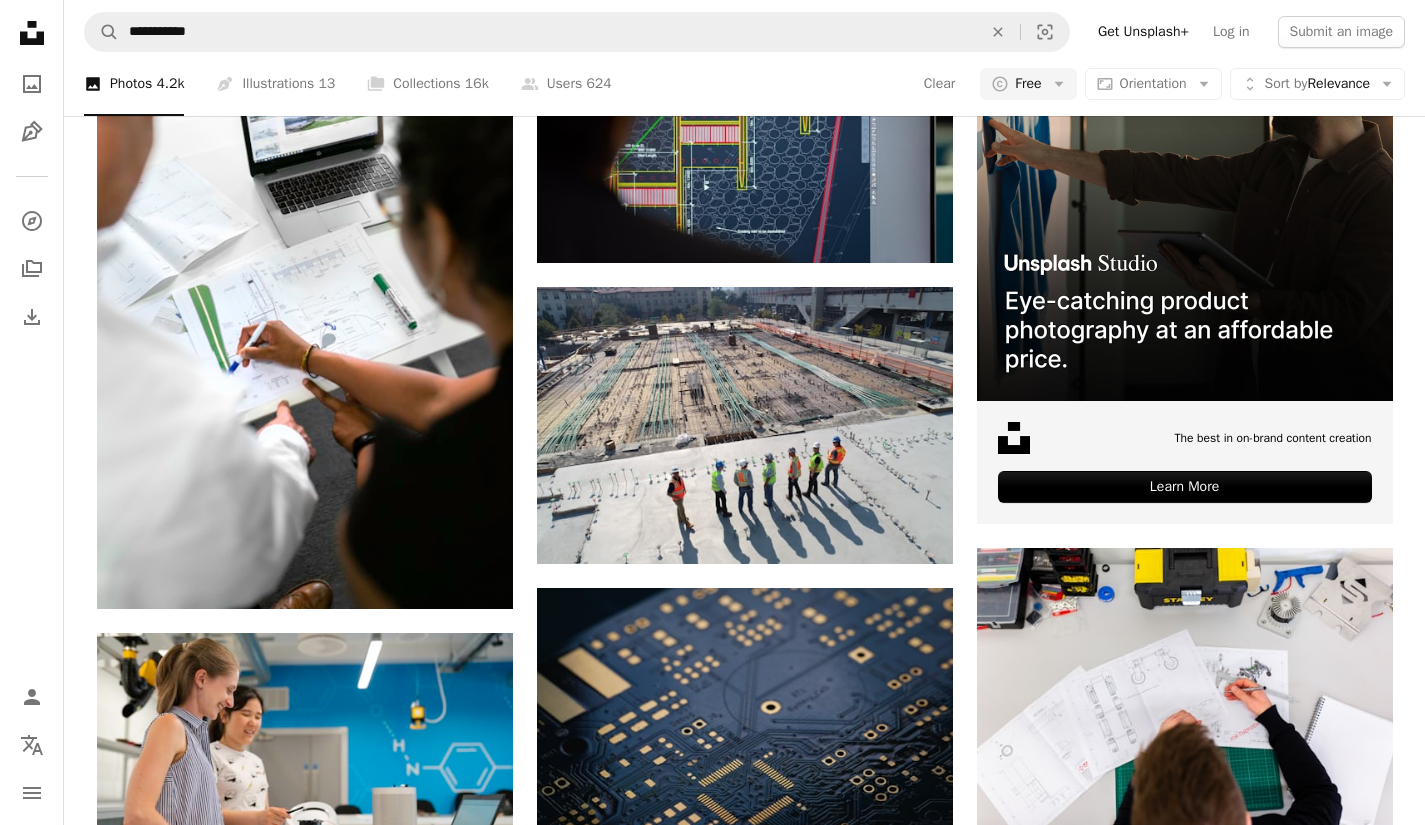 scroll, scrollTop: 515, scrollLeft: 0, axis: vertical 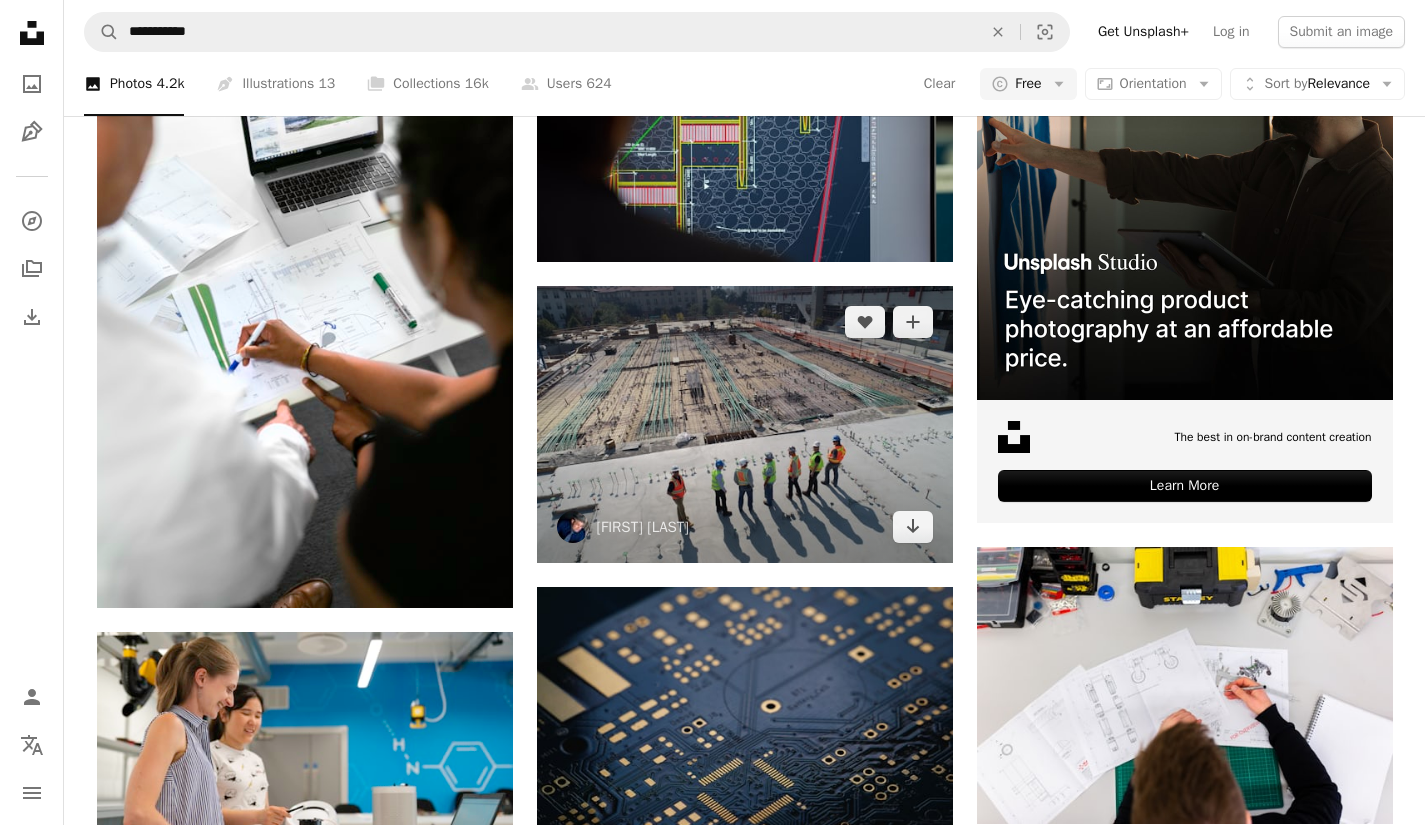 click at bounding box center [745, 424] 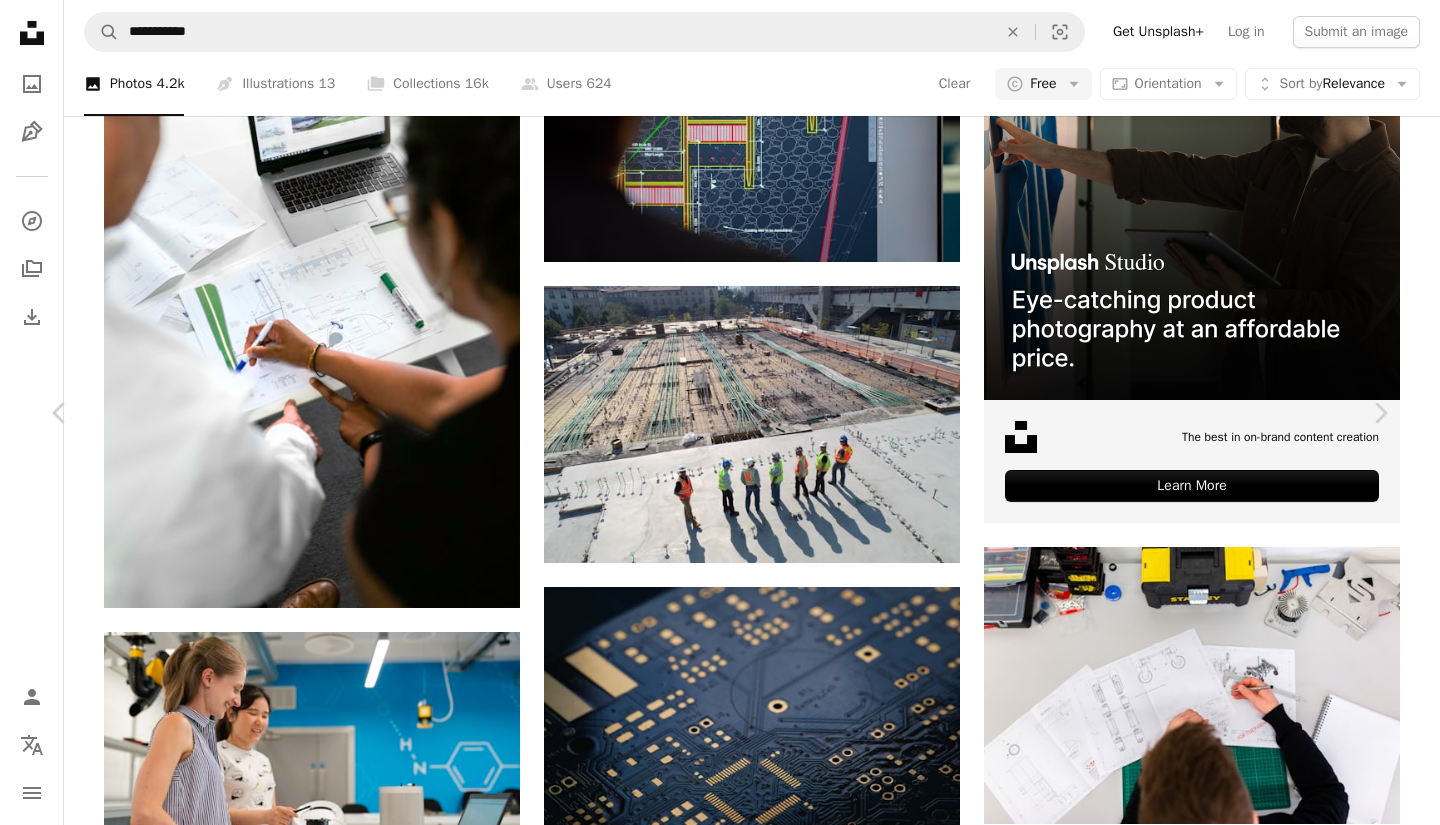 click on "Download free" at bounding box center (1195, 3947) 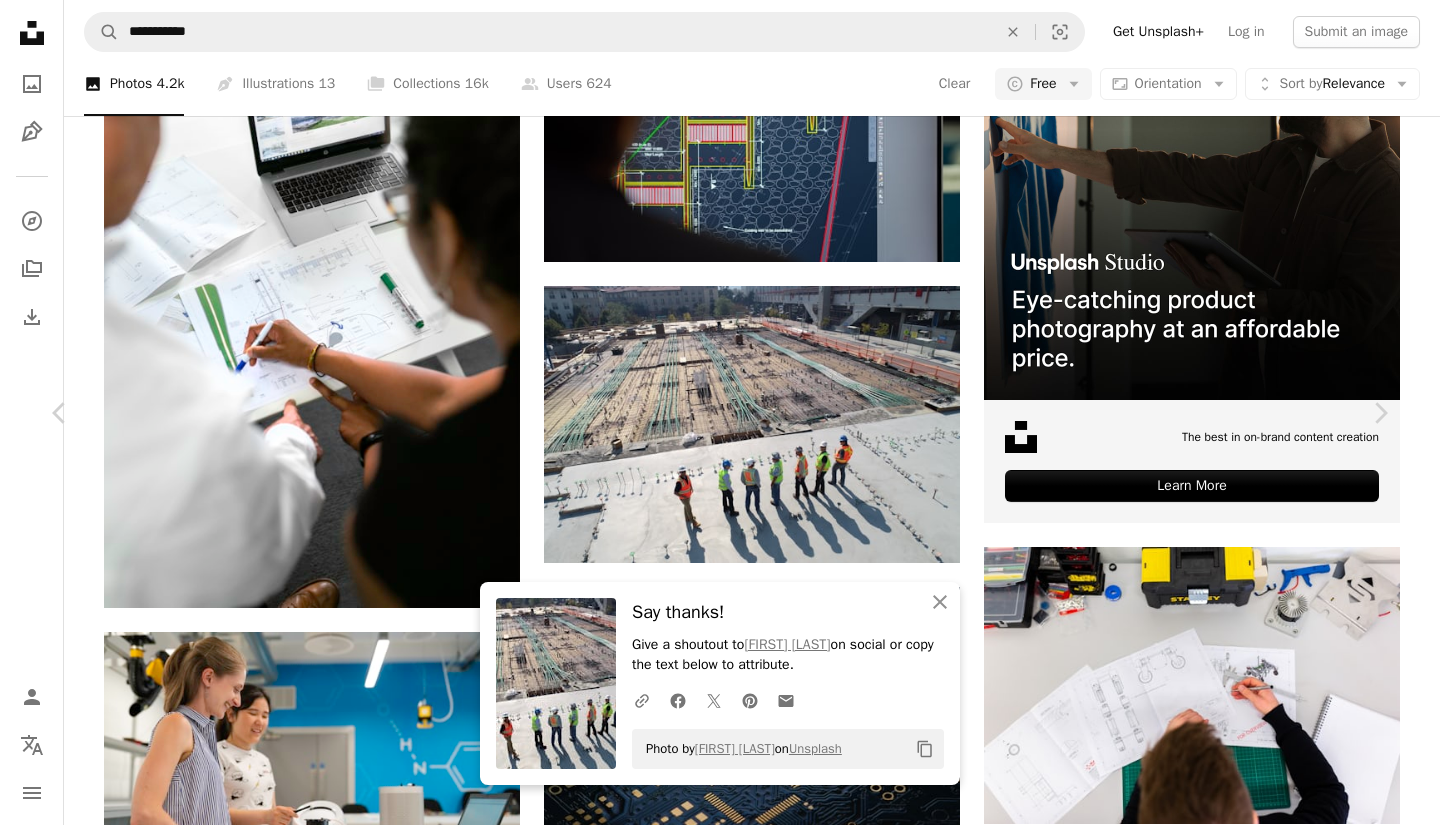 click on "An X shape Chevron left Chevron right Chevron right An X shape Close Say thanks! Give a shoutout to  [NAME] [LAST]  on social or copy the text below to attribute. A URL sharing icon (chains) Facebook icon X (formerly Twitter) icon Pinterest icon An envelope Photo by  [NAME] [LAST]  on  Unsplash
Copy content [NAME] [LAST] sunburned_surveyor A heart A plus sign Download free Chevron down Zoom in Views 23,956,150 Downloads 412,620 A forward-right arrow Share Info icon Info More Actions A map marker [CITY], [REGION] [POSTAL_CODE], [COUNTRY], [COUNTRY] Calendar outlined Published on  November 11, 2018 Camera DJI, FC6310 Safety Free to use under the  Unsplash License construction concrete cooperation hard hats building city human website grey clothing urban usa engineering outdoors town united states apparel helmet pants hardhat HD Wallpapers Browse premium related images on iStock  |  Save 20% with code UNSPLASH20 View more on iStock  ↗ Related images A heart A plus sign [NAME] [LAST] Arrow pointing down A heart" at bounding box center [720, 4312] 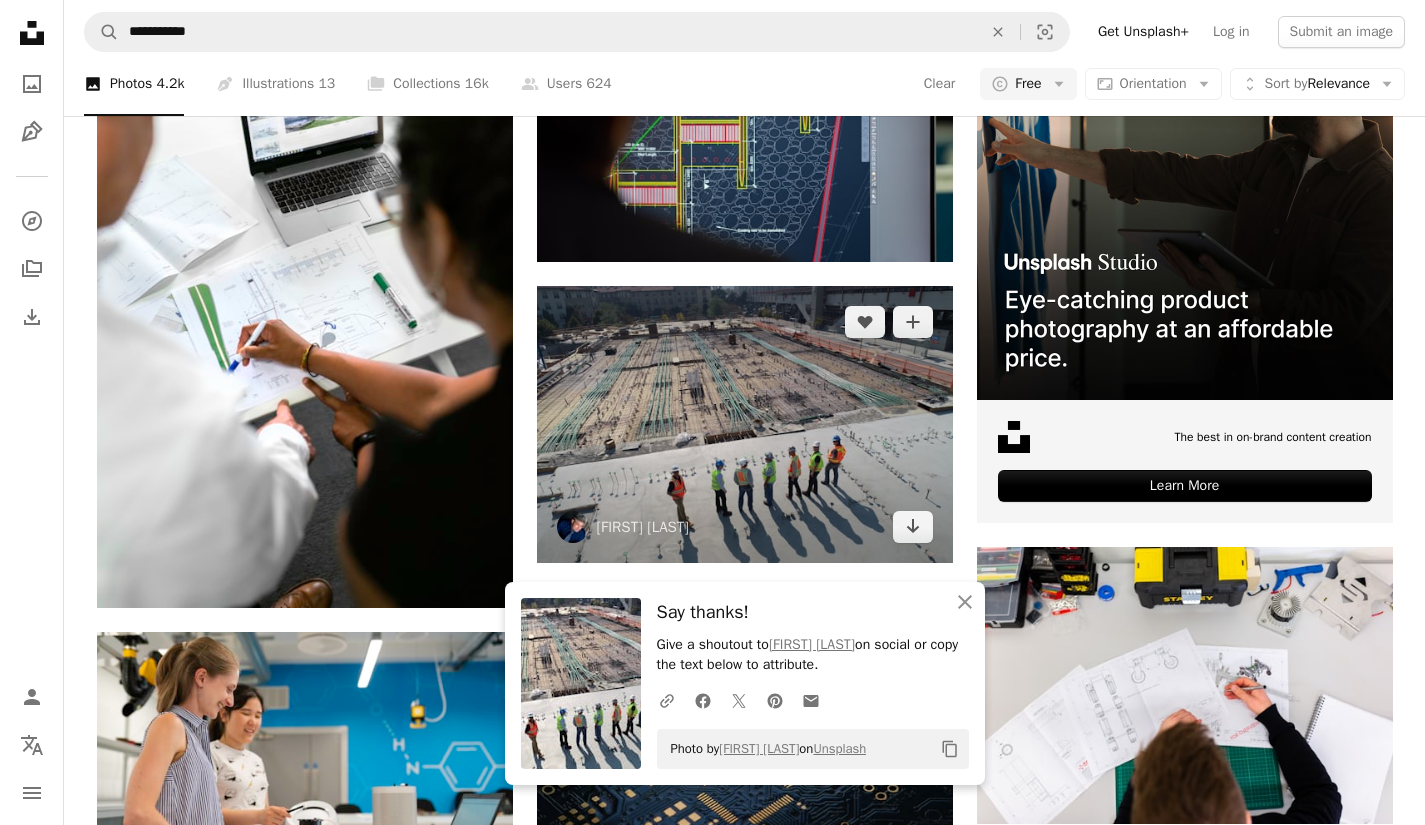 click at bounding box center (745, 424) 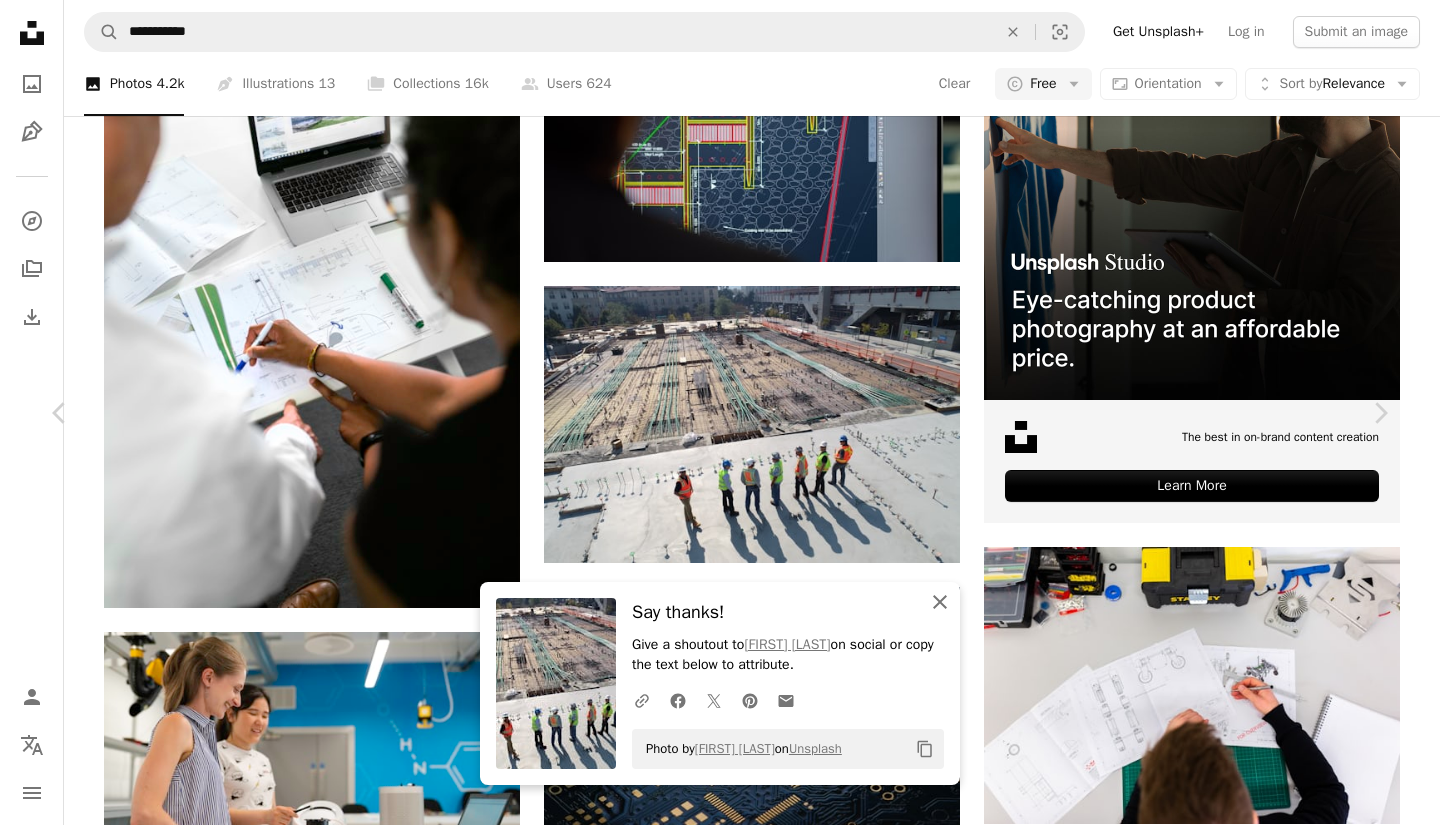click on "An X shape" 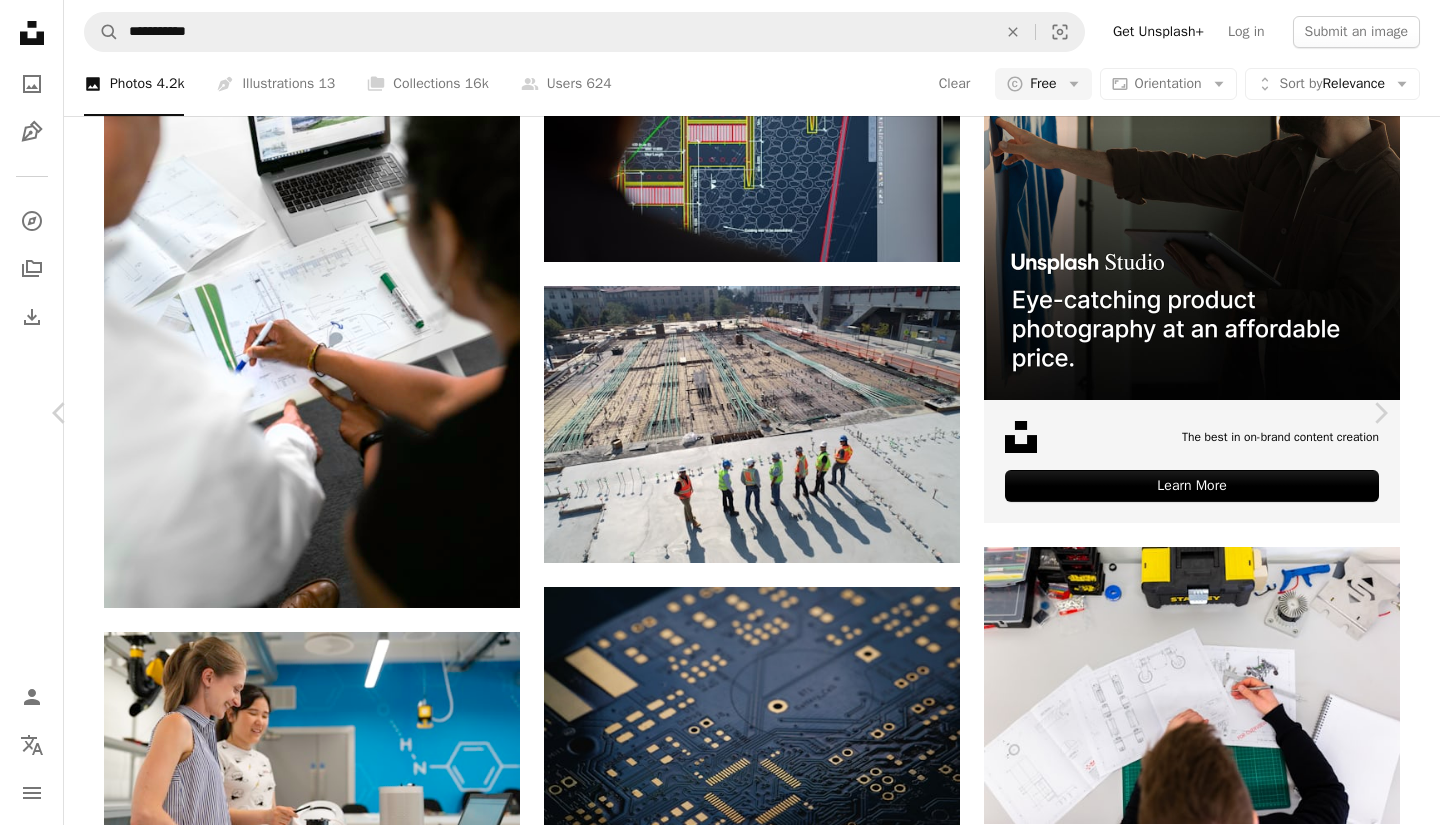 click on "An X shape Chevron left Chevron right [FIRST] [LAST] [USERNAME] A heart A plus sign Download free Chevron down Zoom in Views 23,956,150 Downloads 412,620 A forward-right arrow Share Info icon Info More Actions A map marker [CITY], [STATE], [STATE], [COUNTRY], [COUNTRY] Calendar outlined Published on  November 11, 2018 Camera DJI, FC6310 Safety Free to use under the  Unsplash License construction concrete cooperation hard hats building city human website grey clothing urban usa engineering outdoors town united states apparel helmet pants hardhat HD Wallpapers Browse premium related images on iStock  |  Save 20% with code UNSPLASH20 View more on iStock  ↗ Related images A heart A plus sign [FIRST] [LAST] Arrow pointing down Plus sign for Unsplash+ A heart A plus sign Getty Images For  Unsplash+ A lock Download A heart A plus sign [PERSON] Arrow pointing down Plus sign for Unsplash+ A heart A plus sign Andy Quezada For  Unsplash+ A lock Download A heart A plus sign [PERSON] A heart" at bounding box center (720, 4312) 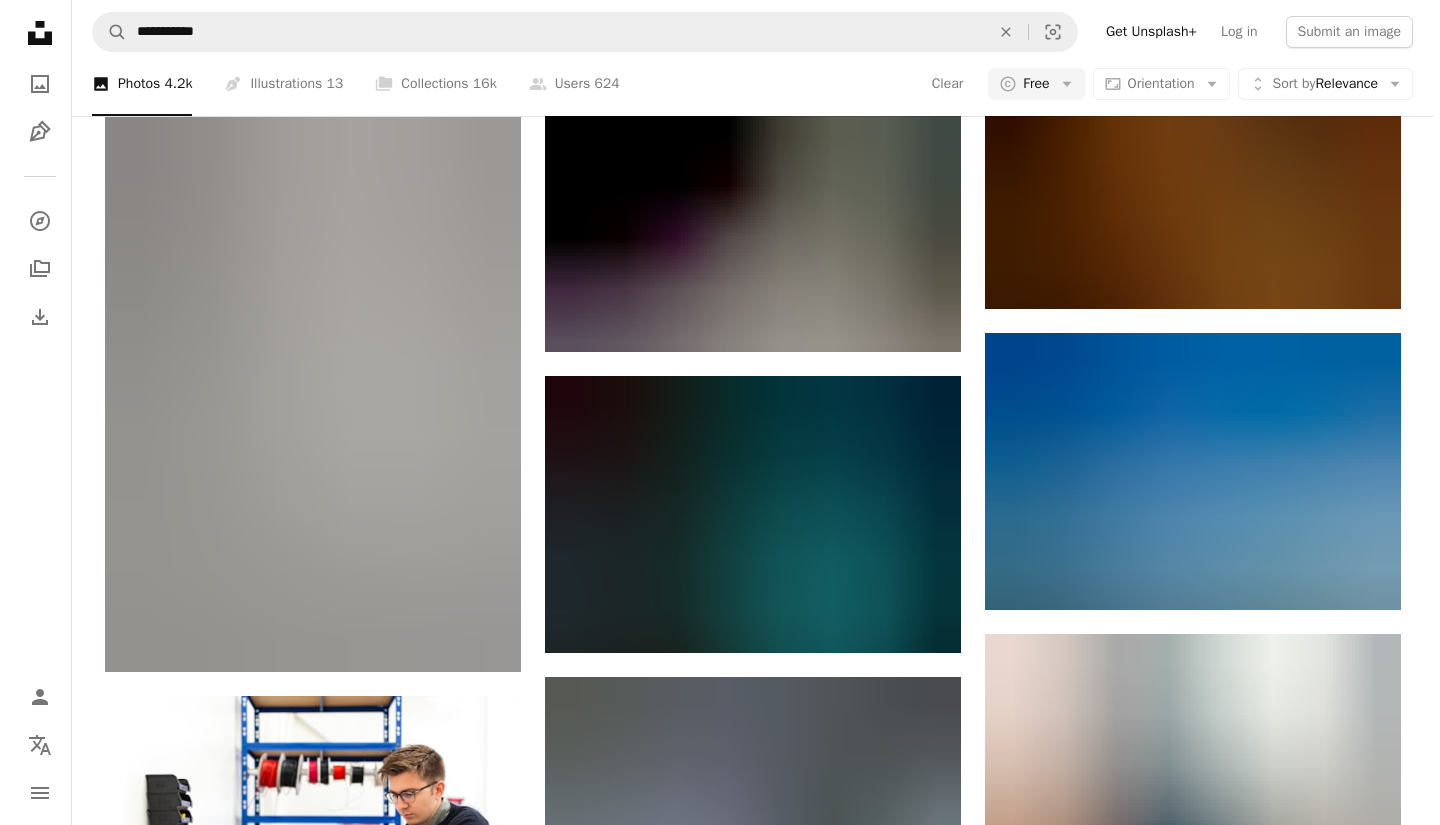 scroll, scrollTop: 1346, scrollLeft: 0, axis: vertical 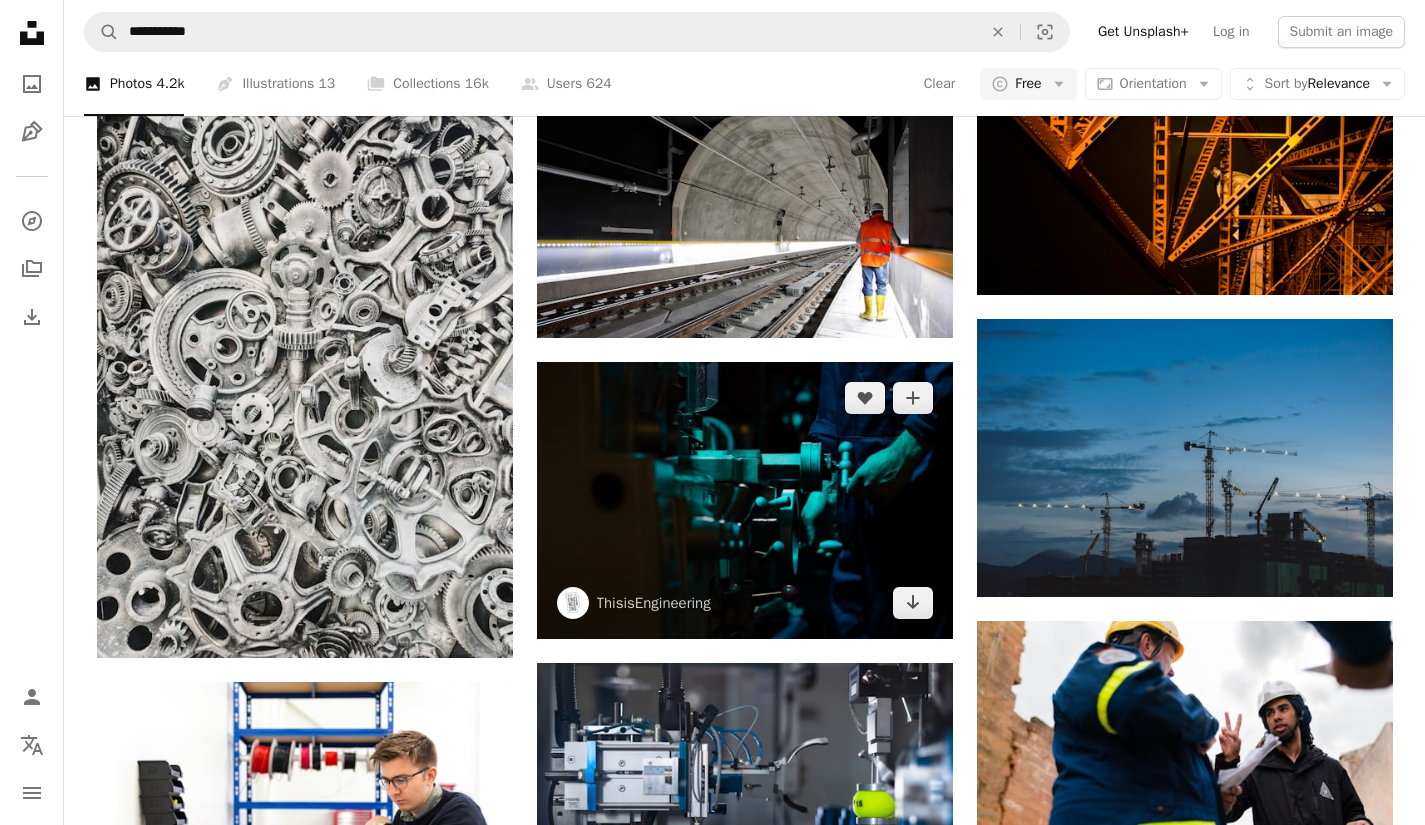 click at bounding box center (745, 500) 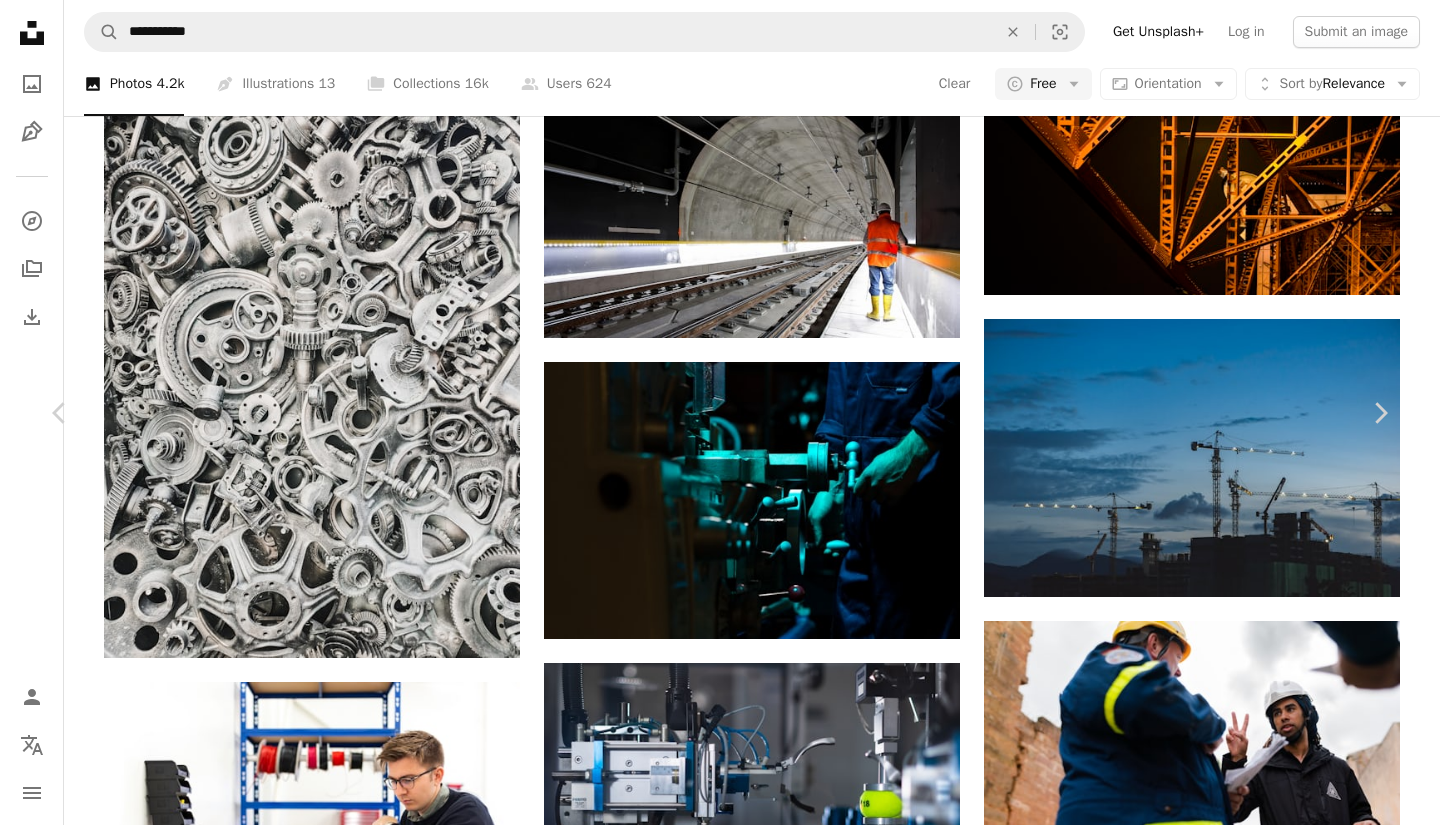 click at bounding box center (712, 3482) 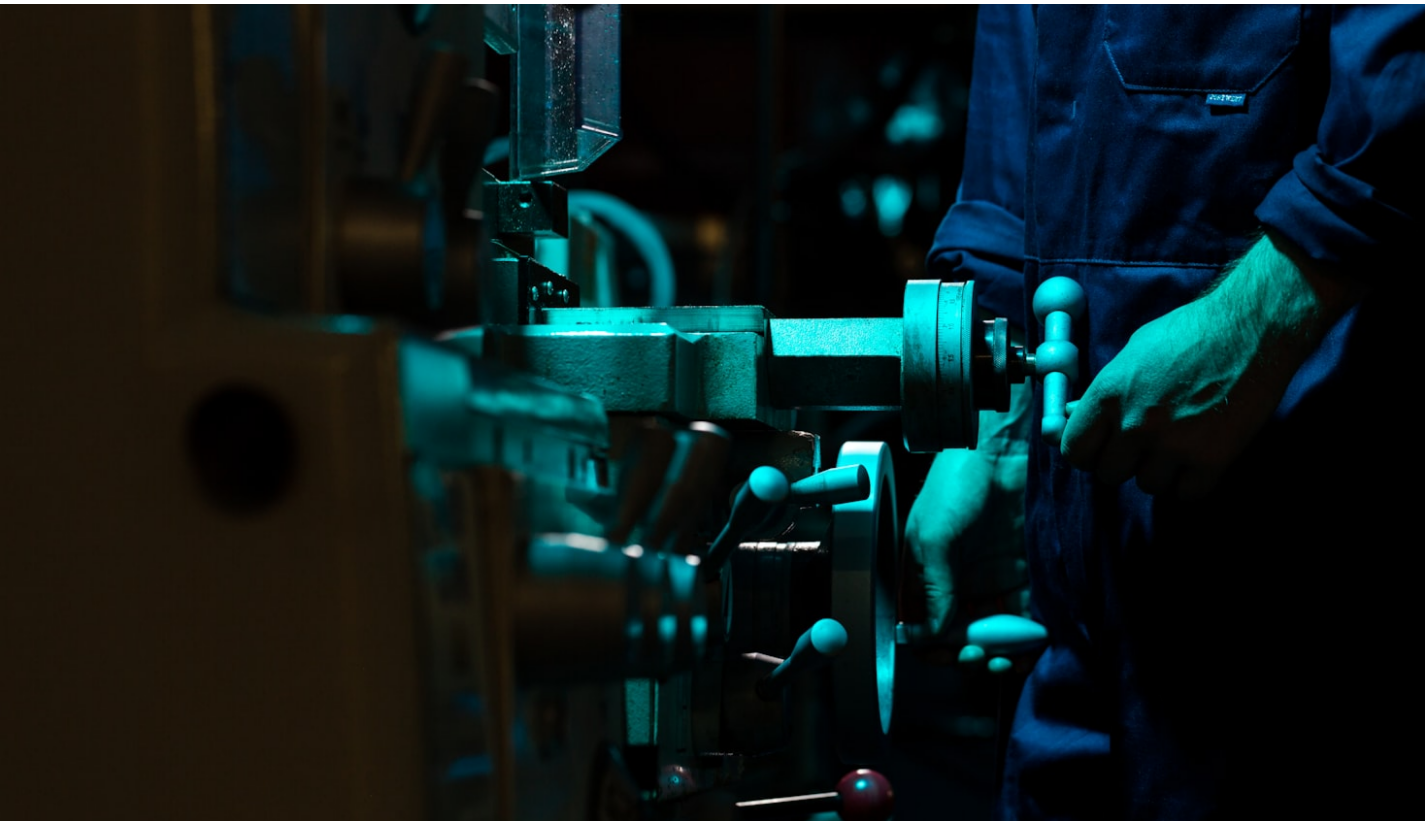scroll, scrollTop: 58, scrollLeft: 0, axis: vertical 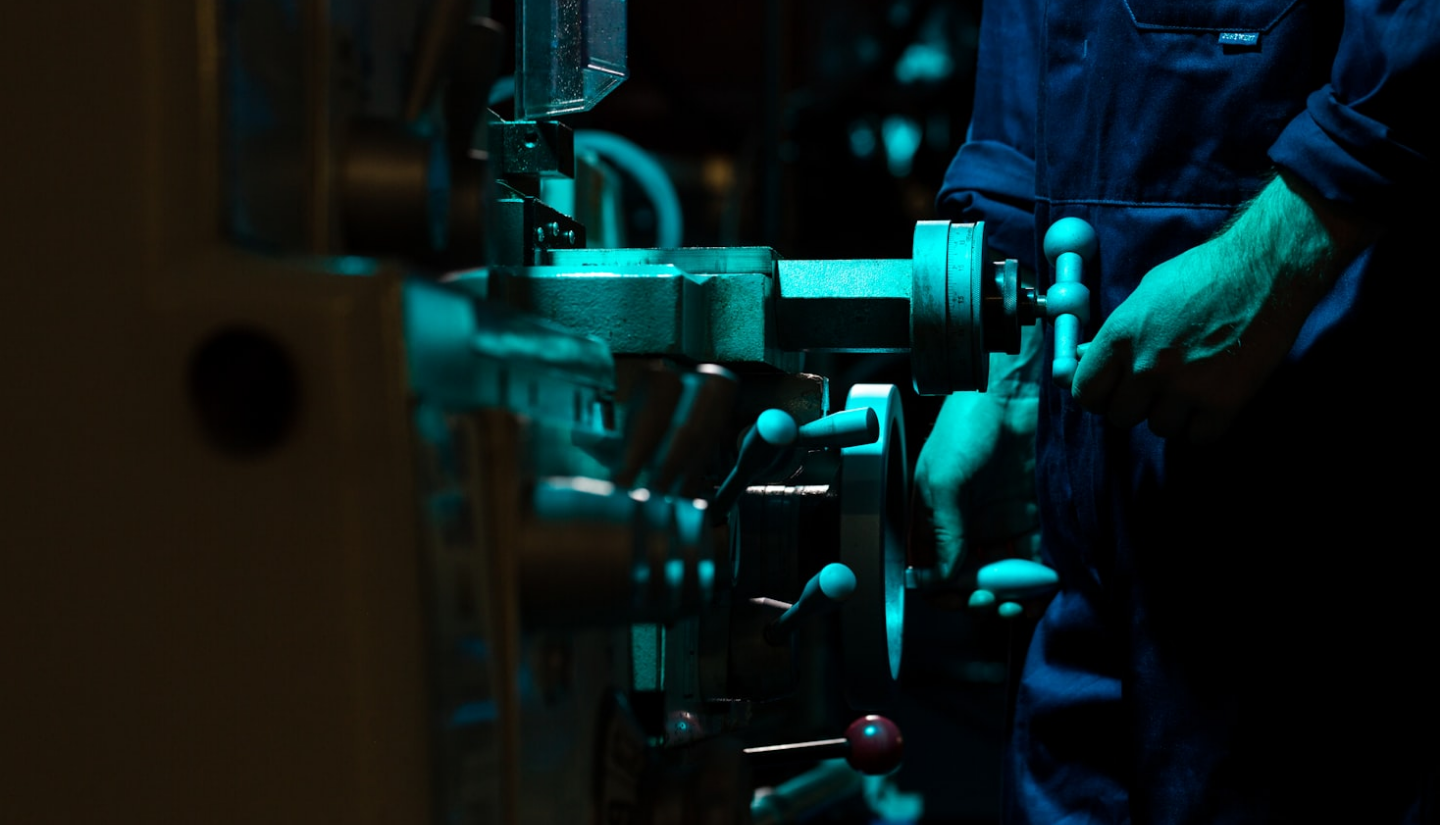 click at bounding box center [720, 421] 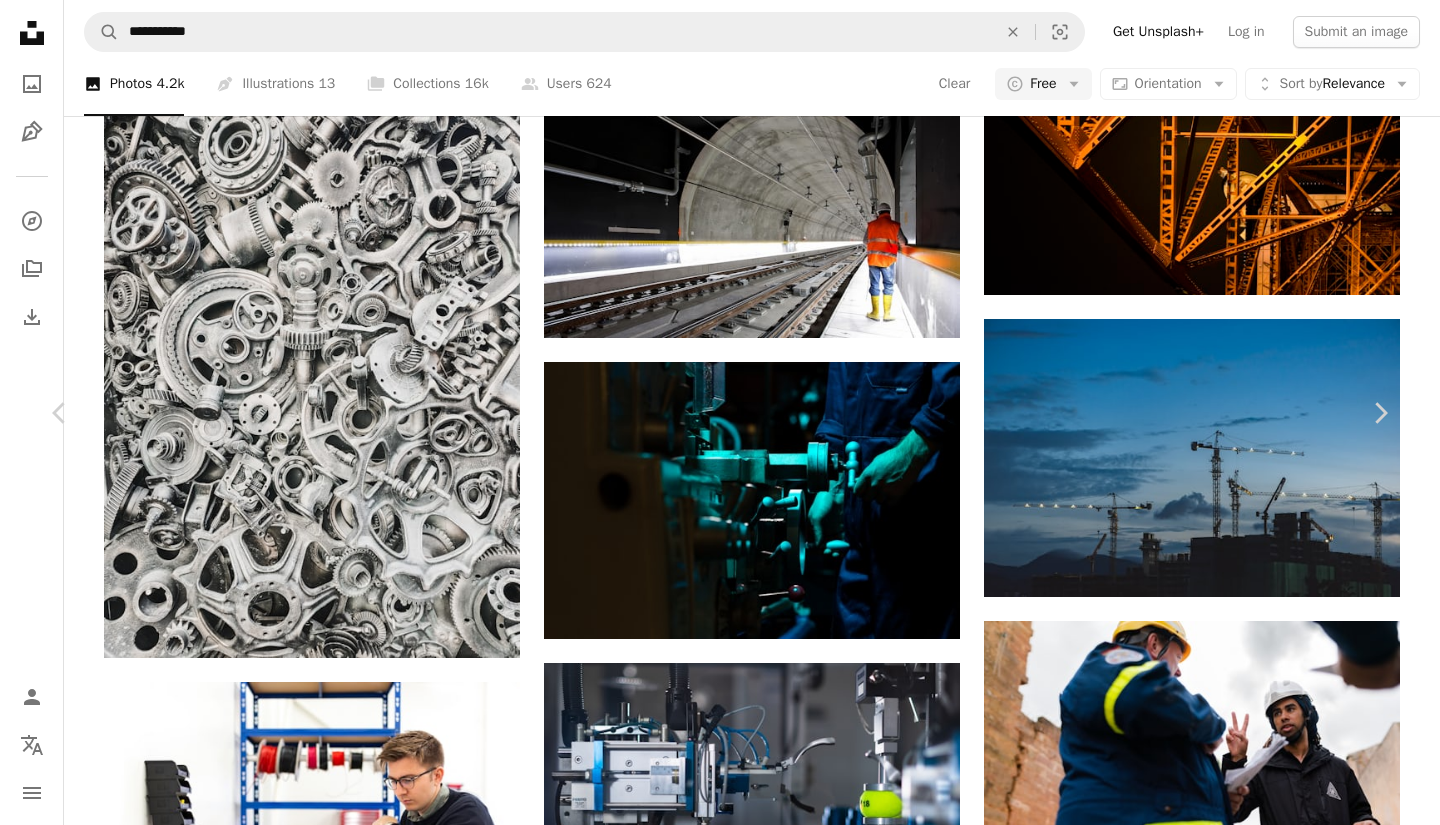 click on "Download free" at bounding box center (1195, 3116) 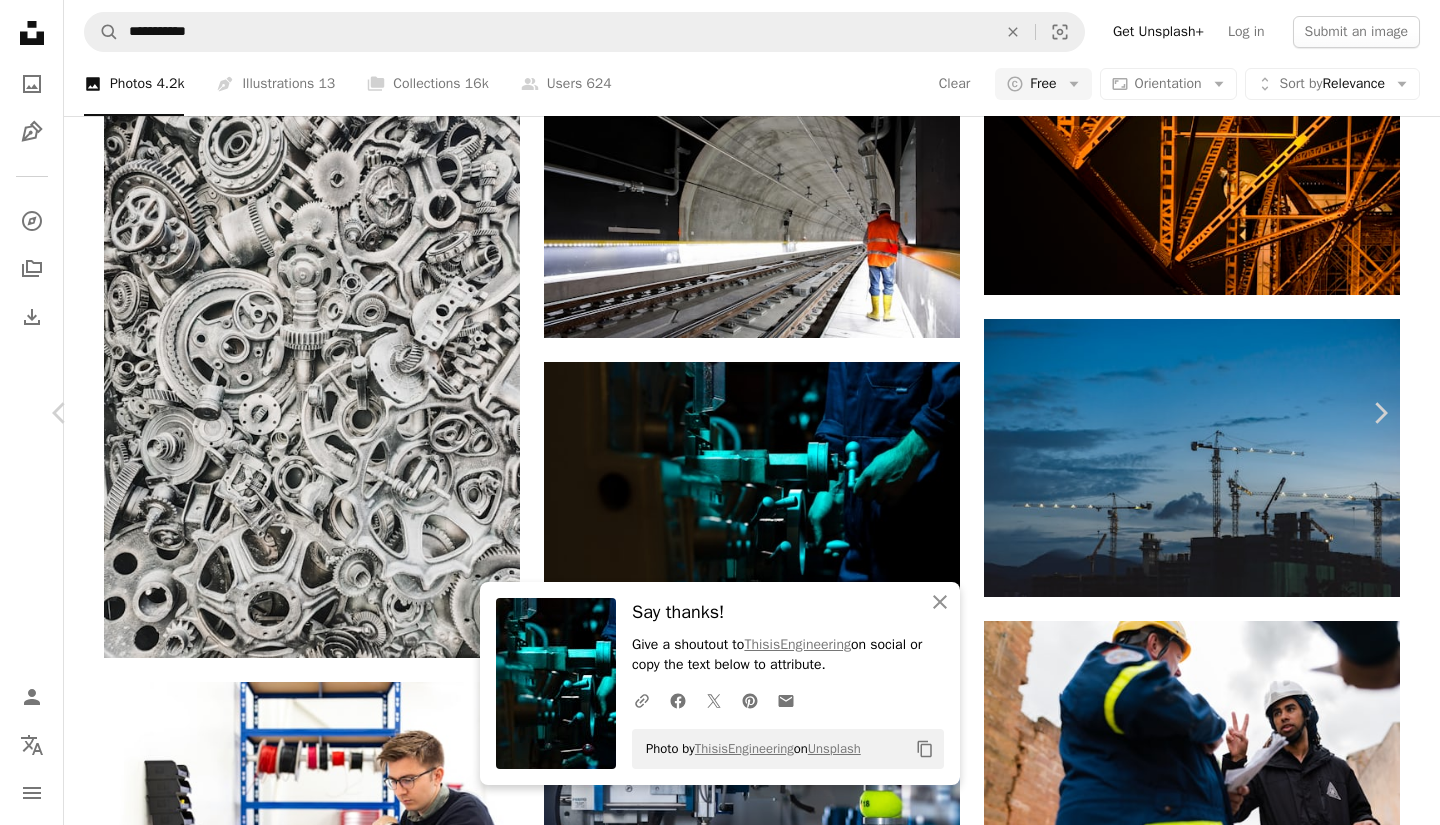 click on "An X shape Chevron left Chevron right Chevron right An X shape Close Say thanks! Give a shoutout to  ThisisEngineering  on social or copy the text below to attribute. A URL sharing icon (chains) Facebook icon X (formerly Twitter) icon Pinterest icon An envelope Photo by  ThisisEngineering  on  Unsplash
Copy content ThisisEngineering thisisengineering A heart A plus sign Download free Chevron down Zoom in Views 3,990,056 Downloads 31,546 A forward-right arrow Share Info icon Info More Actions Male mechanical engineer builds agricultural robots Calendar outlined Published on  February 8, 2020 Camera Canon, EOS 5D Mark III Safety Free to use under the  Unsplash License technology computer workshop engineering engineer tools mechanical mechanicalengineering building human factory manufacturing machine Free images Browse premium related images on iStock  |  Save 20% with code UNSPLASH20 View more on iStock  ↗ Related images A heart A plus sign iSawRed Arrow pointing down A heart A plus sign Florian Olivo A heart For" at bounding box center (720, 3481) 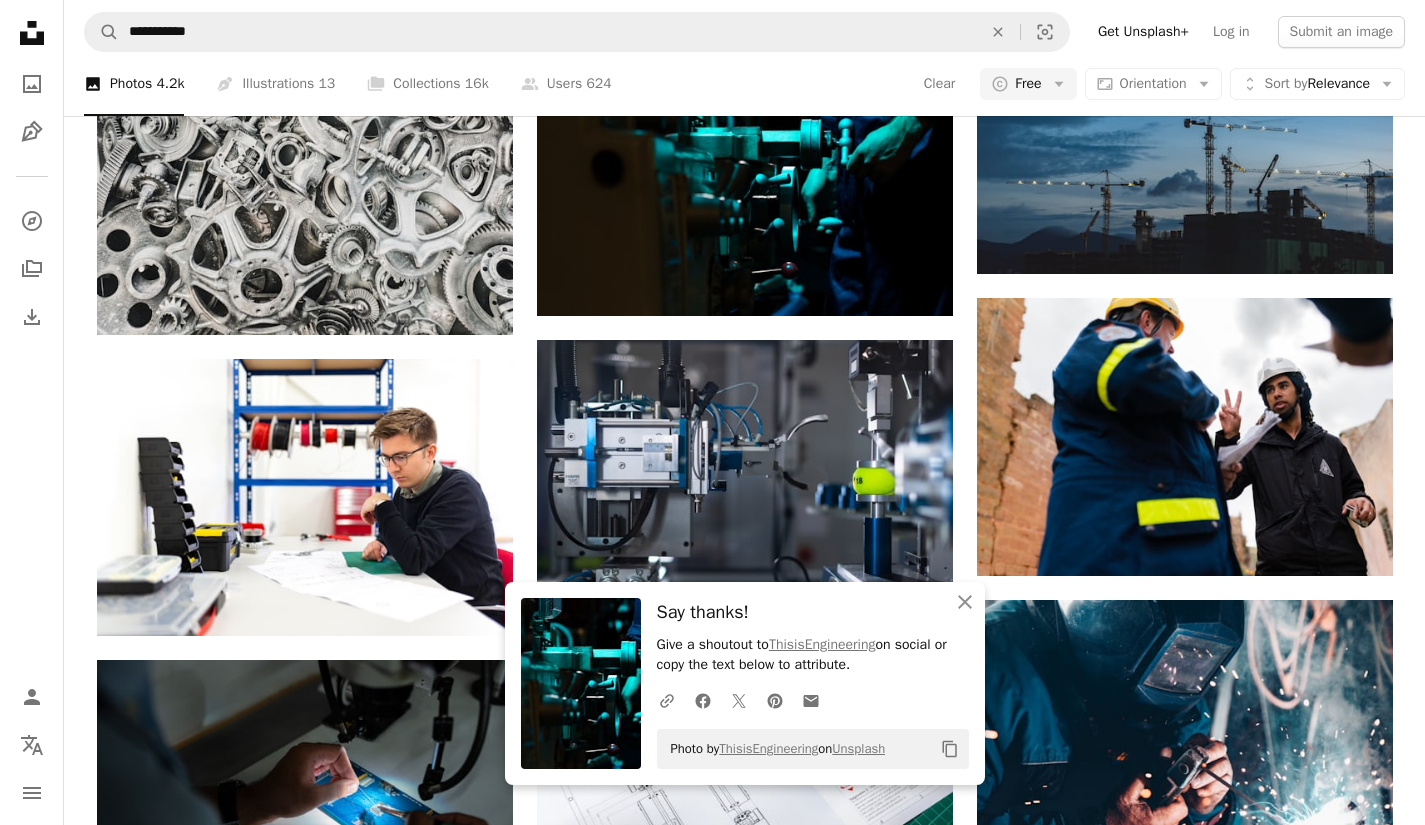 scroll, scrollTop: 1671, scrollLeft: 0, axis: vertical 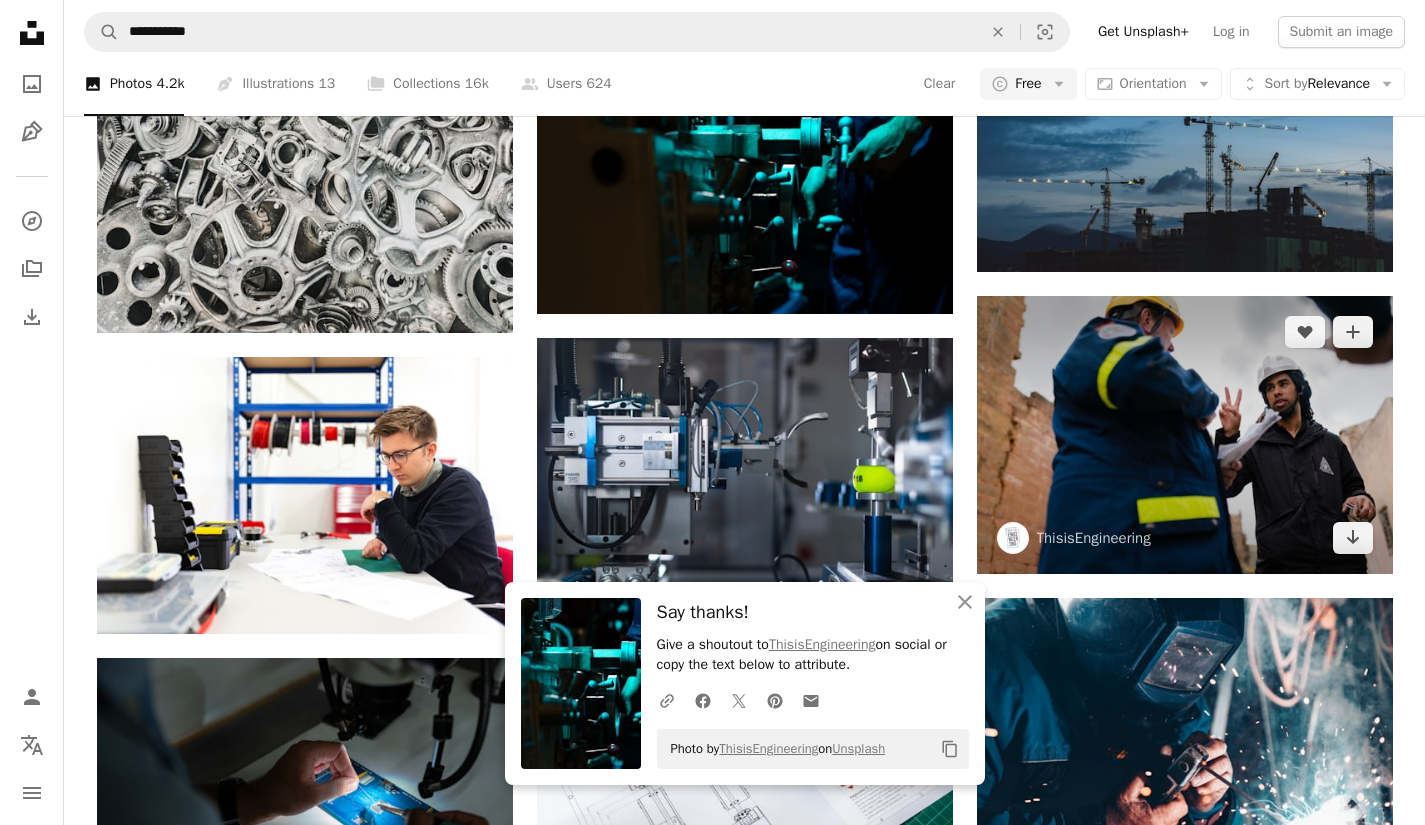 click at bounding box center (1185, 435) 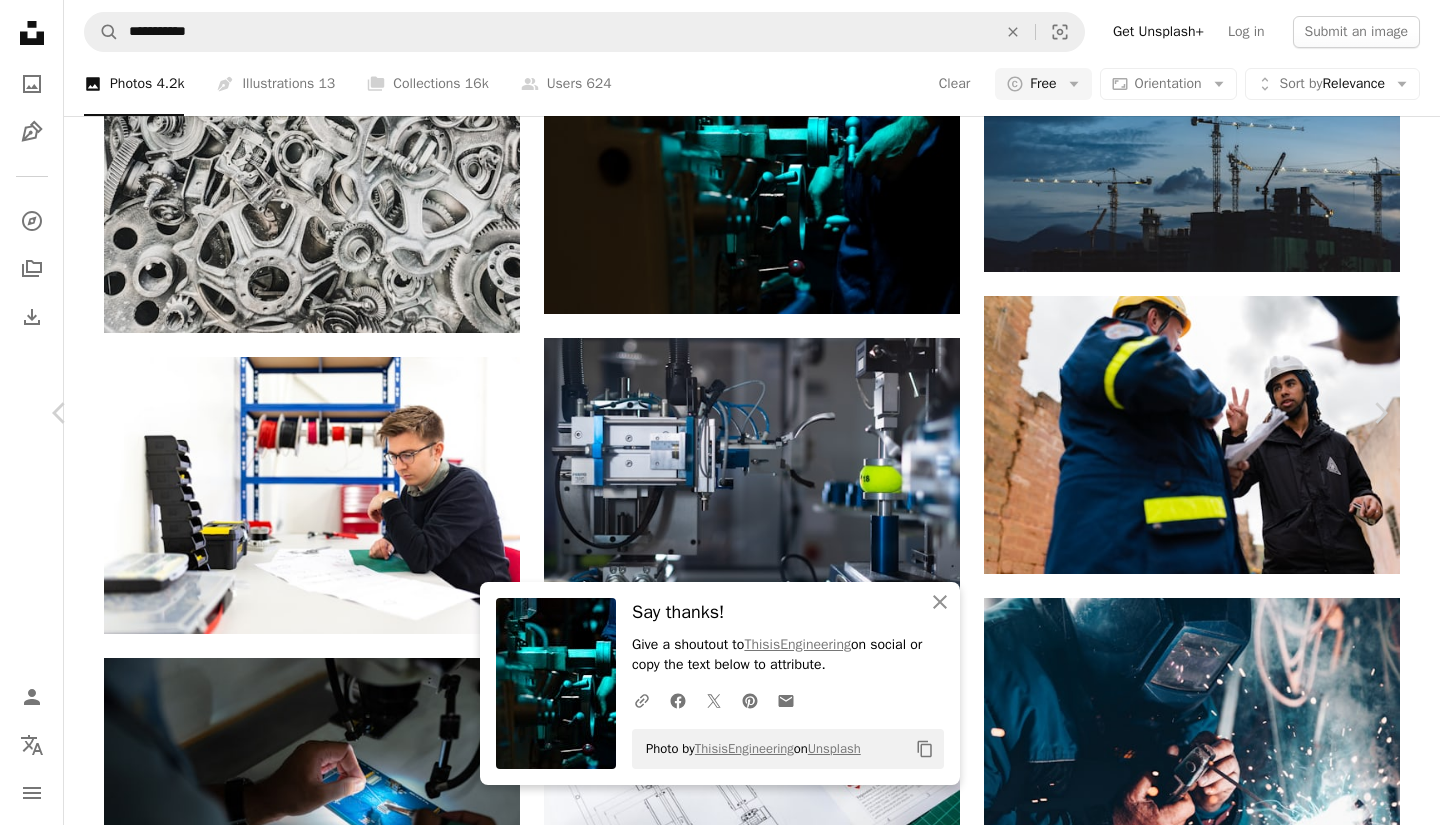 click on "Download free" at bounding box center [1195, 2791] 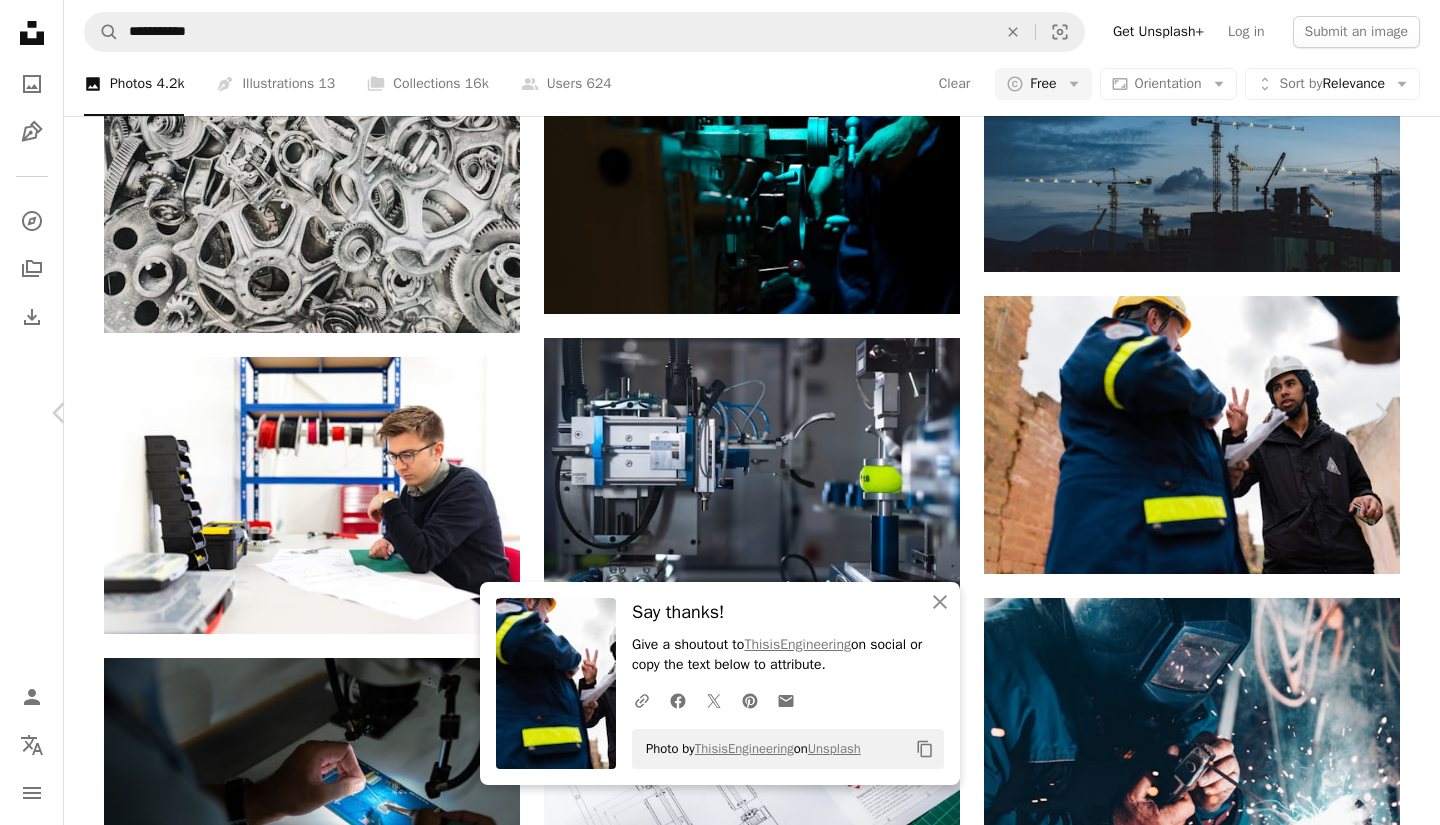 click on "An X shape Chevron left Chevron right Chevron right An X shape Close Say thanks! Give a shoutout to  ThisisEngineering  on social or copy the text below to attribute. A URL sharing icon (chains) Facebook icon X (formerly Twitter) icon Pinterest icon An envelope Photo by  ThisisEngineering  on  Unsplash
Copy content ThisisEngineering thisisengineering A heart A plus sign Download free Chevron down Zoom in Views 2,165,239 Downloads 13,104 Featured in Business & Work A forward-right arrow Share Info icon Info More Actions Male structural engineer leads disaster relief training Calendar outlined Published on  February 8, 2020 Camera SONY, ILCE-7RM3 Safety Free to use under the  Unsplash License business technology teamwork science engineering engineer lab scientist black human clothing worker apparel helmet hardhat crash helmet Free stock photos Browse premium related images on iStock  |  Save 20% with code UNSPLASH20 View more on iStock  ↗ Related images A heart A plus sign ThisisEngineering Arrow pointing down For" at bounding box center (720, 3156) 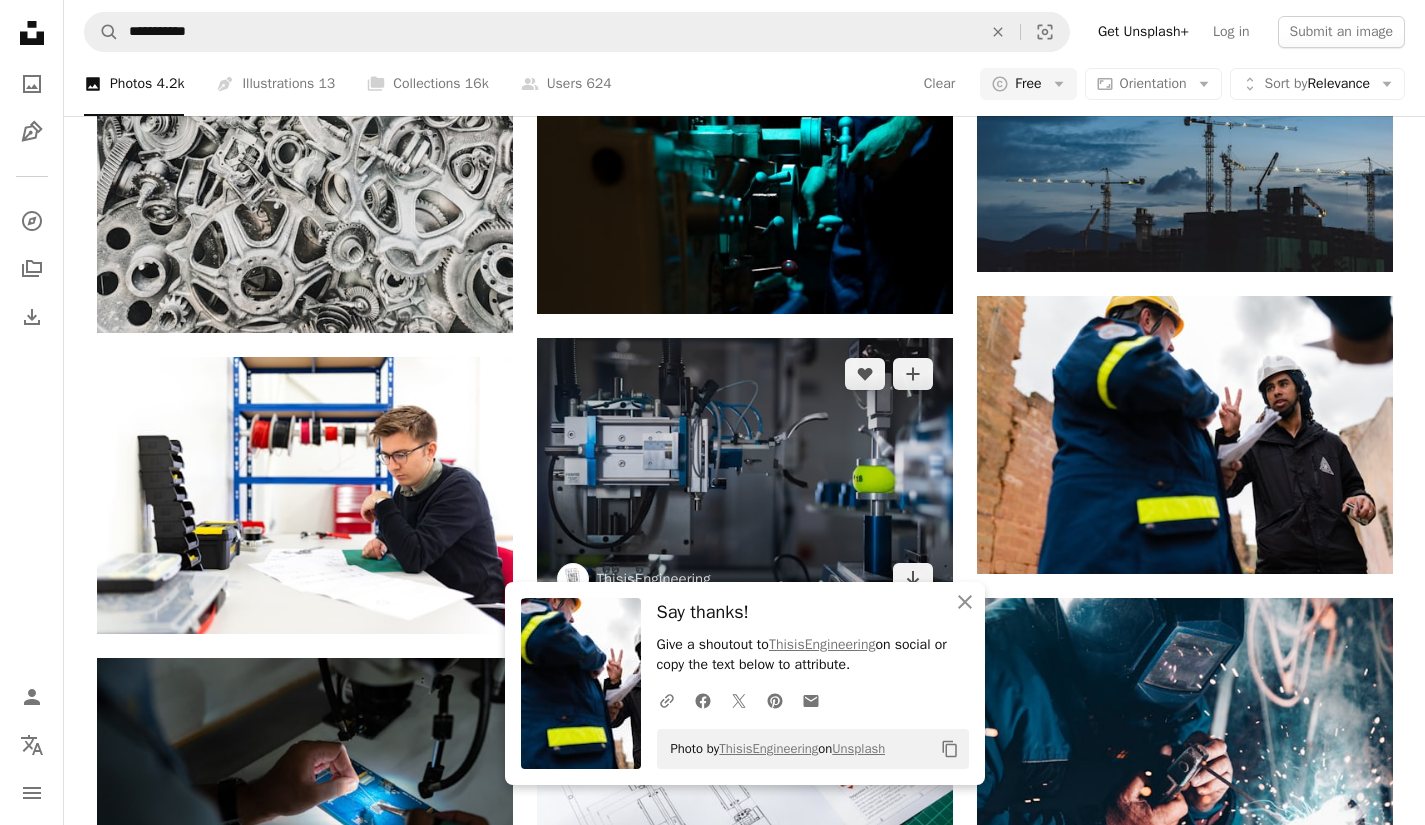 click at bounding box center (745, 476) 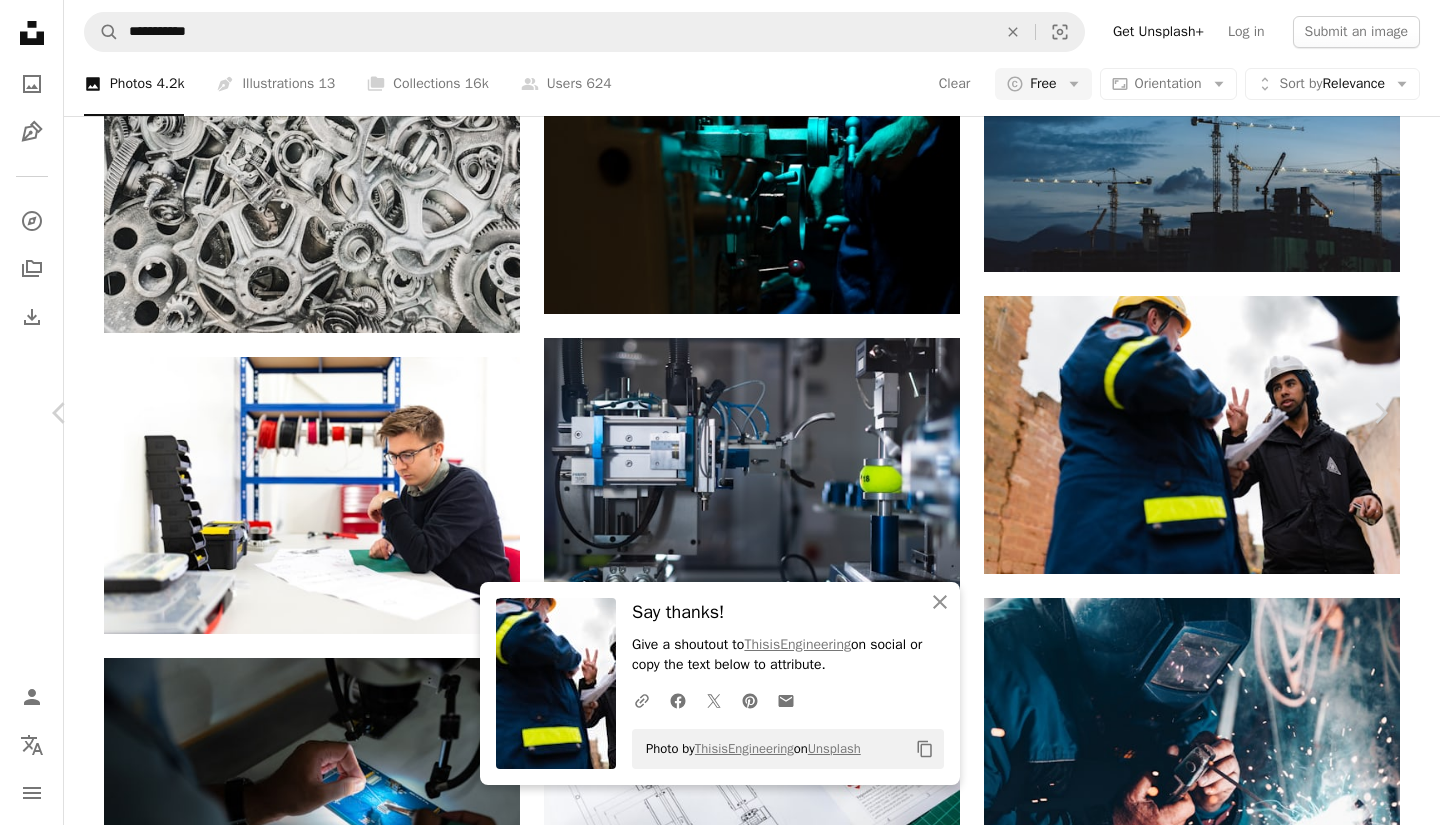 click on "Download free" at bounding box center (1195, 5180) 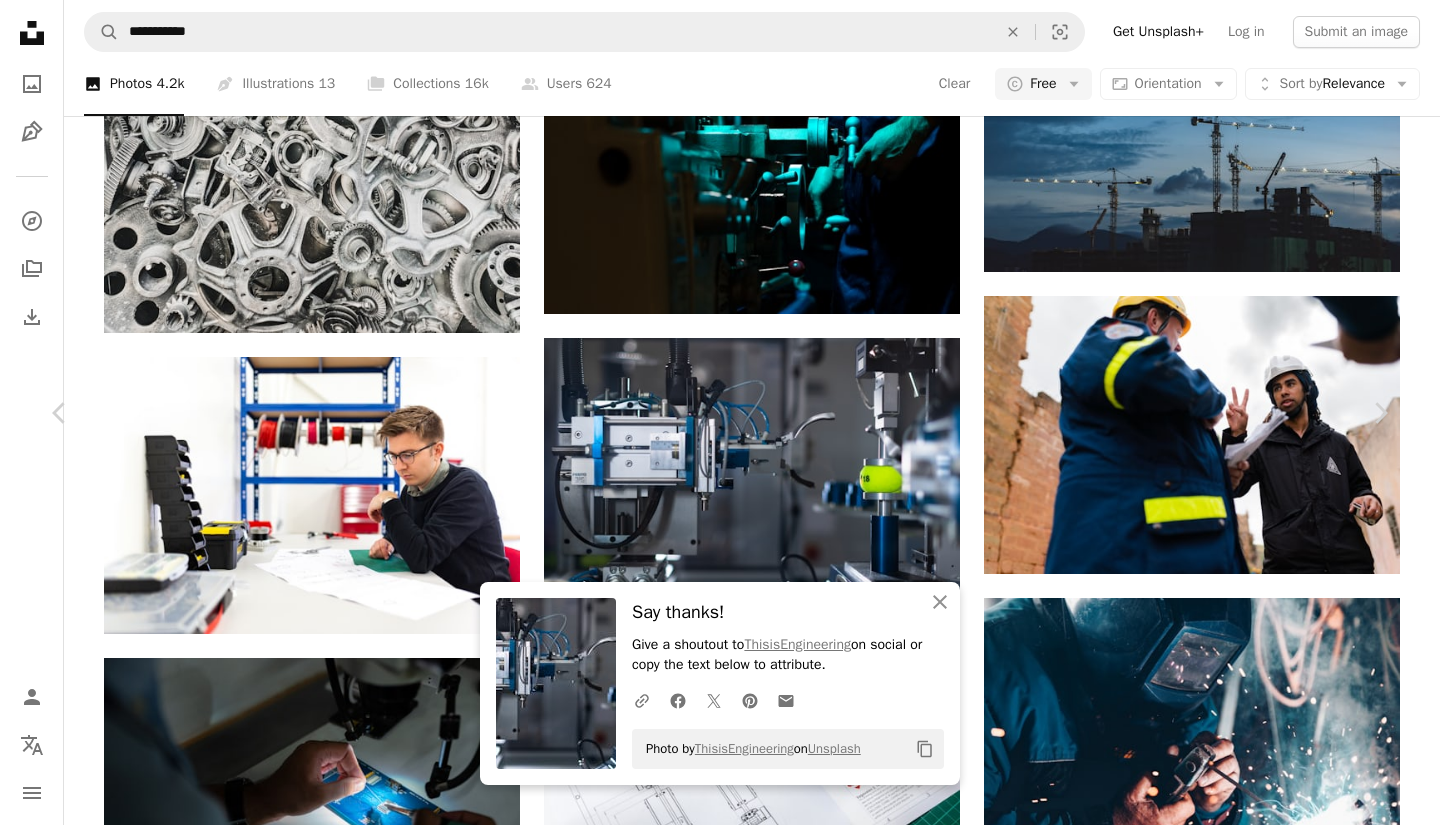 click on "An X shape Chevron left Chevron right Chevron right An X shape Close Say thanks! Give a shoutout to  ThisisEngineering  on social or copy the text below to attribute. A URL sharing icon (chains) Facebook icon X (formerly Twitter) icon Pinterest icon An envelope Photo by  ThisisEngineering  on  Unsplash
Copy content ThisisEngineering thisisengineering A heart A plus sign Download free Chevron down Zoom in Views 5,873,852 Downloads 40,118 Featured in Photos ,  Technology A forward-right arrow Share Info icon Info More Actions Testing tennis balls Calendar outlined Published on  February 8, 2020 Camera Canon, EOS-1D X Mark II Safety Free to use under the  Unsplash License technology computer science tennis software engineering engineer tools scientist hardware building grey machine clinic lathe Free pictures Browse premium related images on iStock  |  Save 20% with code UNSPLASH20 View more on iStock  ↗ Related images A heart A plus sign Testalize.me Arrow pointing down A heart A plus sign Jelifer Maniago A heart" at bounding box center (720, 5545) 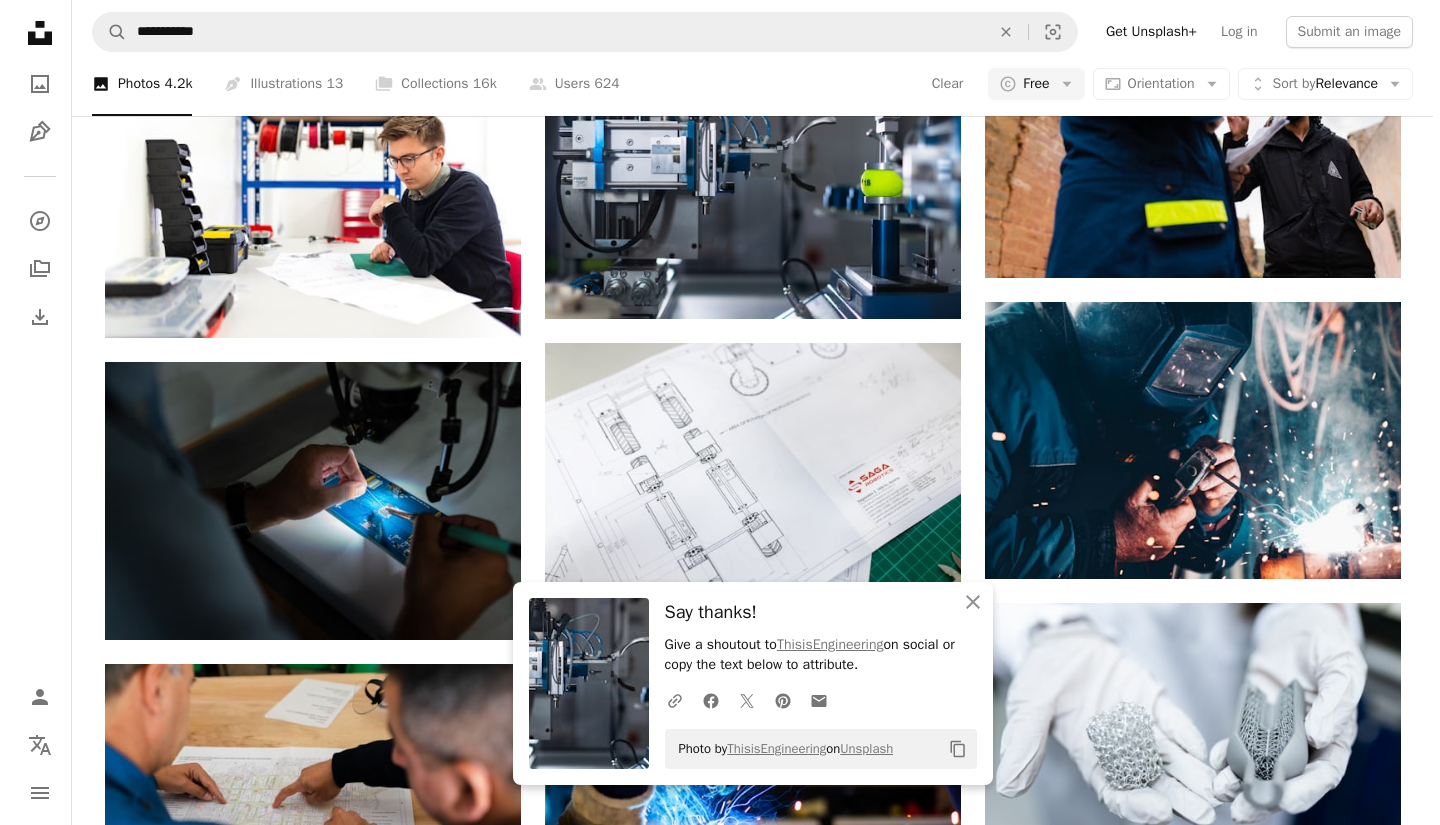 scroll, scrollTop: 1968, scrollLeft: 0, axis: vertical 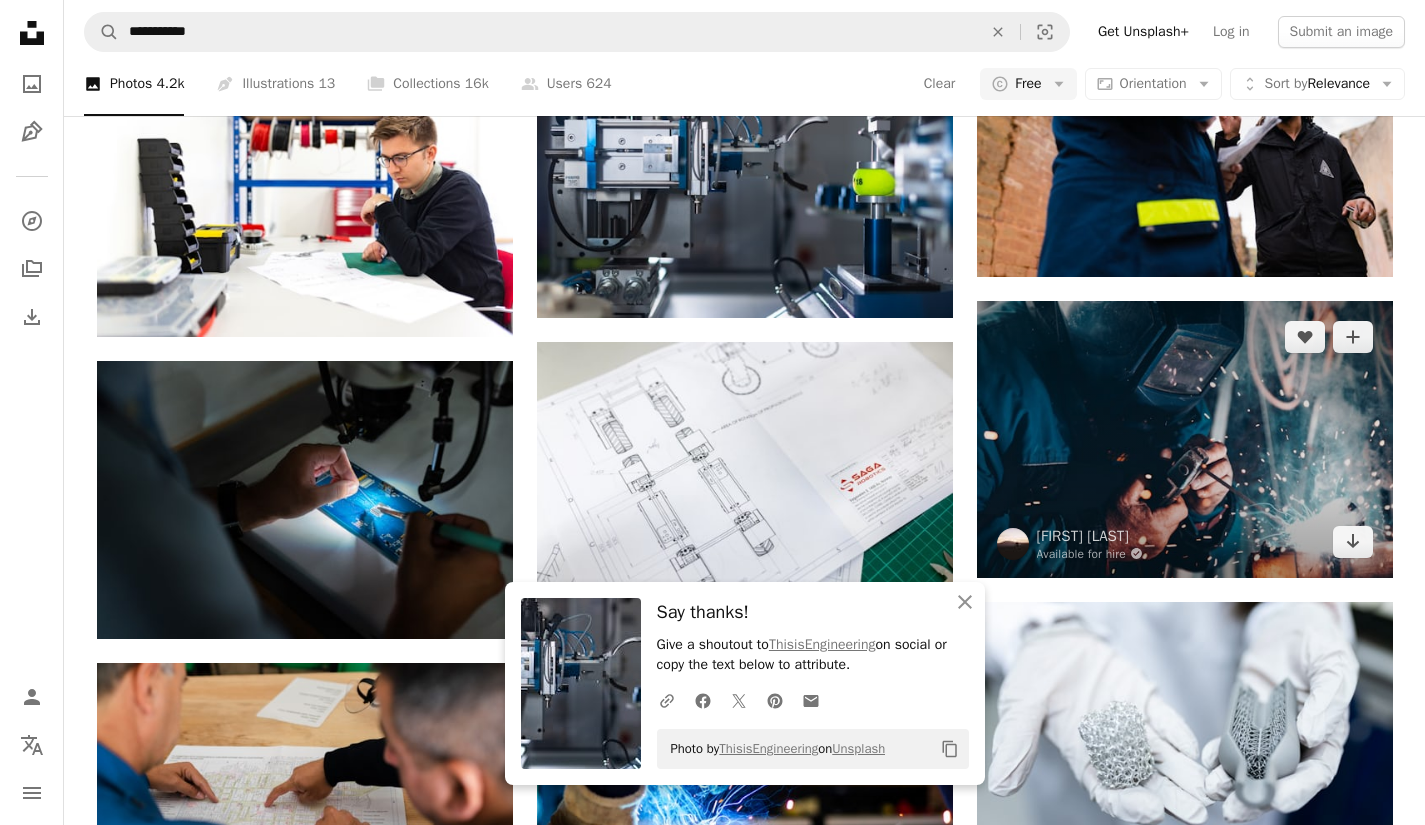 click at bounding box center (1185, 439) 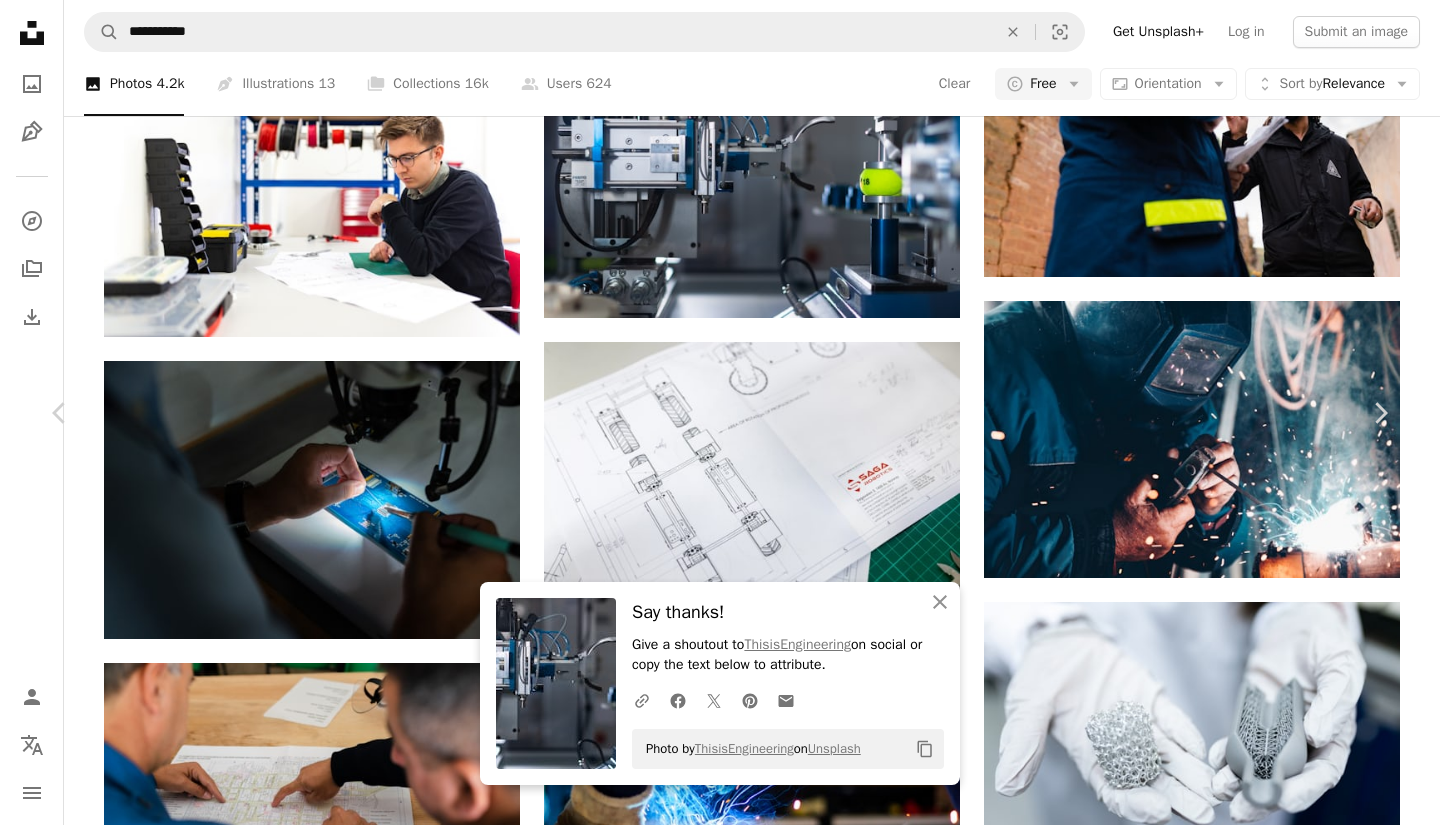 click on "Download free" at bounding box center [1195, 4883] 